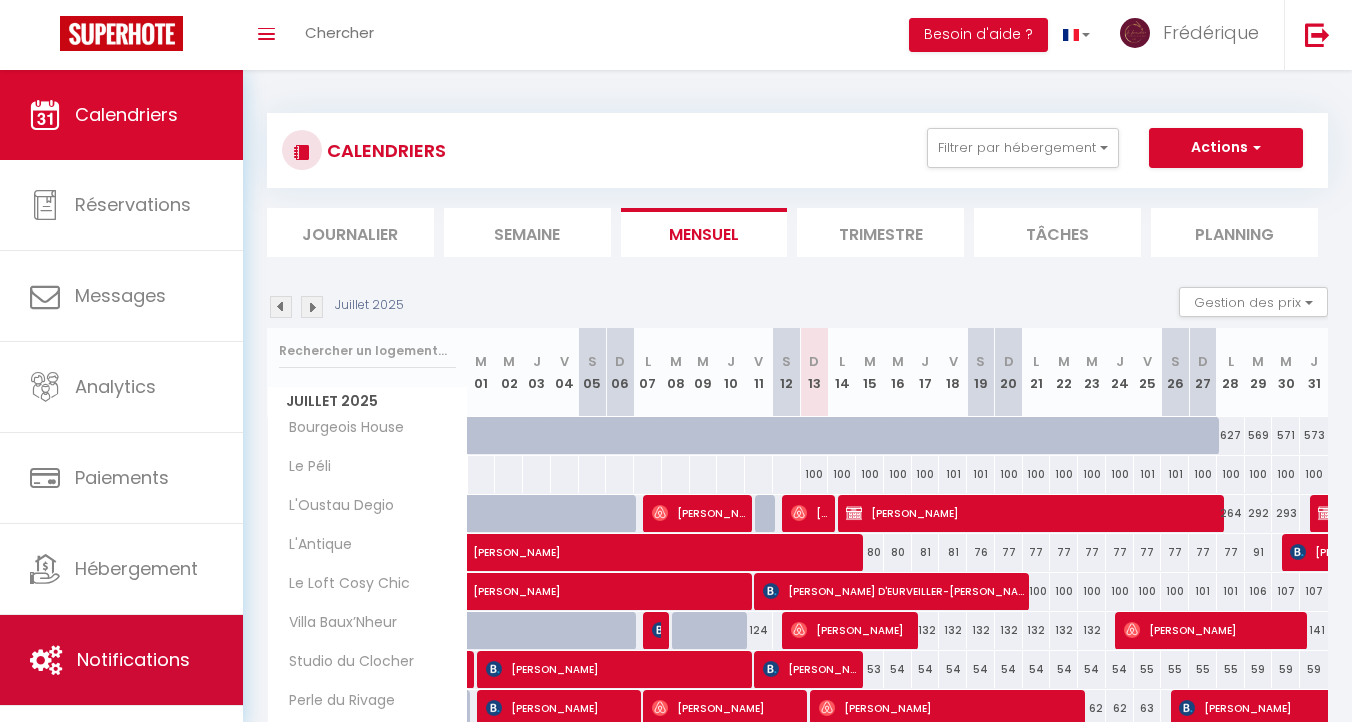 scroll, scrollTop: 0, scrollLeft: 0, axis: both 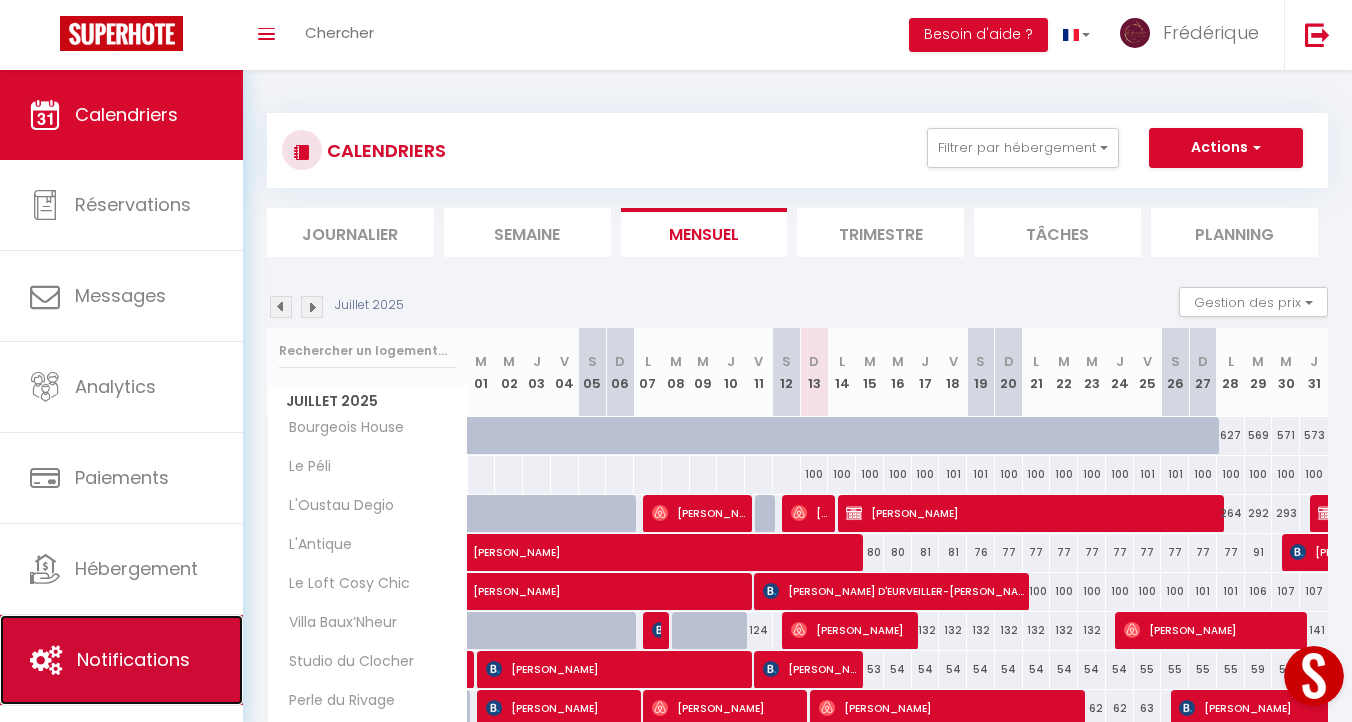 click on "Notifications" at bounding box center [133, 659] 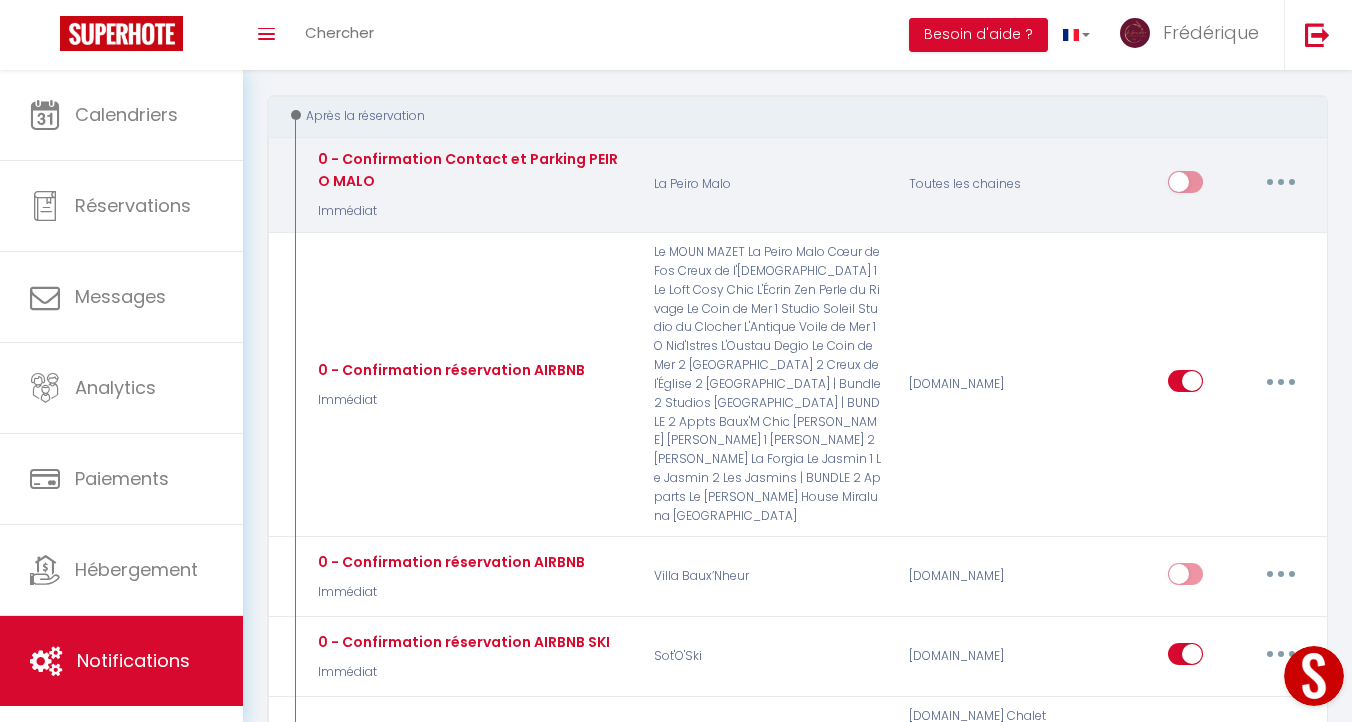 scroll, scrollTop: 230, scrollLeft: 0, axis: vertical 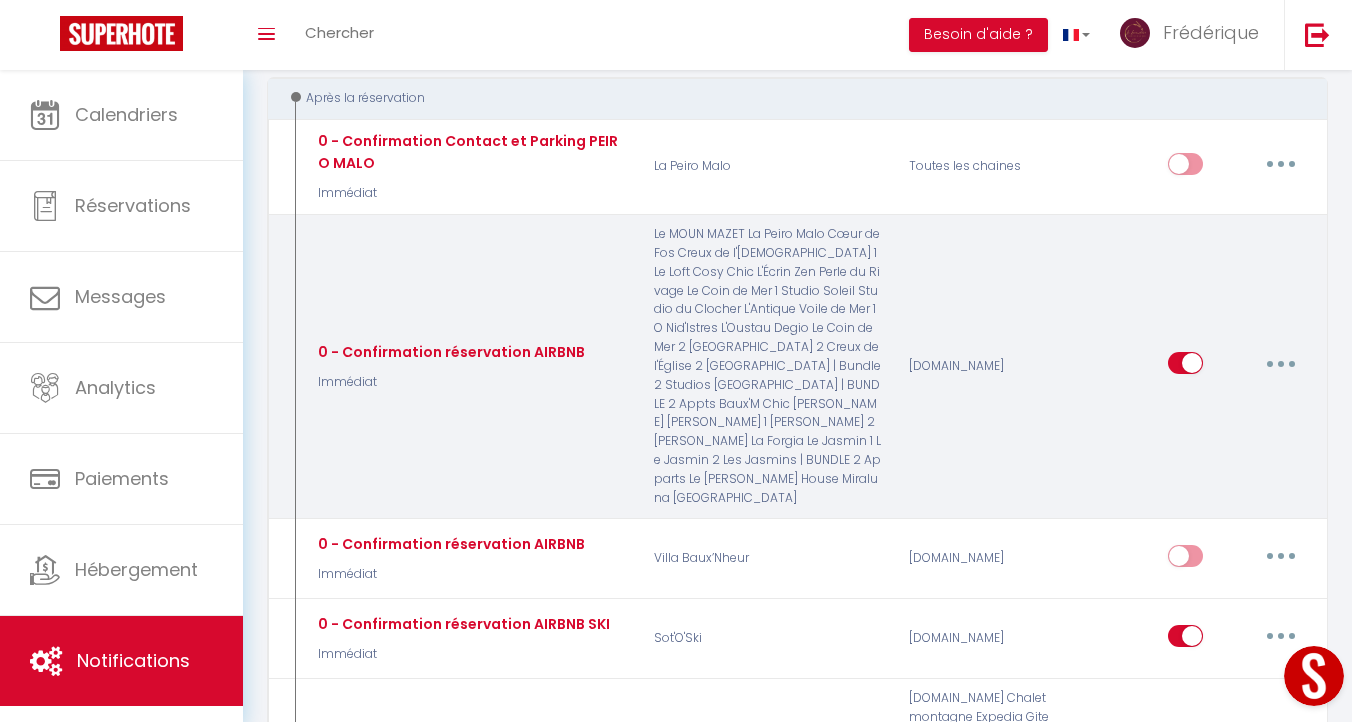 click at bounding box center [1281, 363] 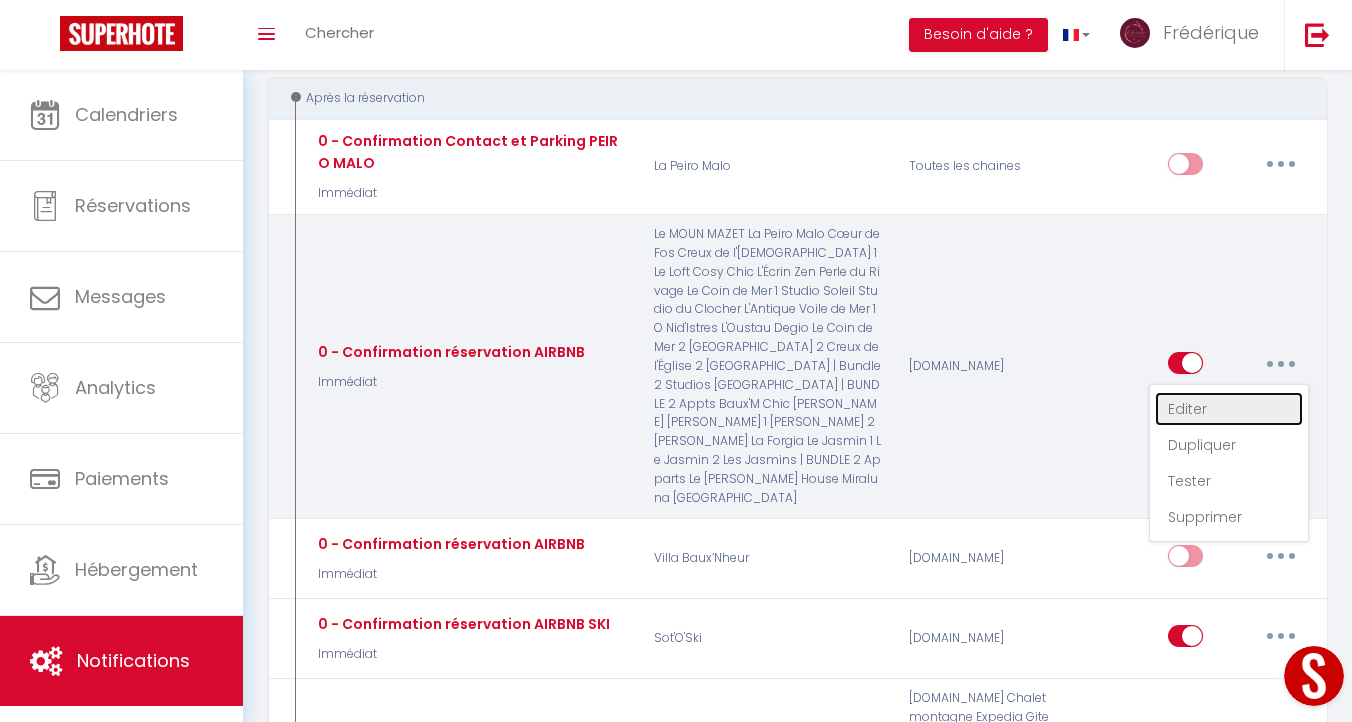 click on "Editer" at bounding box center (1229, 409) 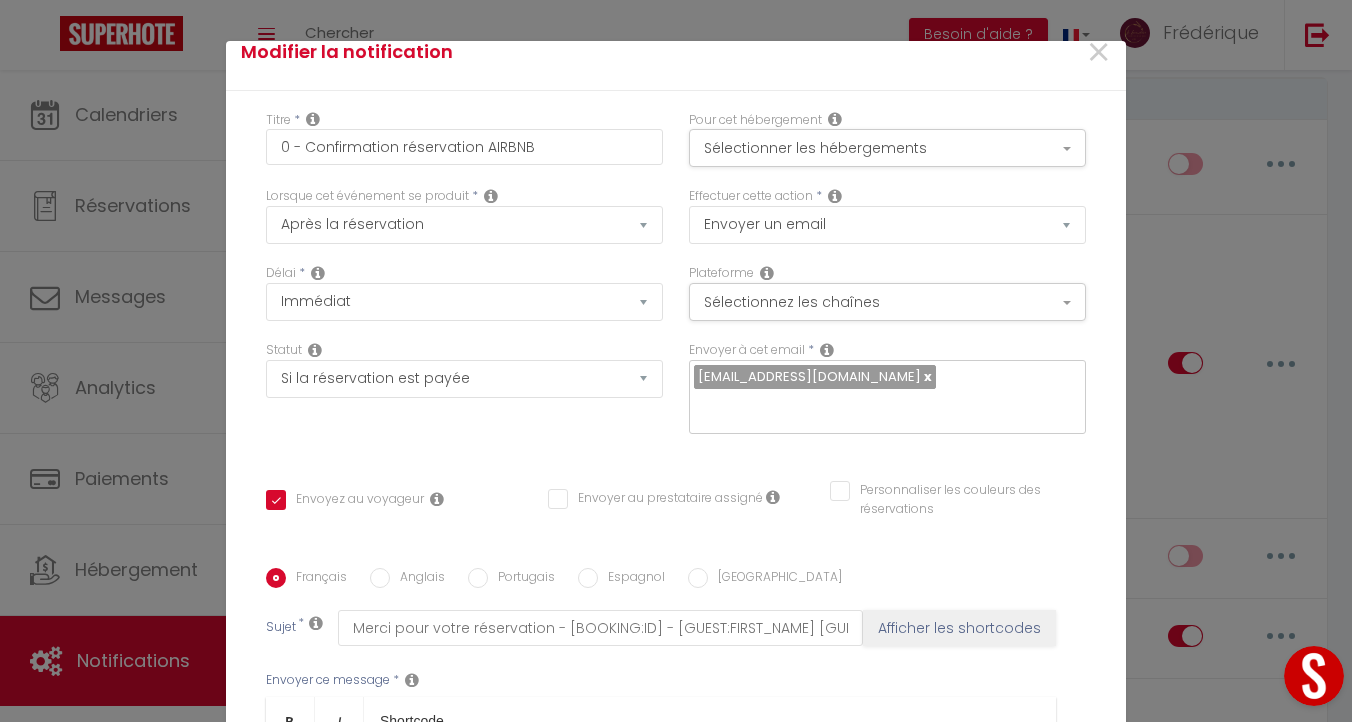 scroll, scrollTop: 40, scrollLeft: 0, axis: vertical 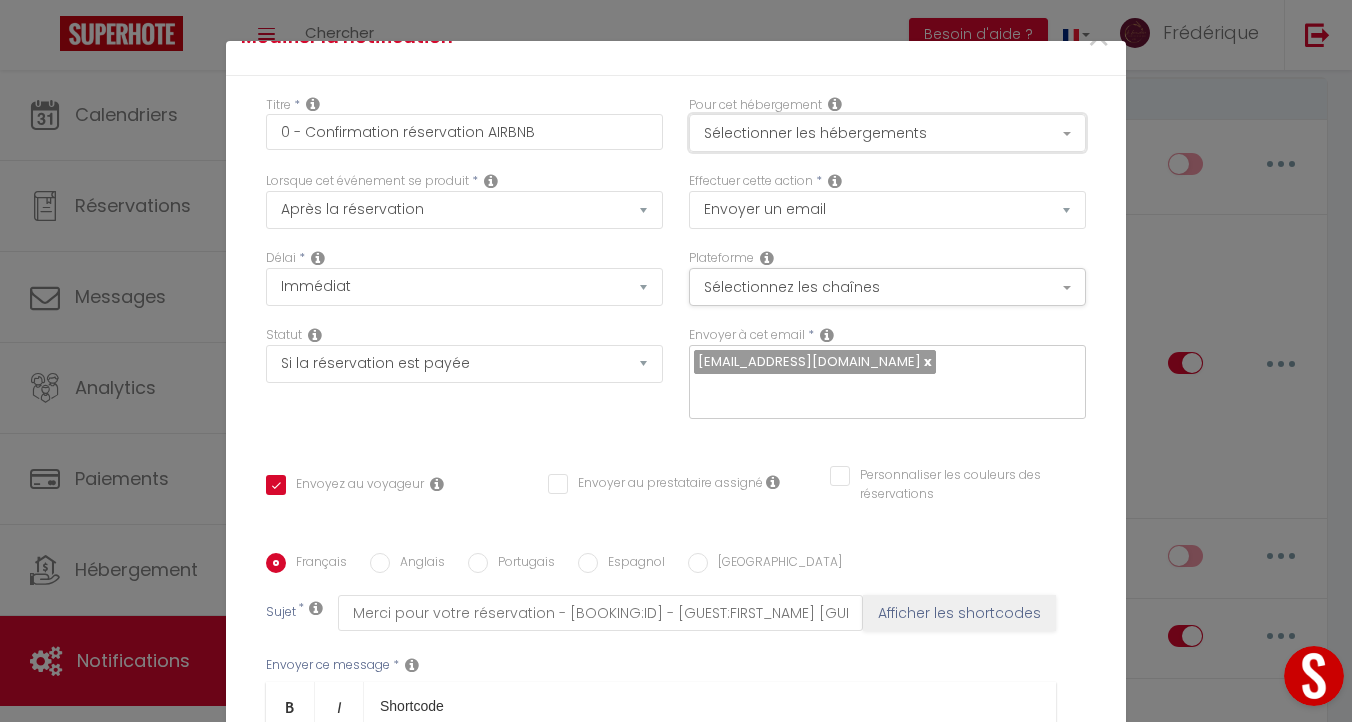 click on "Sélectionner les hébergements" at bounding box center (887, 133) 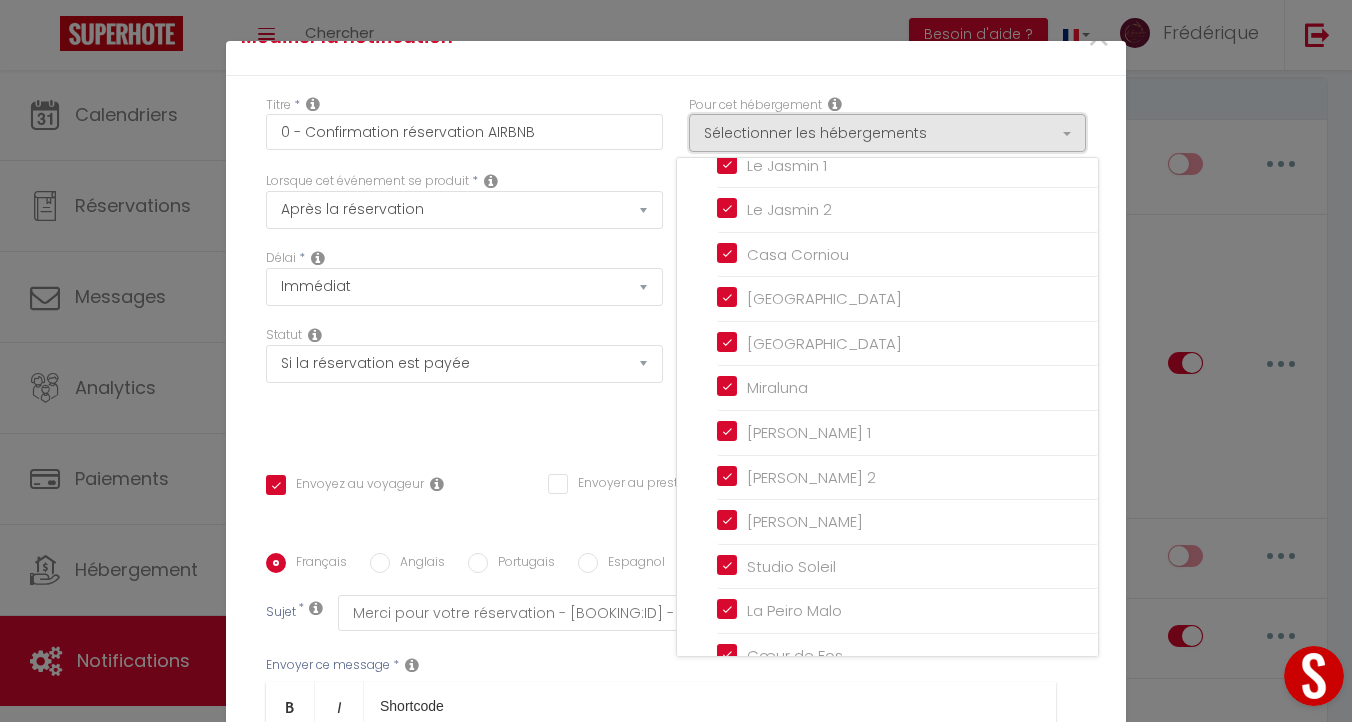 scroll, scrollTop: 1236, scrollLeft: 0, axis: vertical 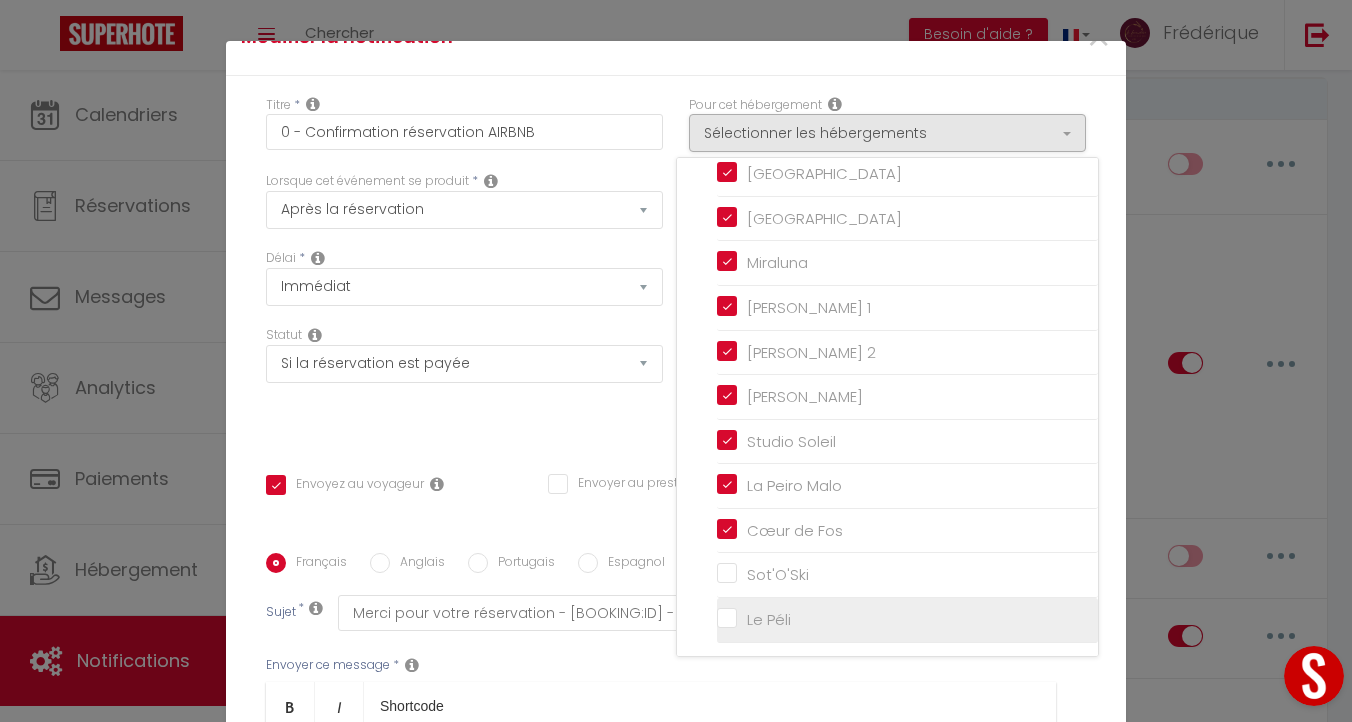 click on "Le Péli" at bounding box center [907, 620] 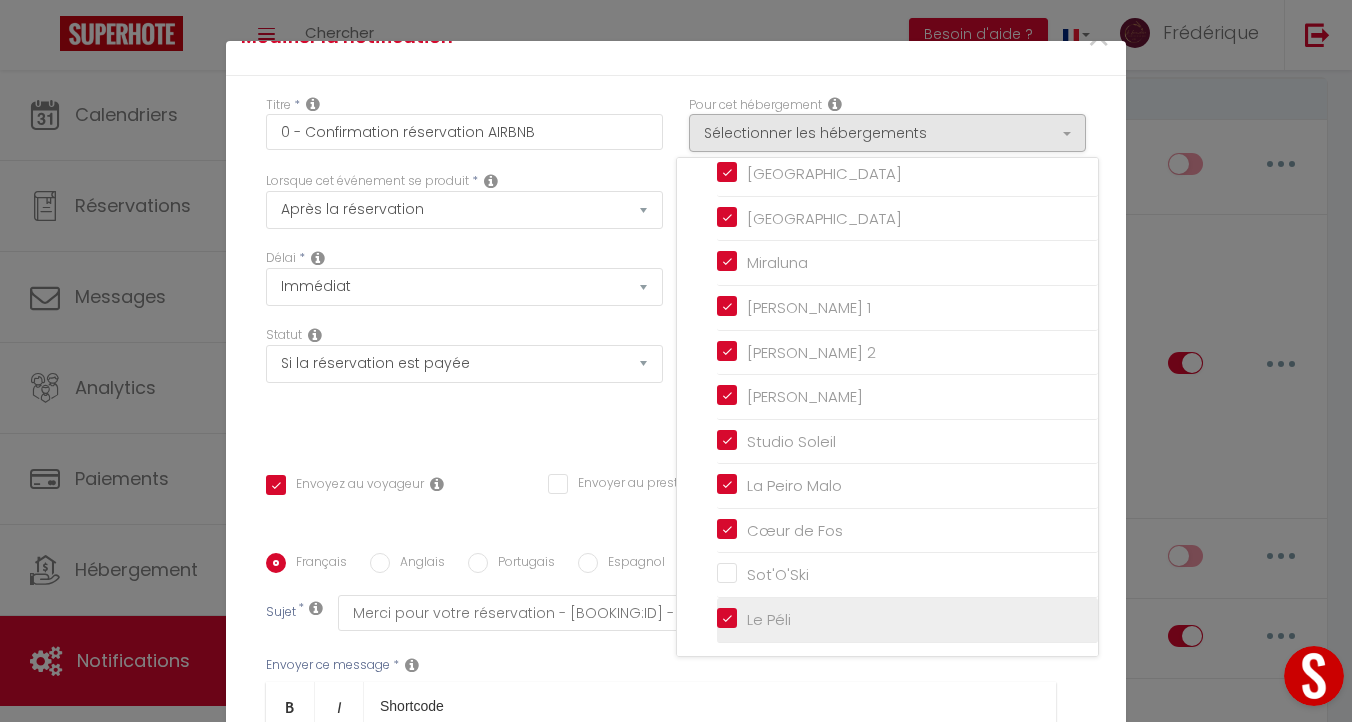 checkbox on "true" 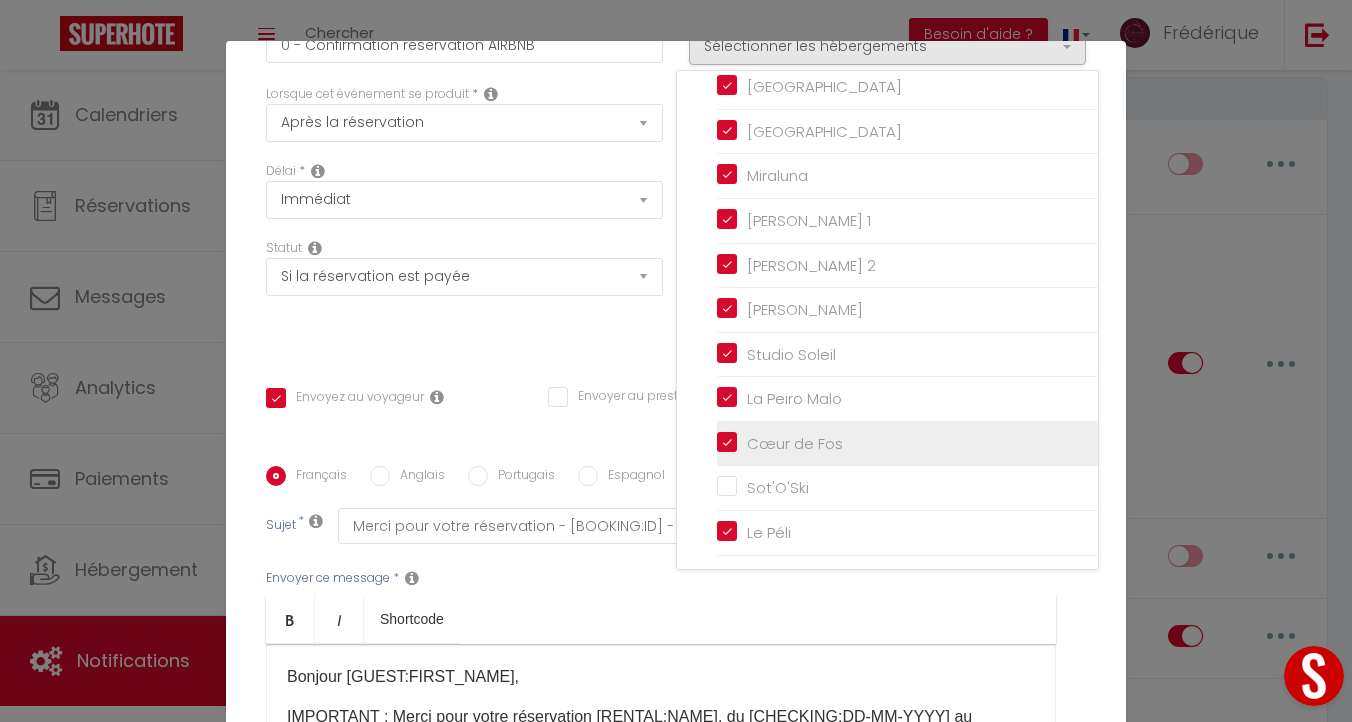 scroll, scrollTop: 132, scrollLeft: 0, axis: vertical 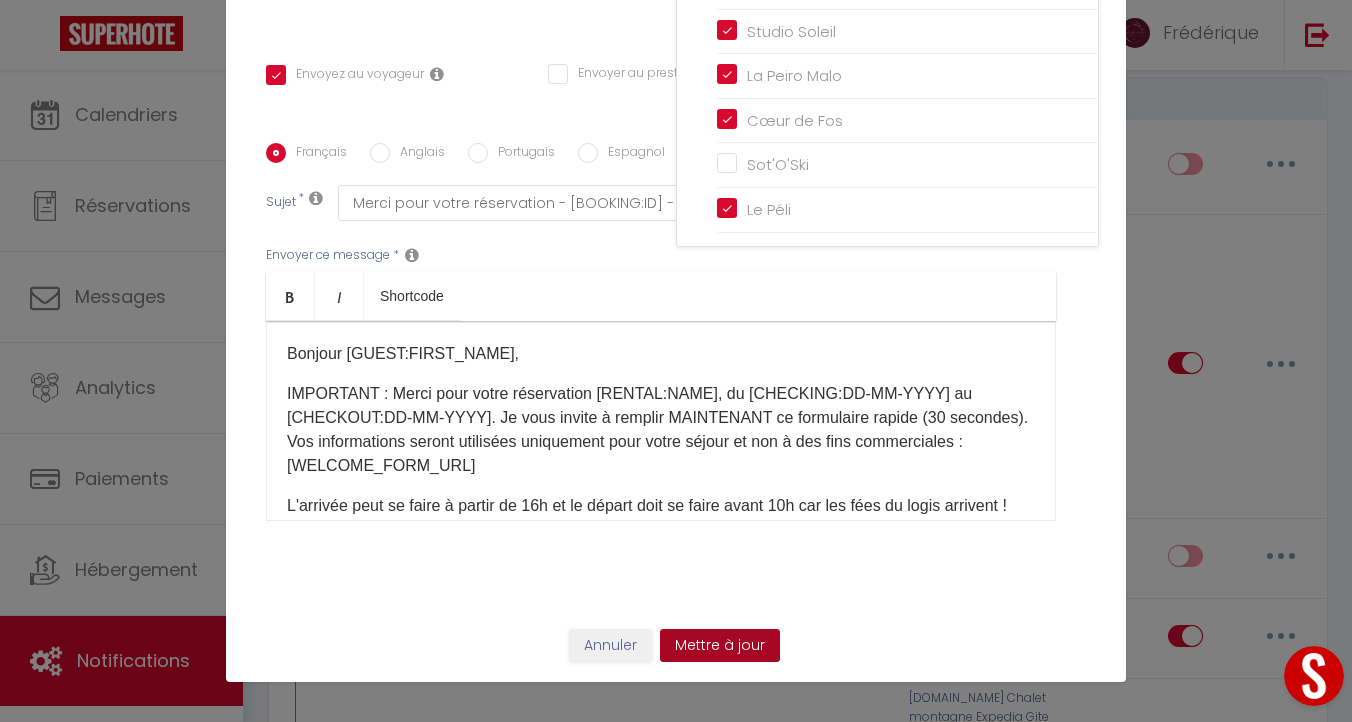 click on "Mettre à jour" at bounding box center (720, 646) 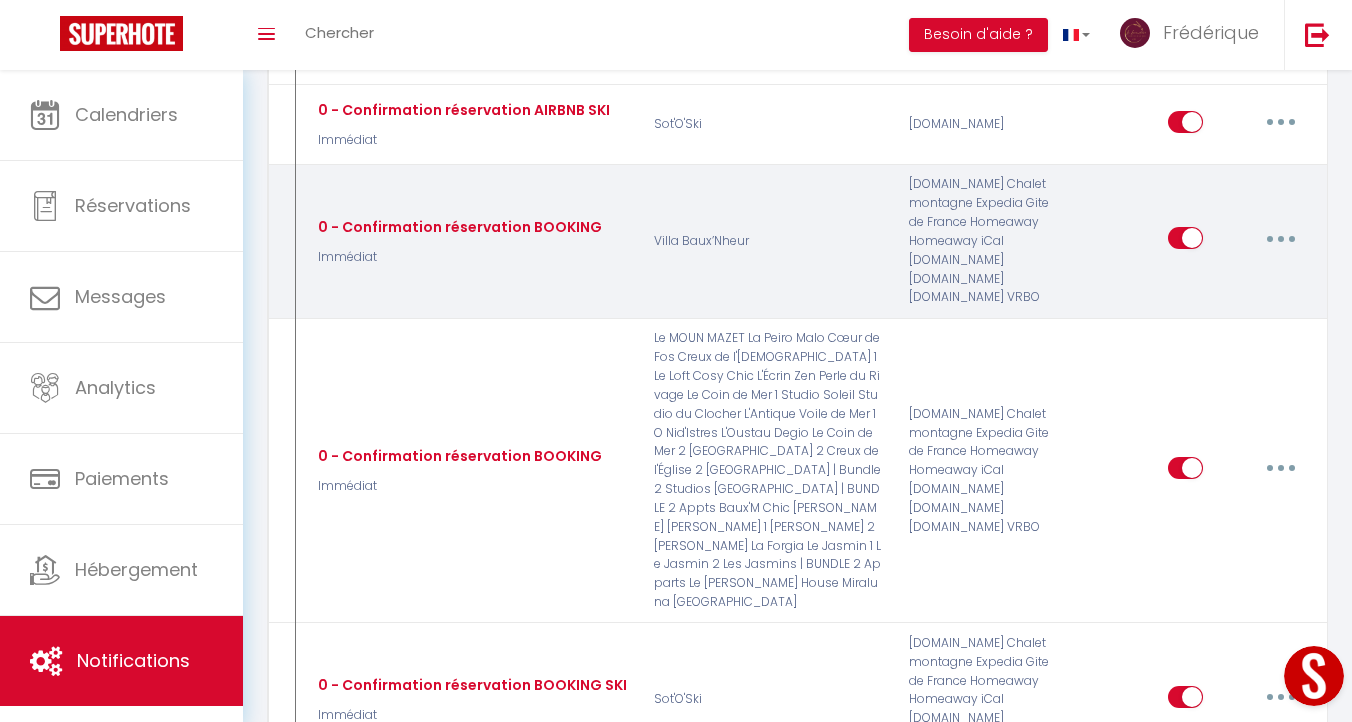 scroll, scrollTop: 751, scrollLeft: 0, axis: vertical 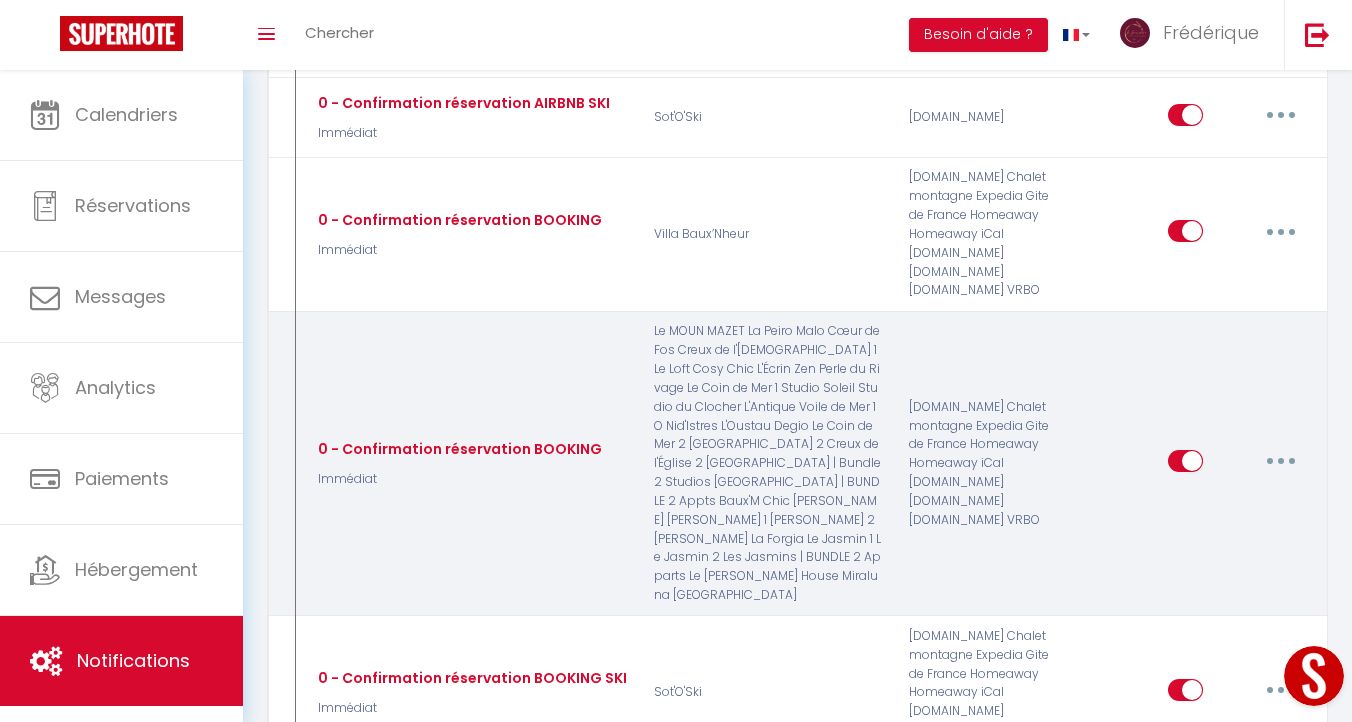 click at bounding box center [1281, 461] 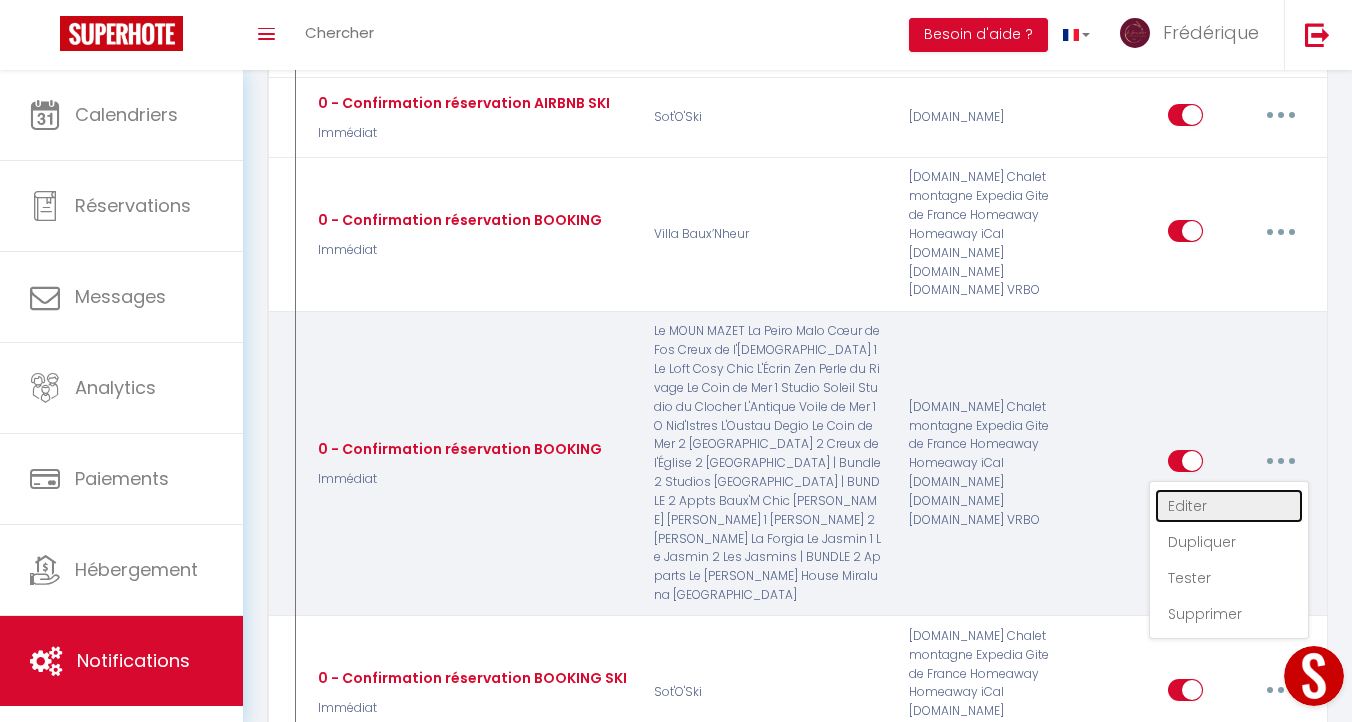 click on "Editer" at bounding box center (1229, 506) 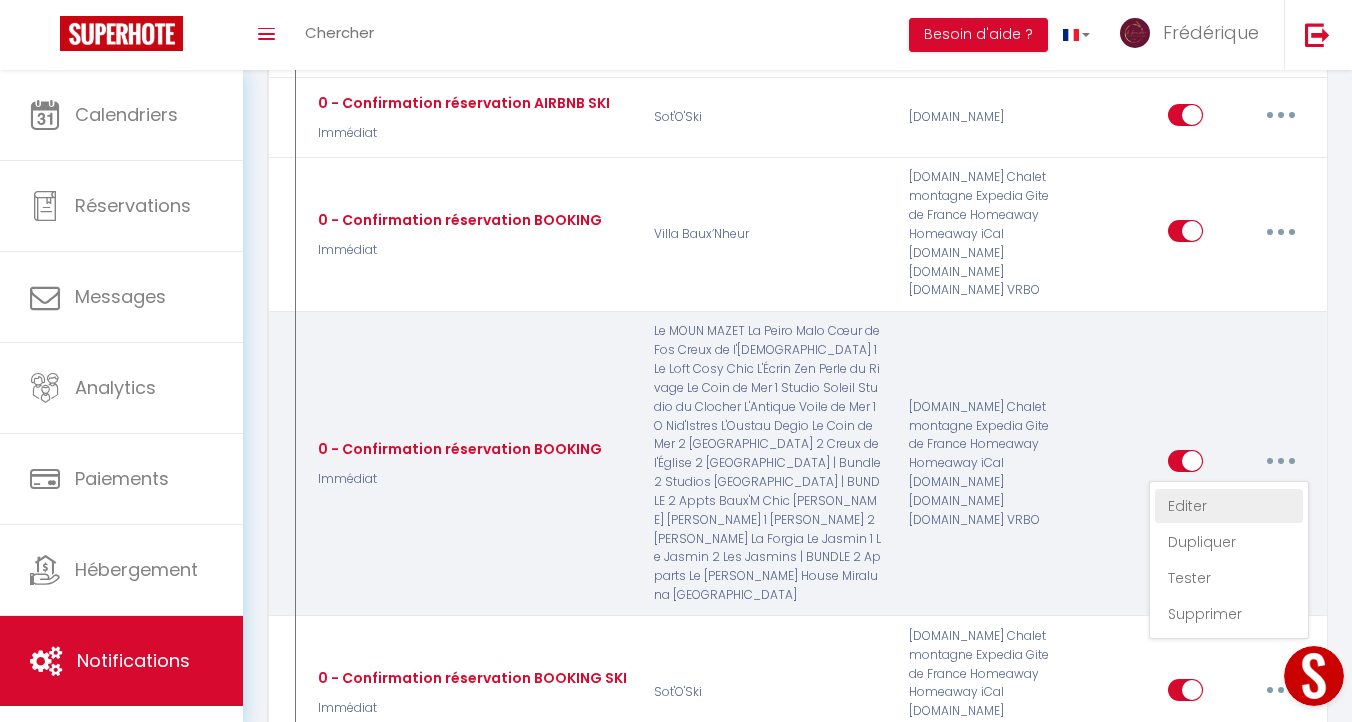 type on "0 - Confirmation réservation BOOKING" 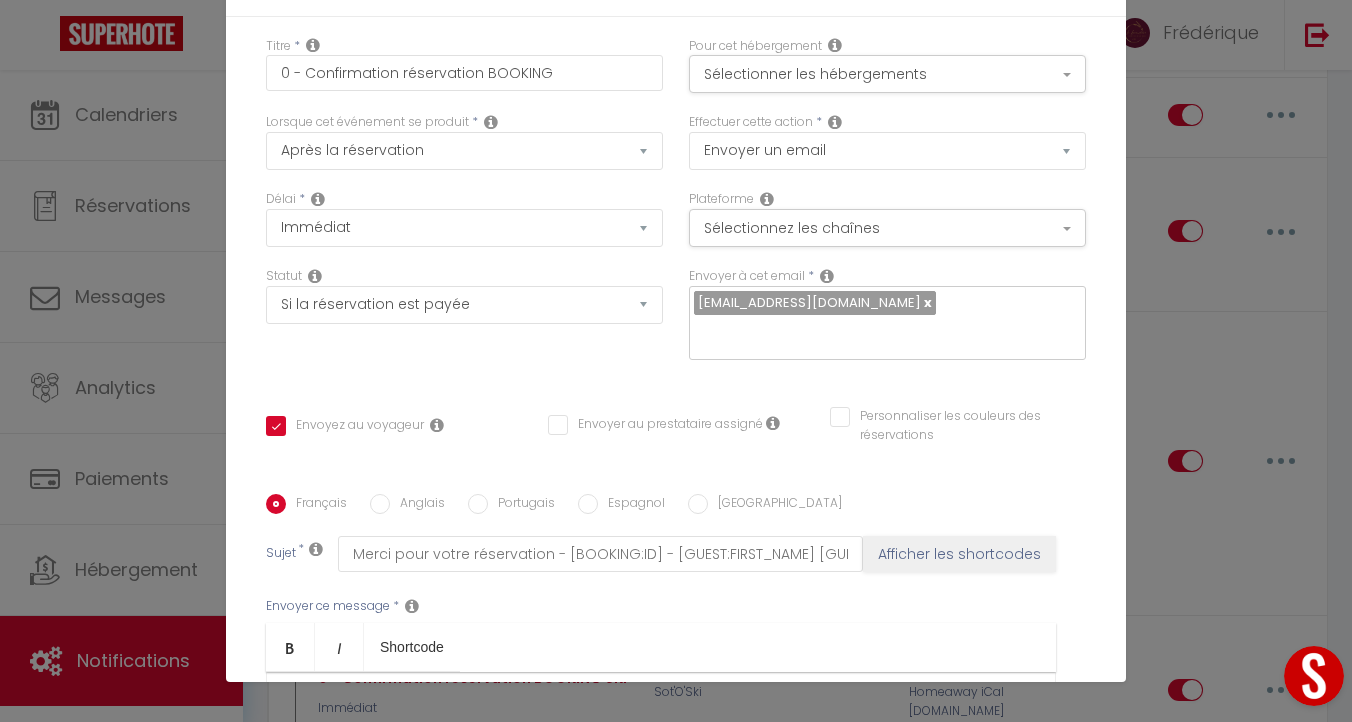 scroll, scrollTop: 0, scrollLeft: 0, axis: both 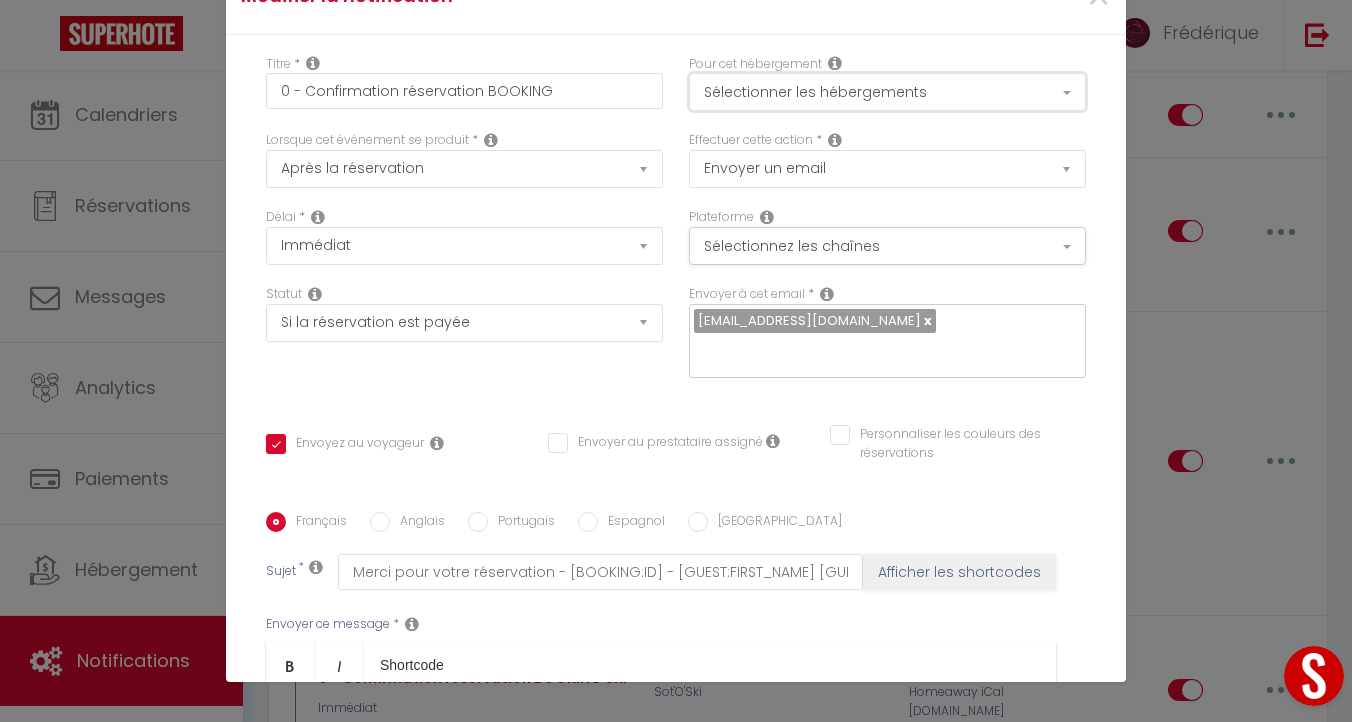 click on "Sélectionner les hébergements" at bounding box center (887, 92) 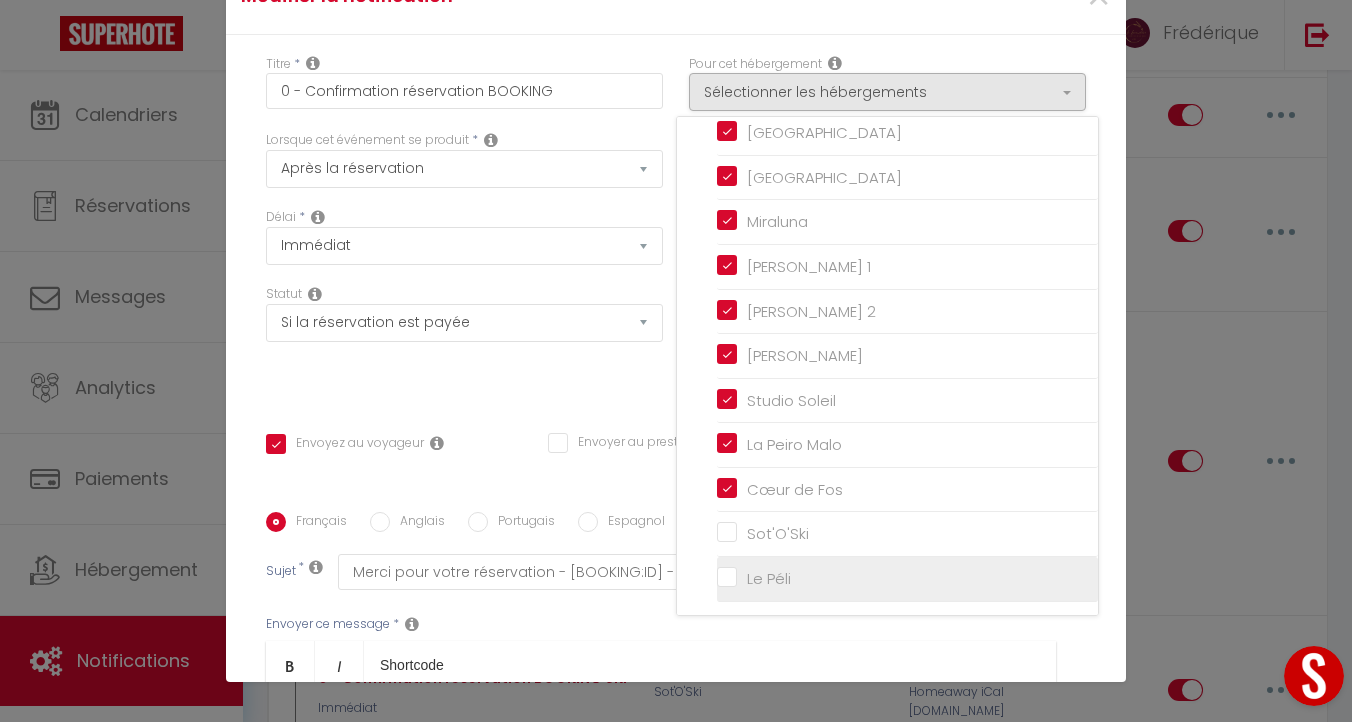 click on "Le Péli" at bounding box center (907, 579) 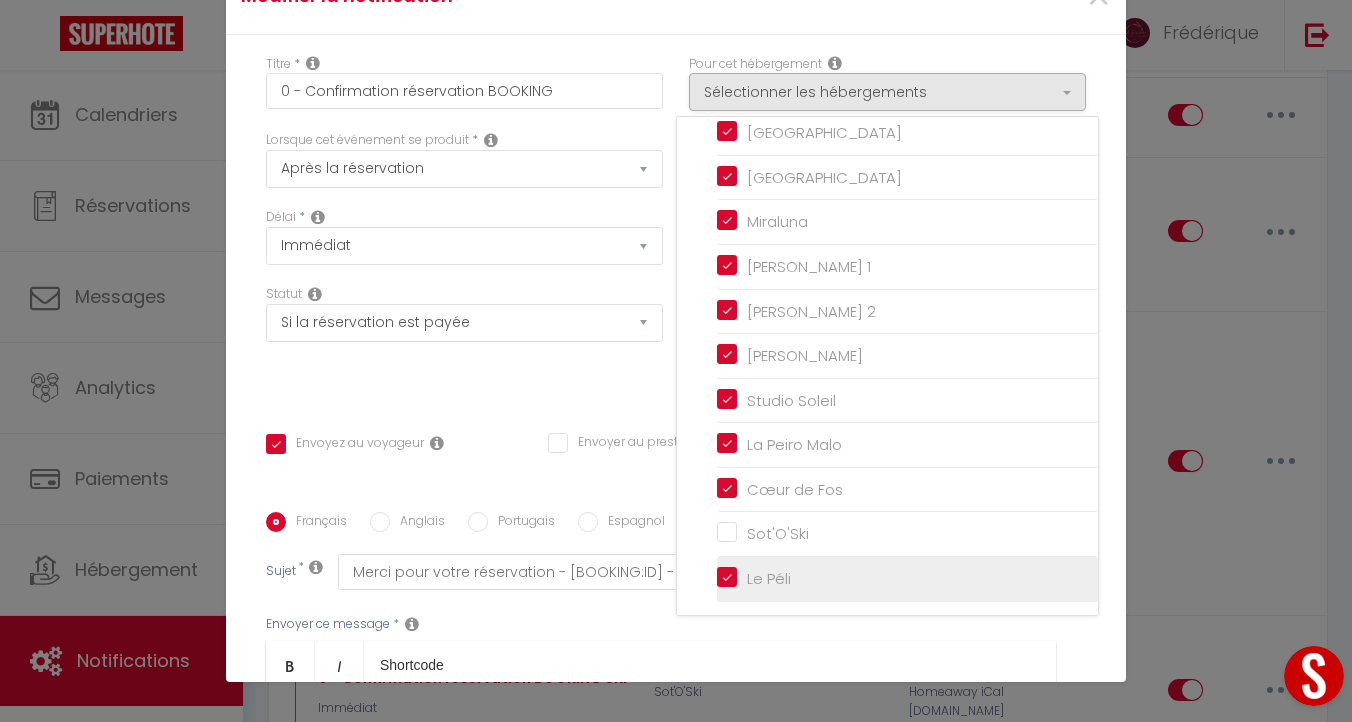 checkbox on "true" 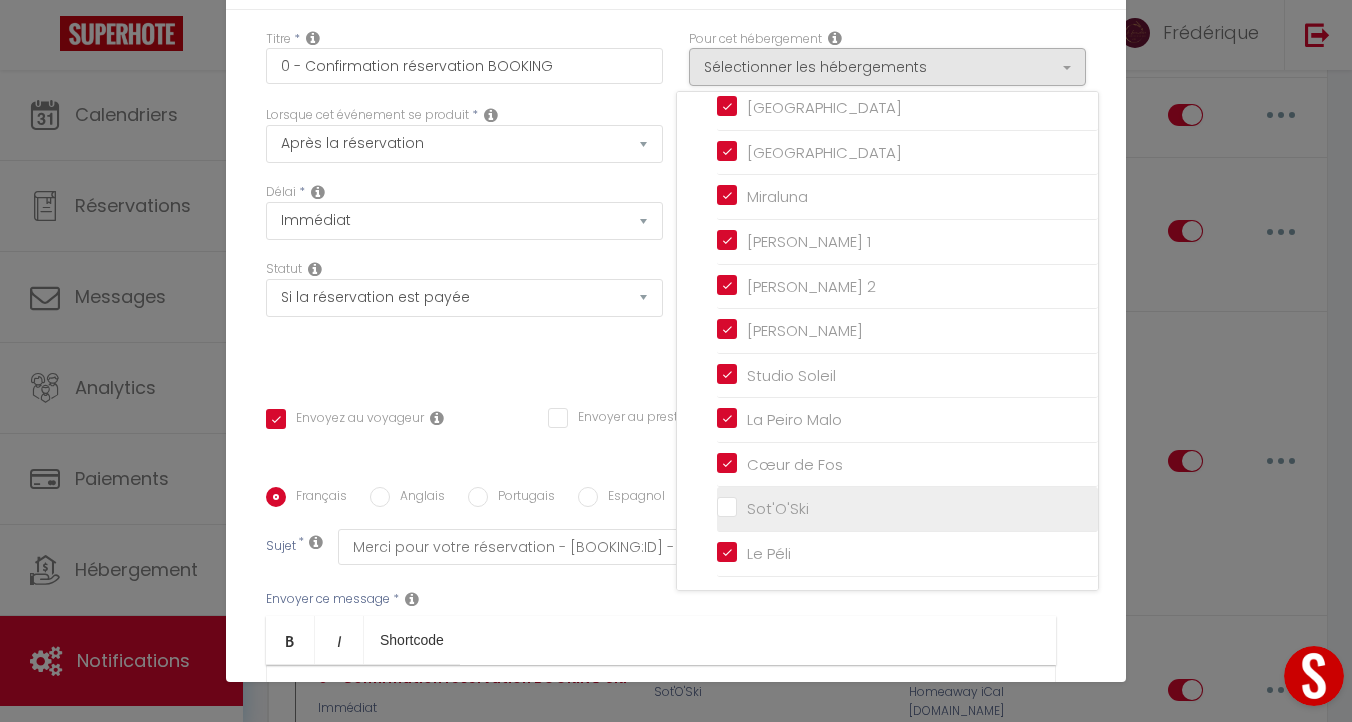 scroll, scrollTop: 54, scrollLeft: 0, axis: vertical 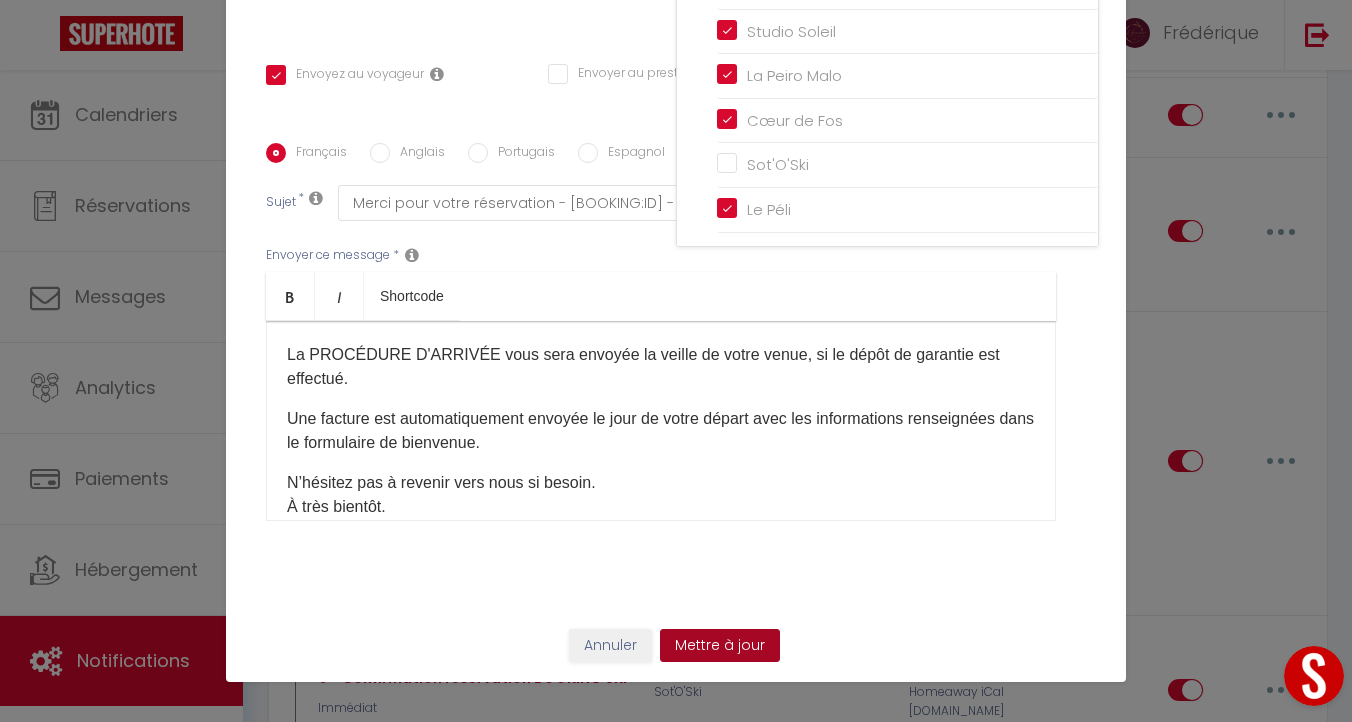 click on "Mettre à jour" at bounding box center (720, 646) 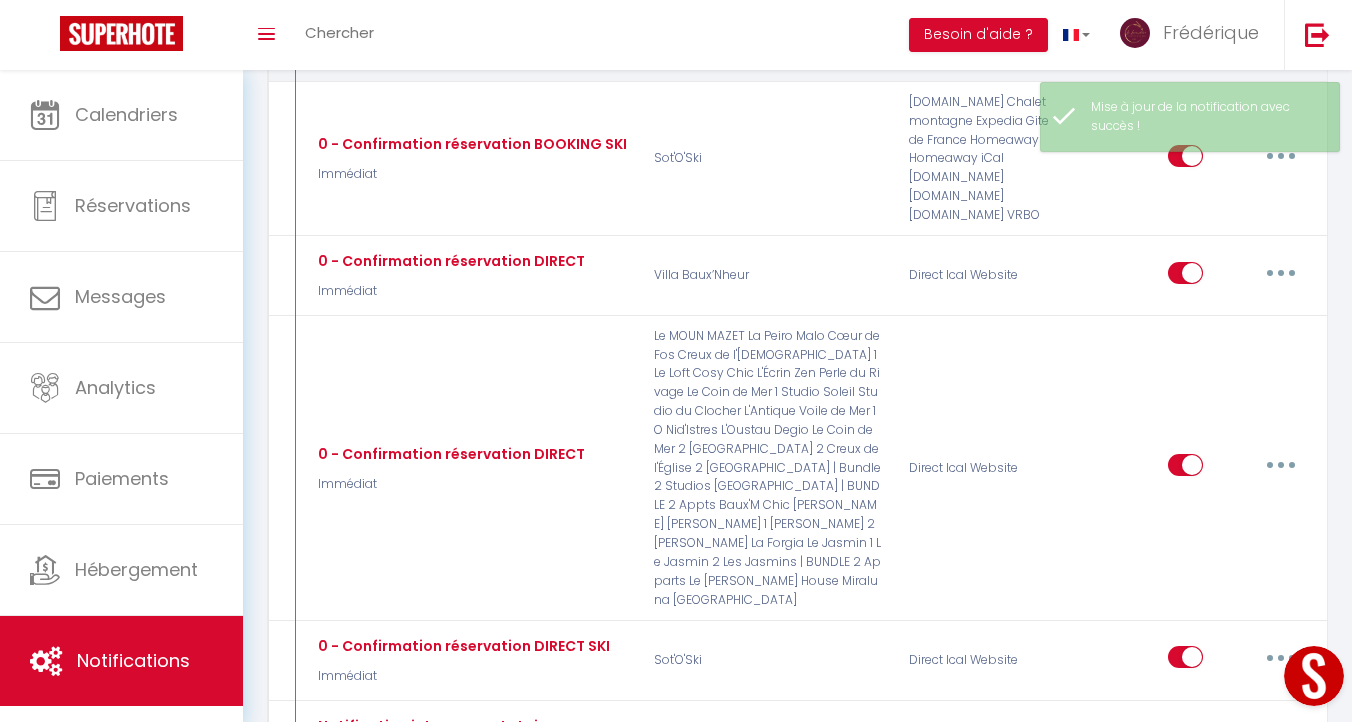 scroll, scrollTop: 1289, scrollLeft: 0, axis: vertical 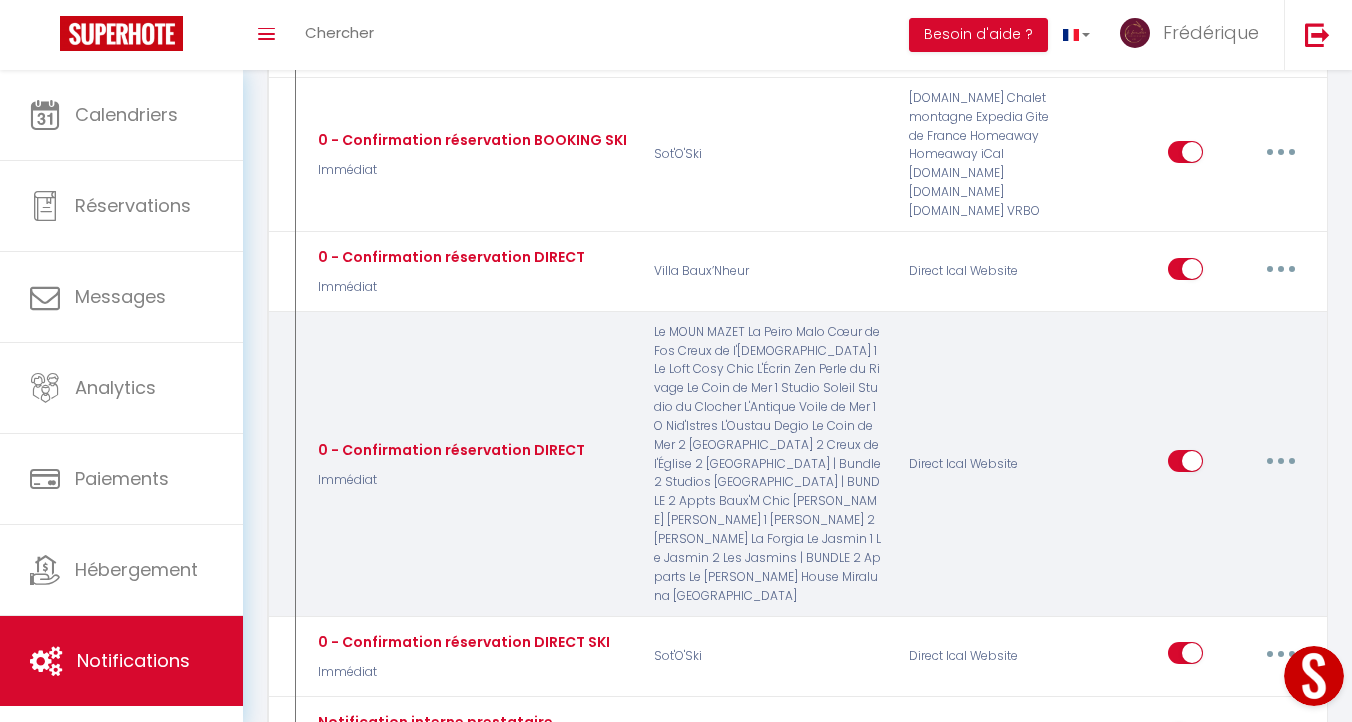 click at bounding box center [1281, 461] 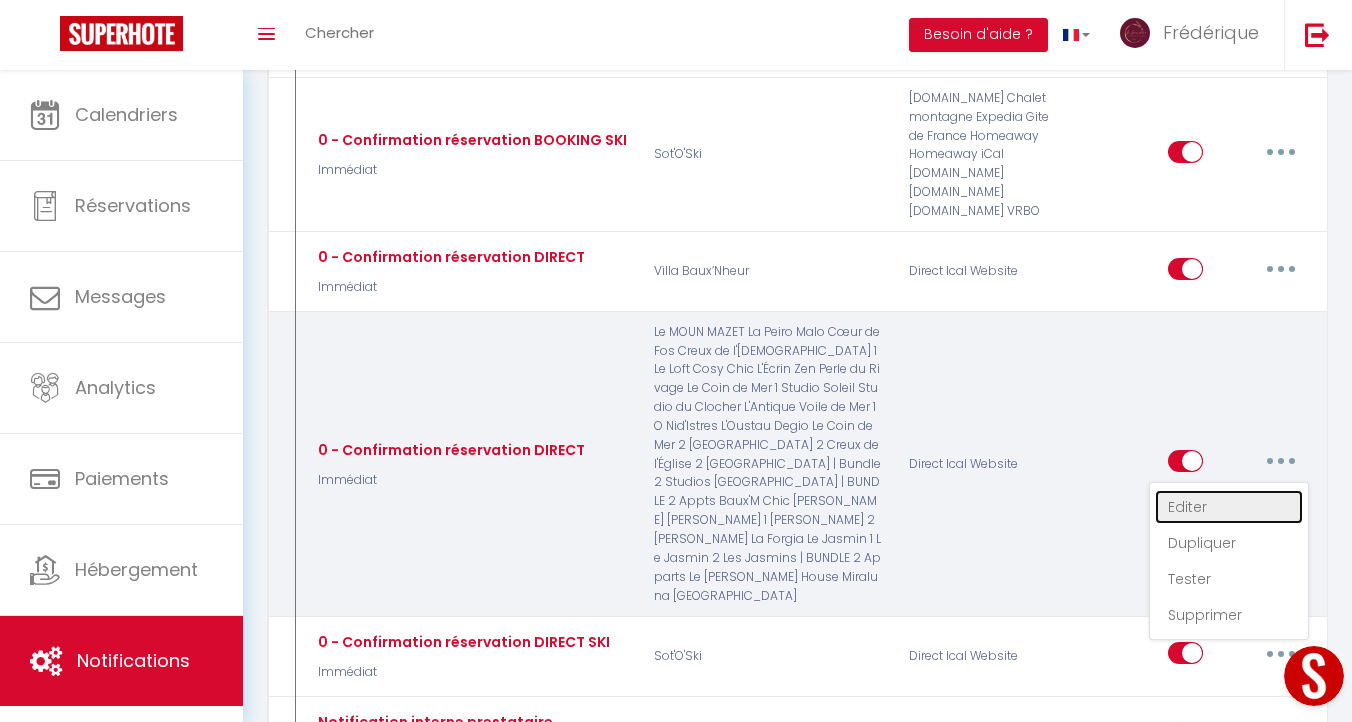 click on "Editer" at bounding box center (1229, 507) 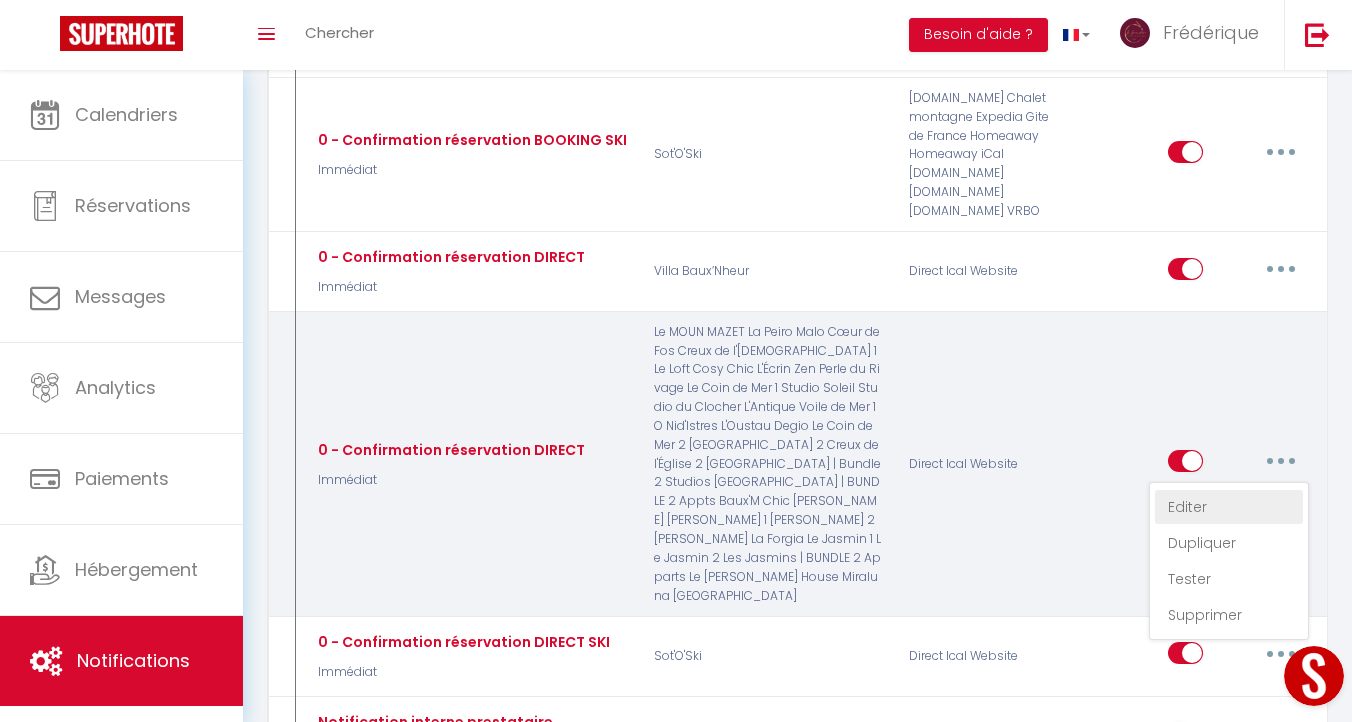 type on "0 - Confirmation réservation DIRECT" 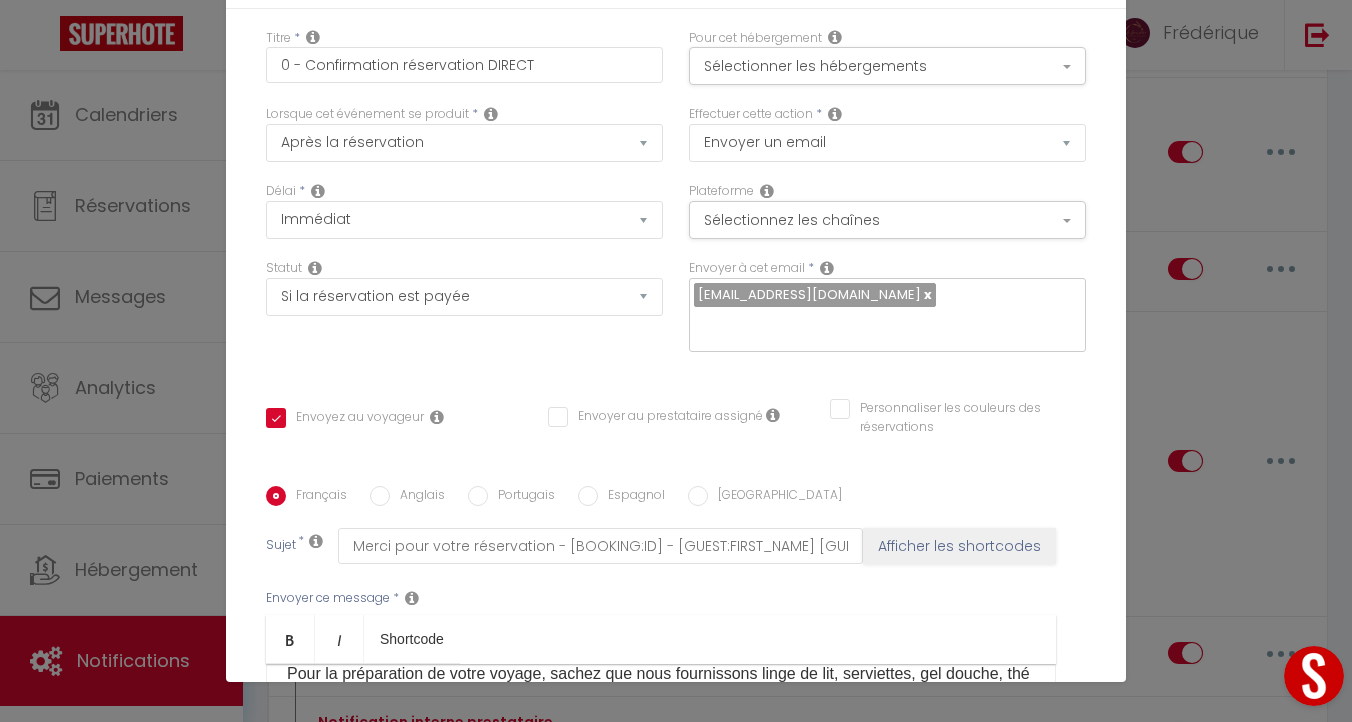 scroll, scrollTop: 0, scrollLeft: 0, axis: both 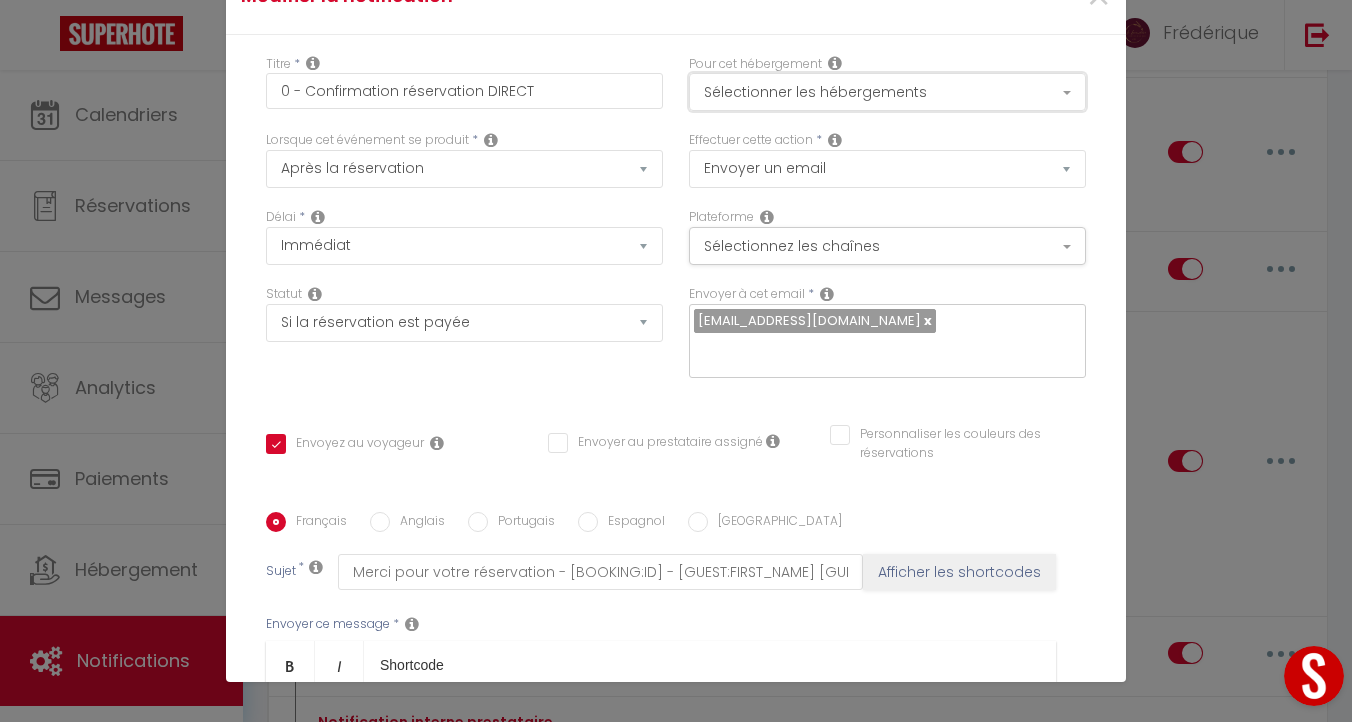 click on "Sélectionner les hébergements" at bounding box center [887, 92] 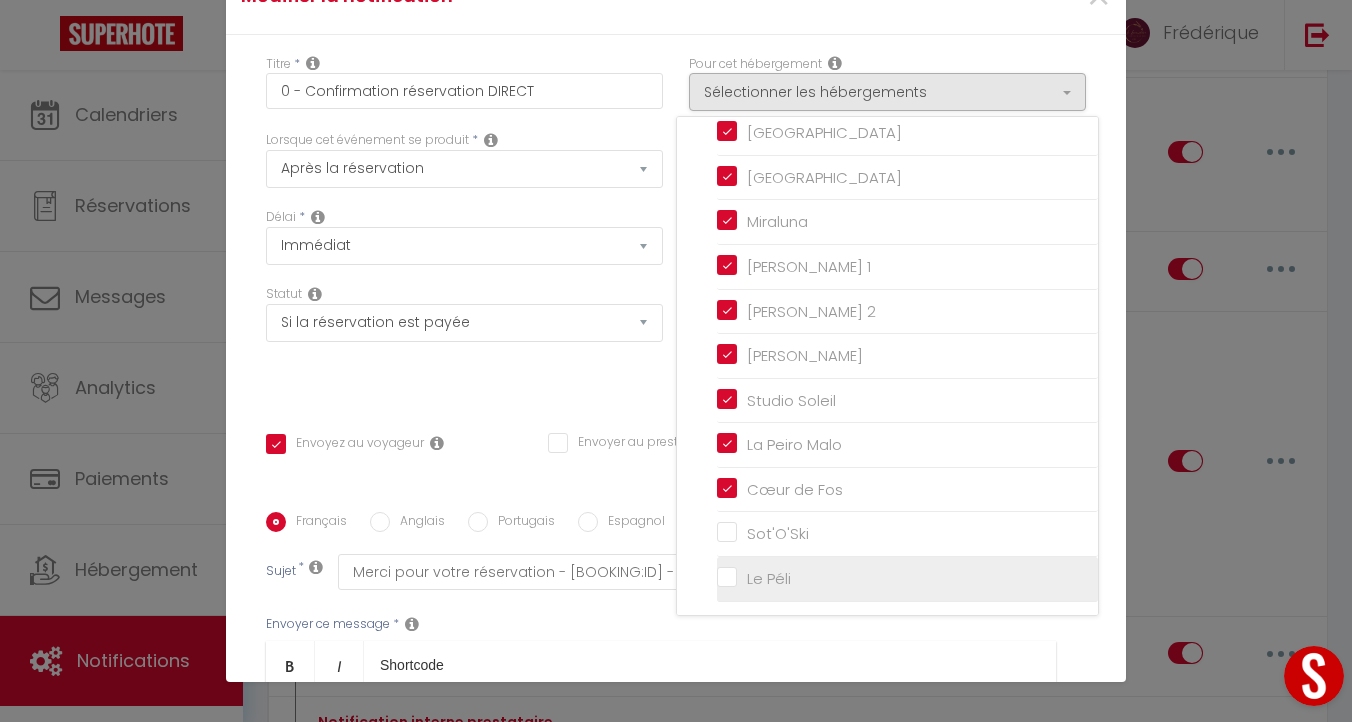 click on "Le Péli" at bounding box center (907, 579) 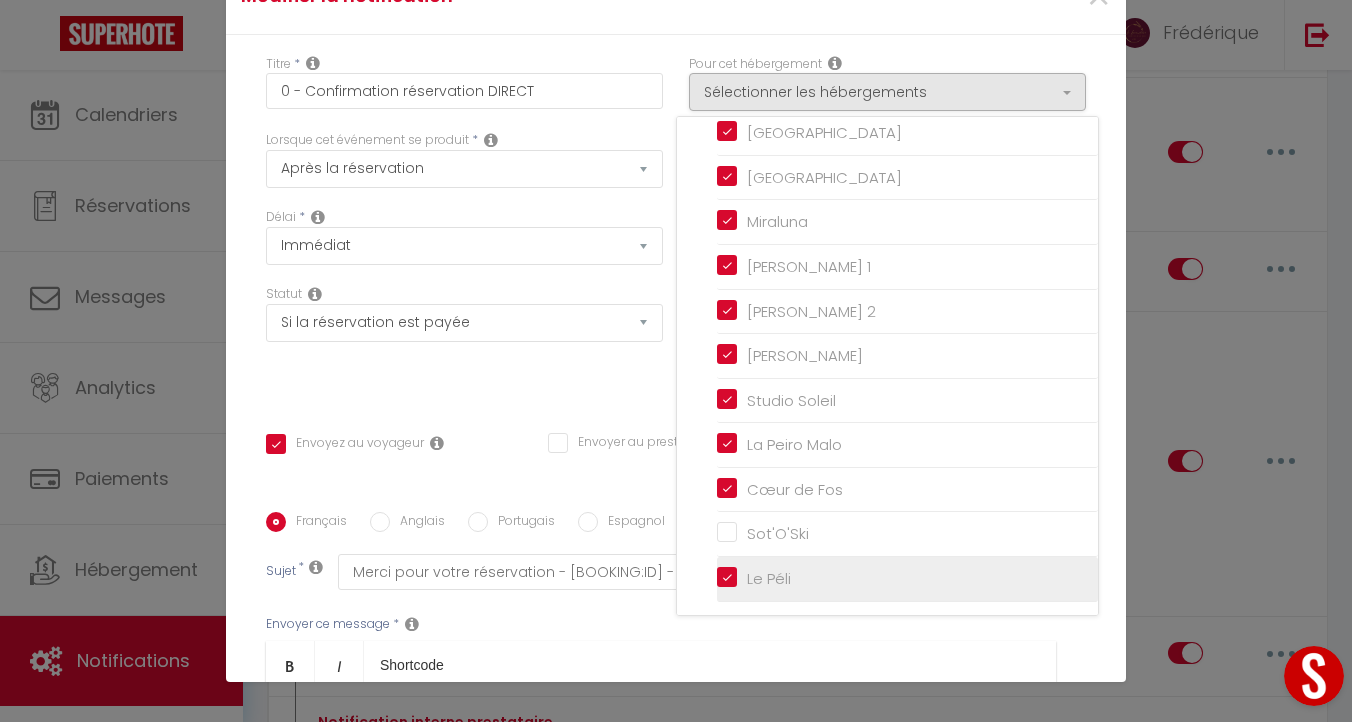 checkbox on "true" 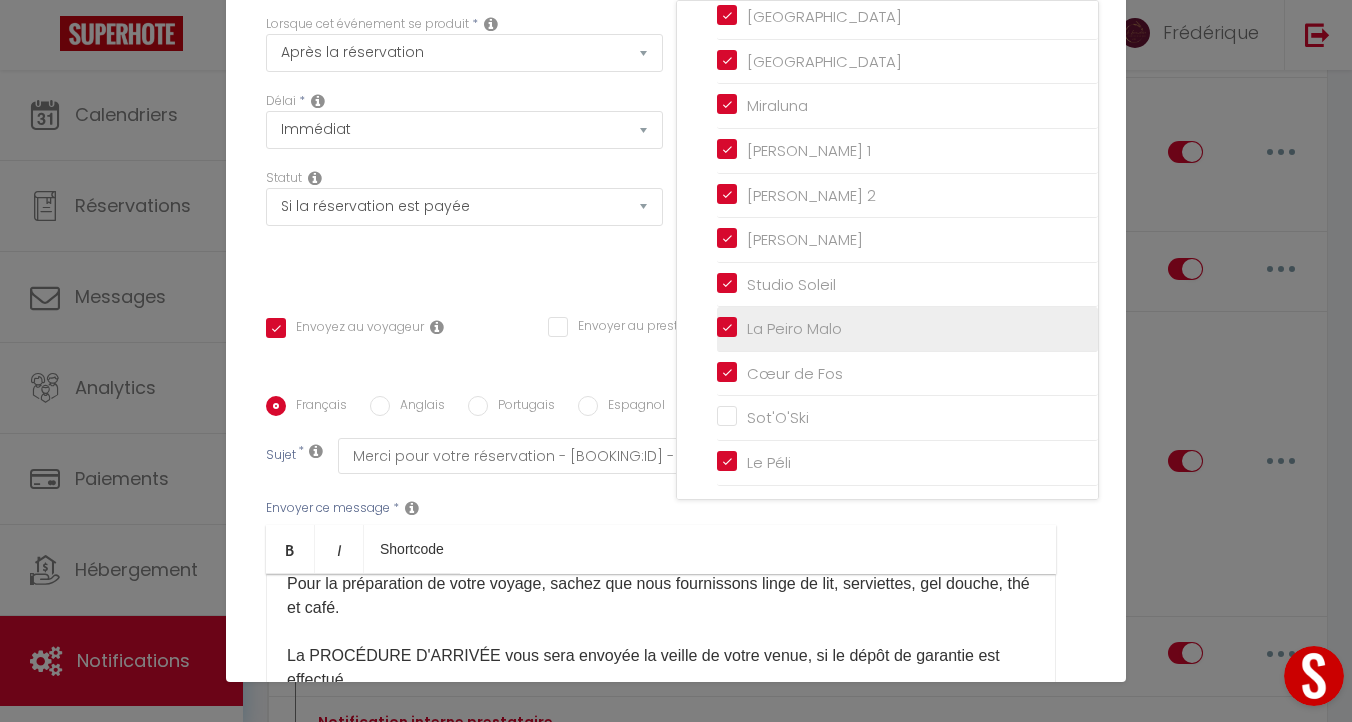 scroll, scrollTop: 121, scrollLeft: 0, axis: vertical 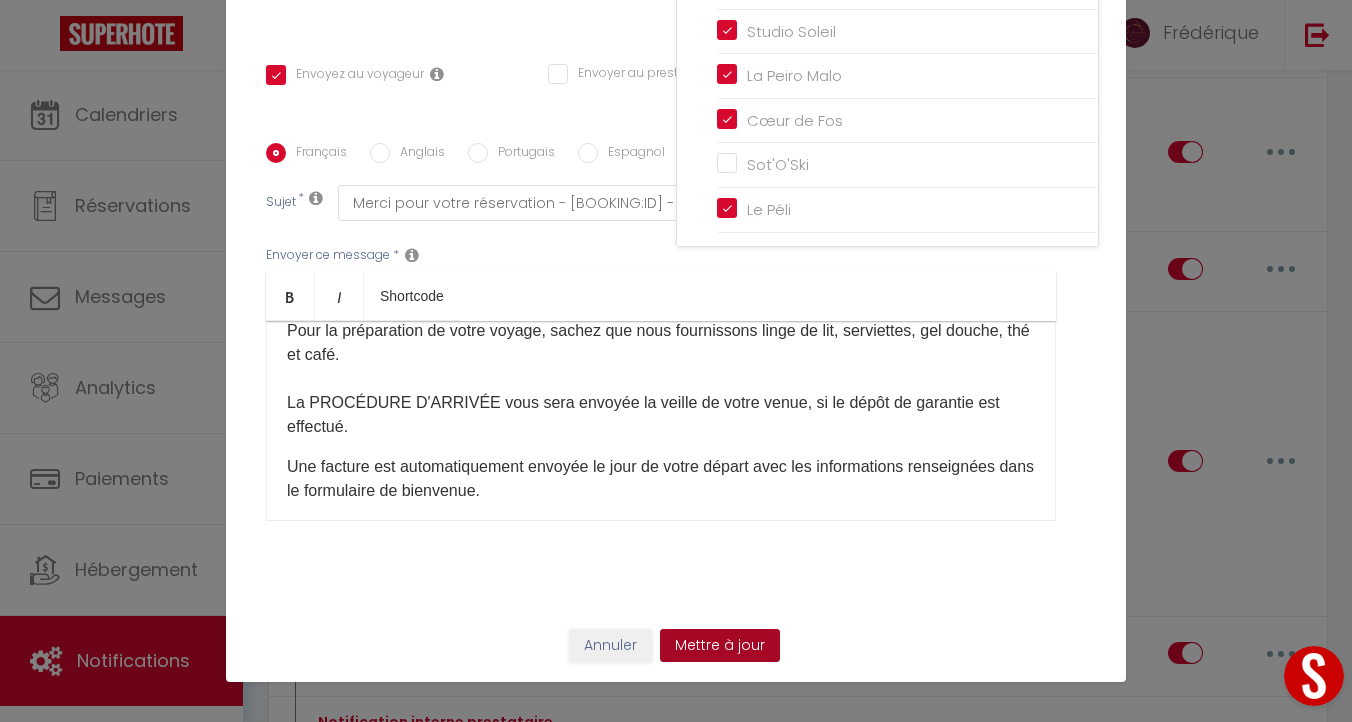 click on "Mettre à jour" at bounding box center (720, 646) 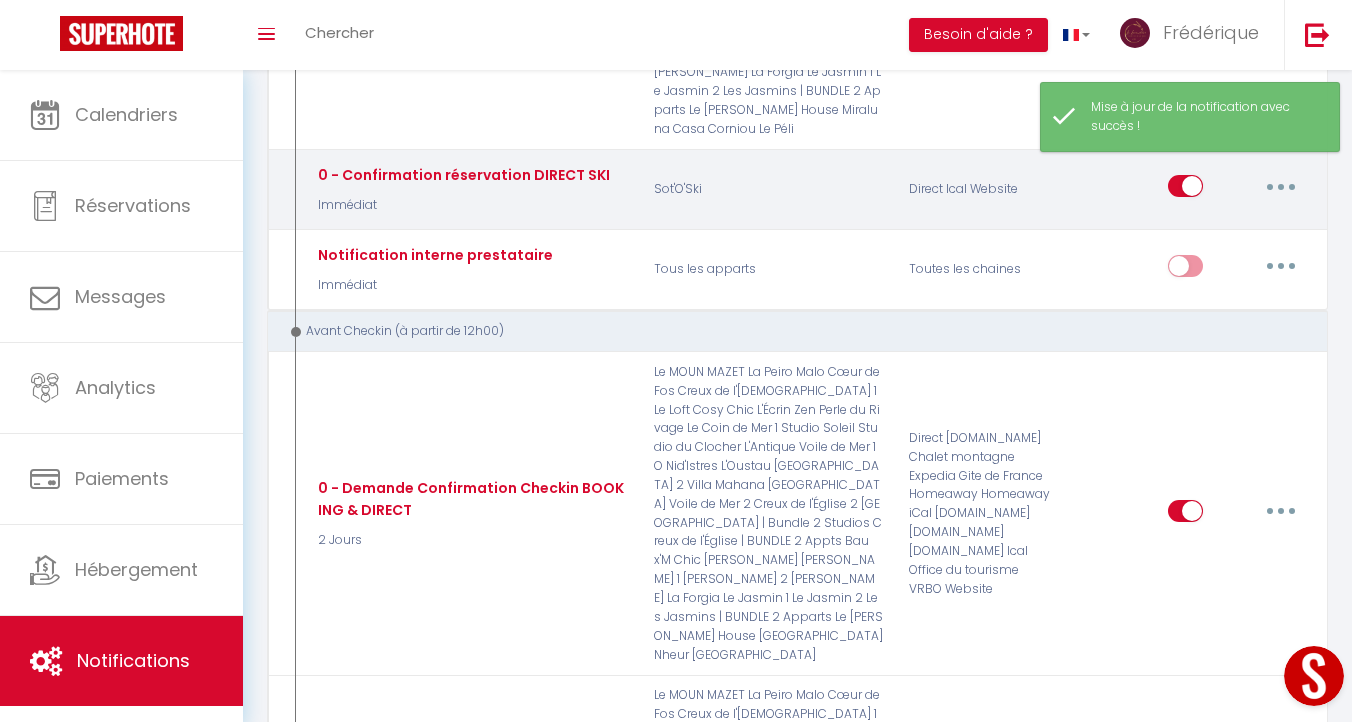 scroll, scrollTop: 1757, scrollLeft: 0, axis: vertical 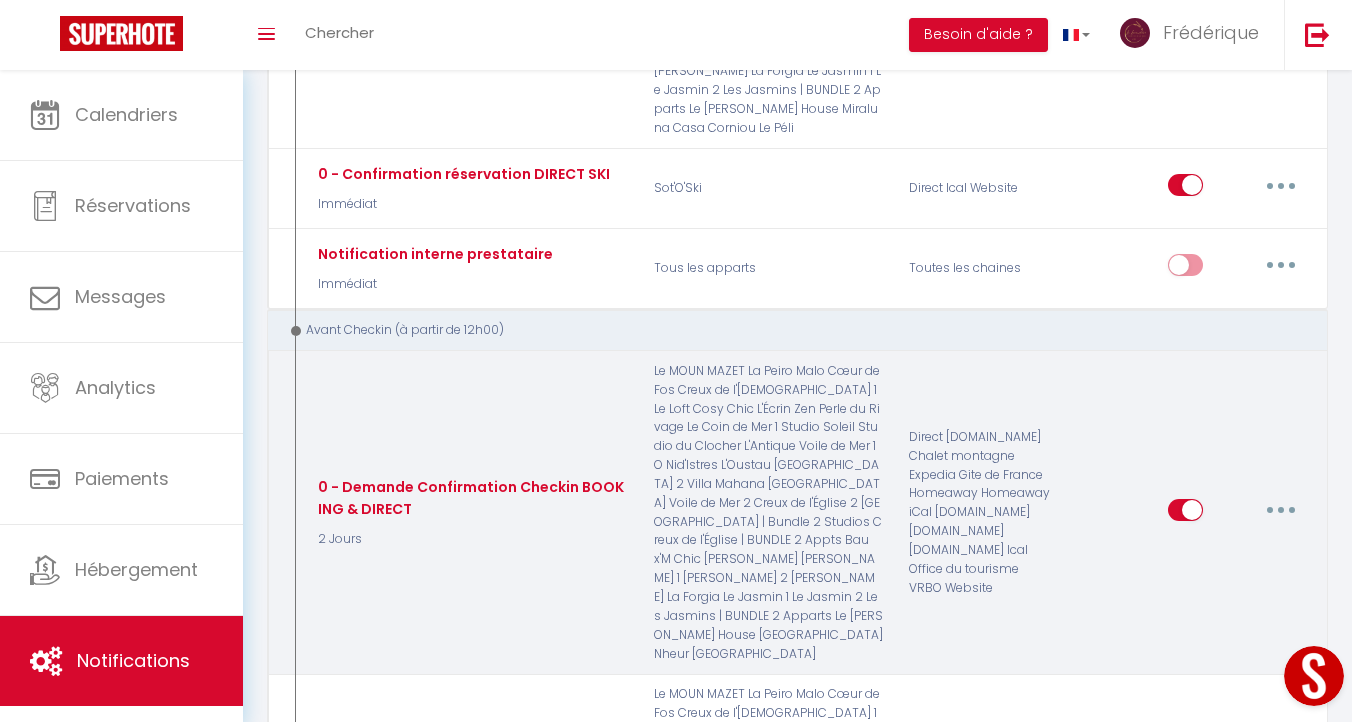 click at bounding box center (1281, 510) 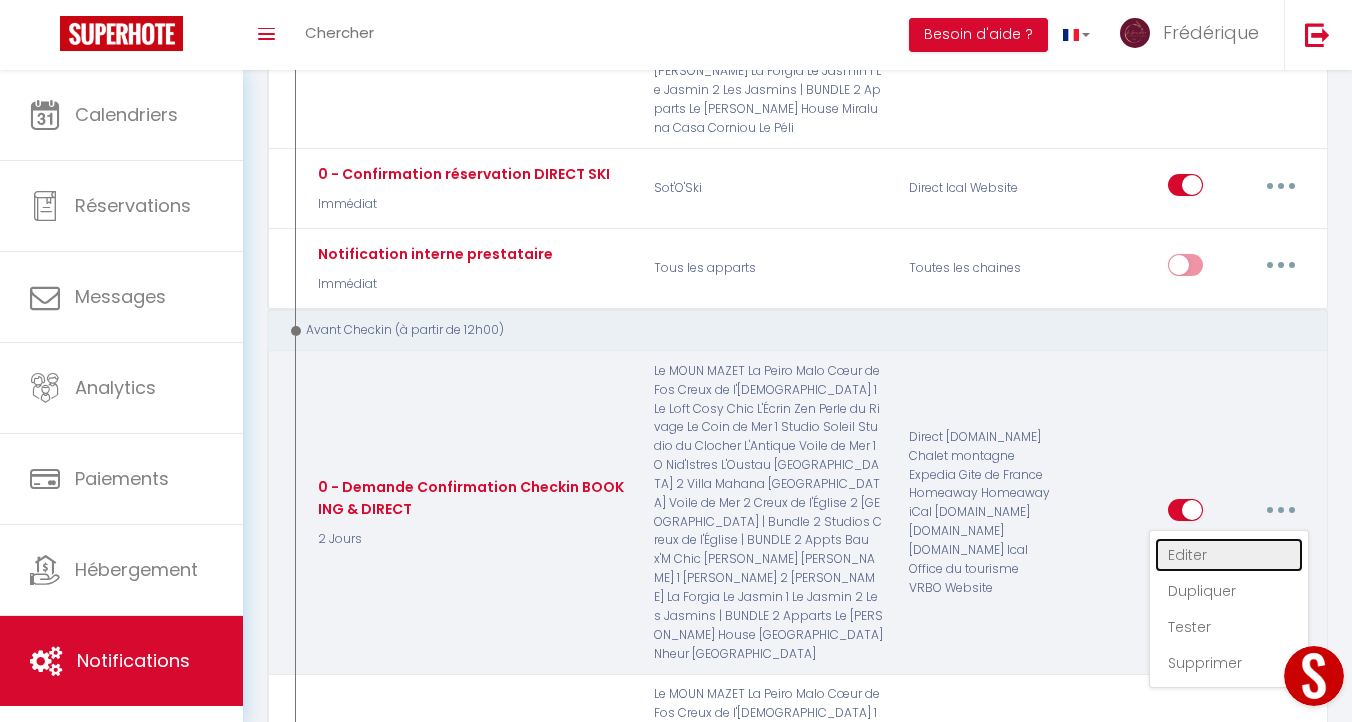 click on "Editer" at bounding box center (1229, 555) 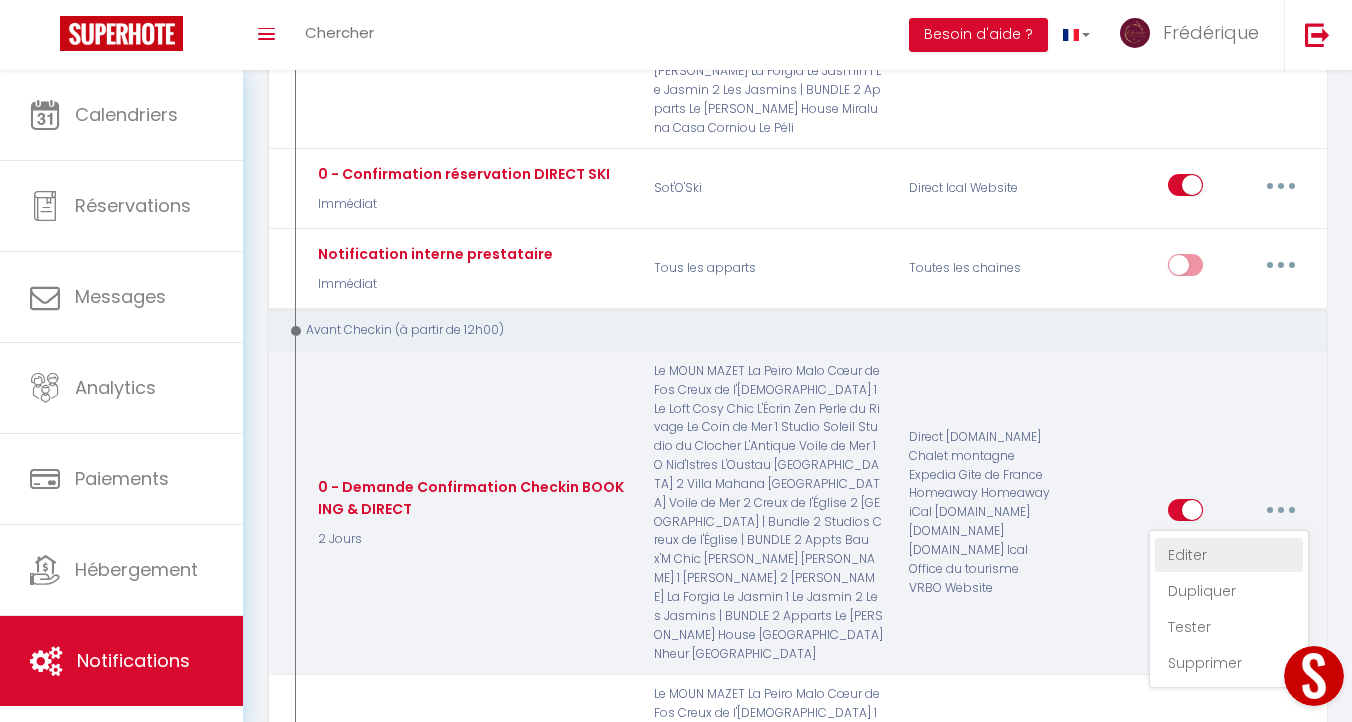 select on "2 Jours" 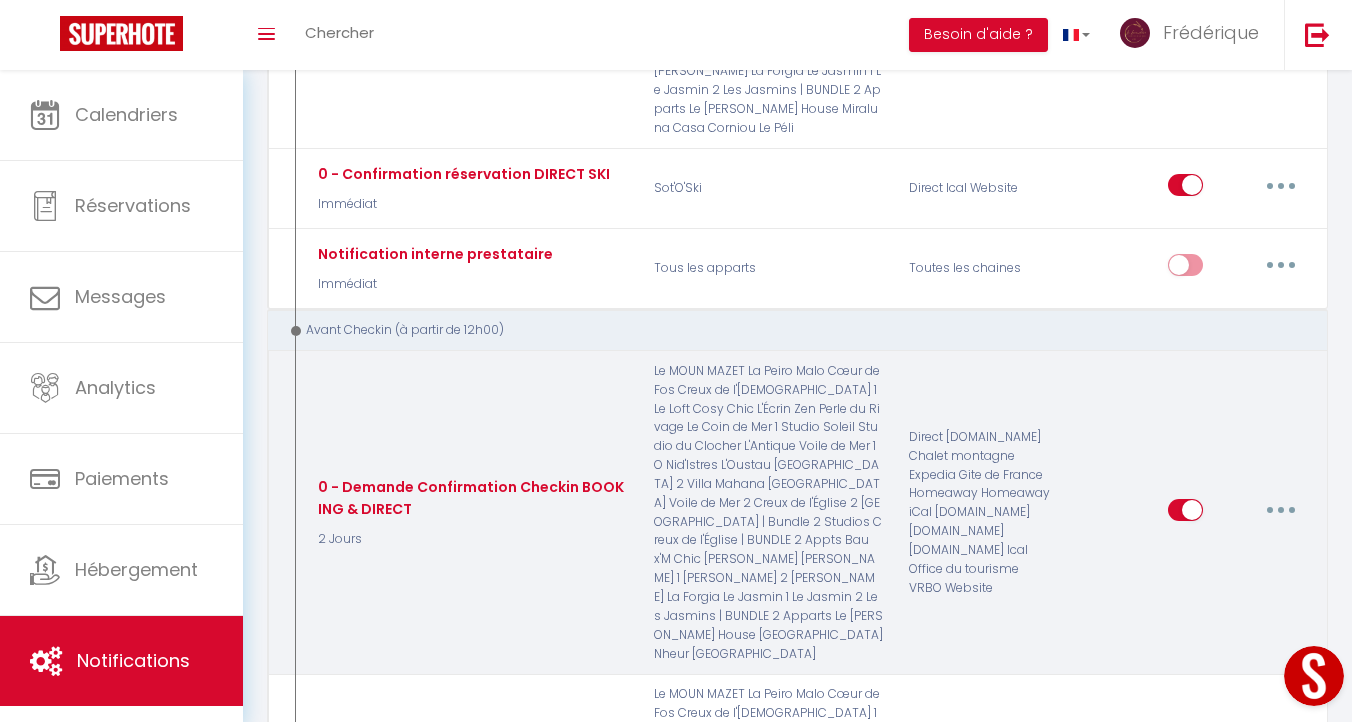 scroll, scrollTop: 198, scrollLeft: 0, axis: vertical 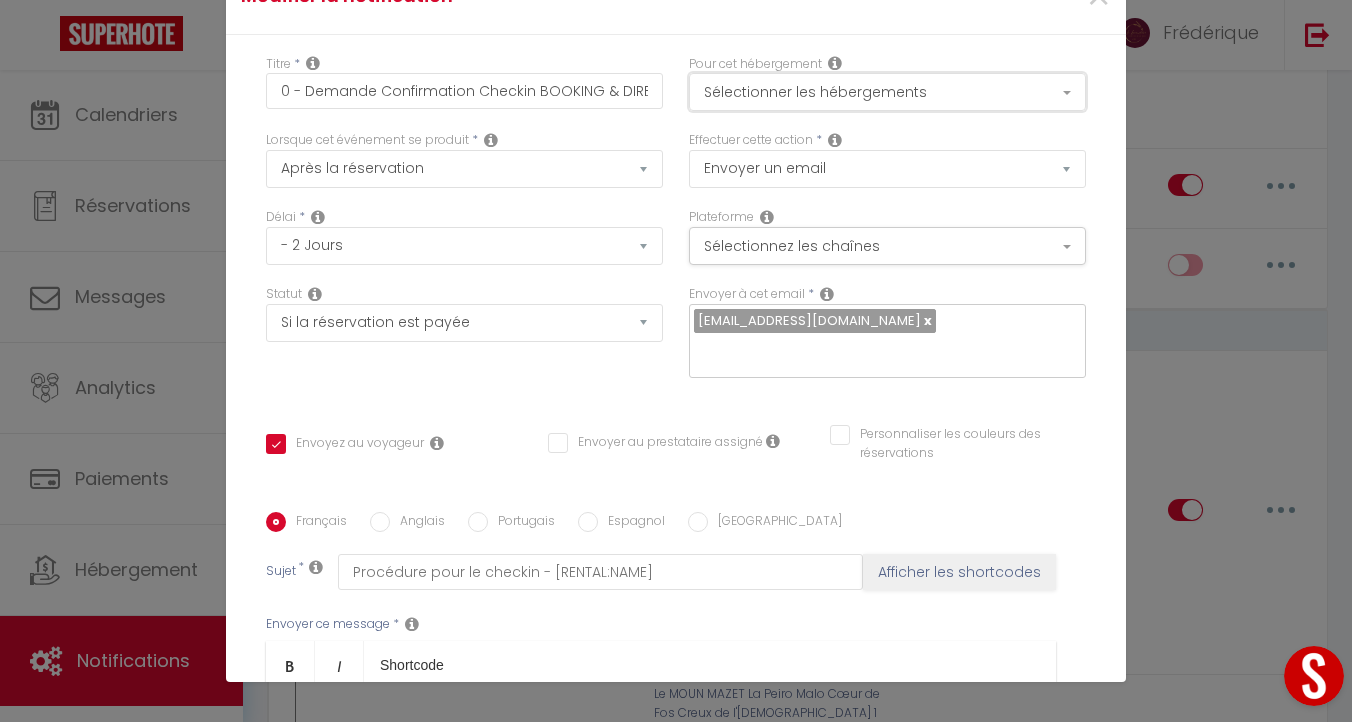 click on "Sélectionner les hébergements" at bounding box center [887, 92] 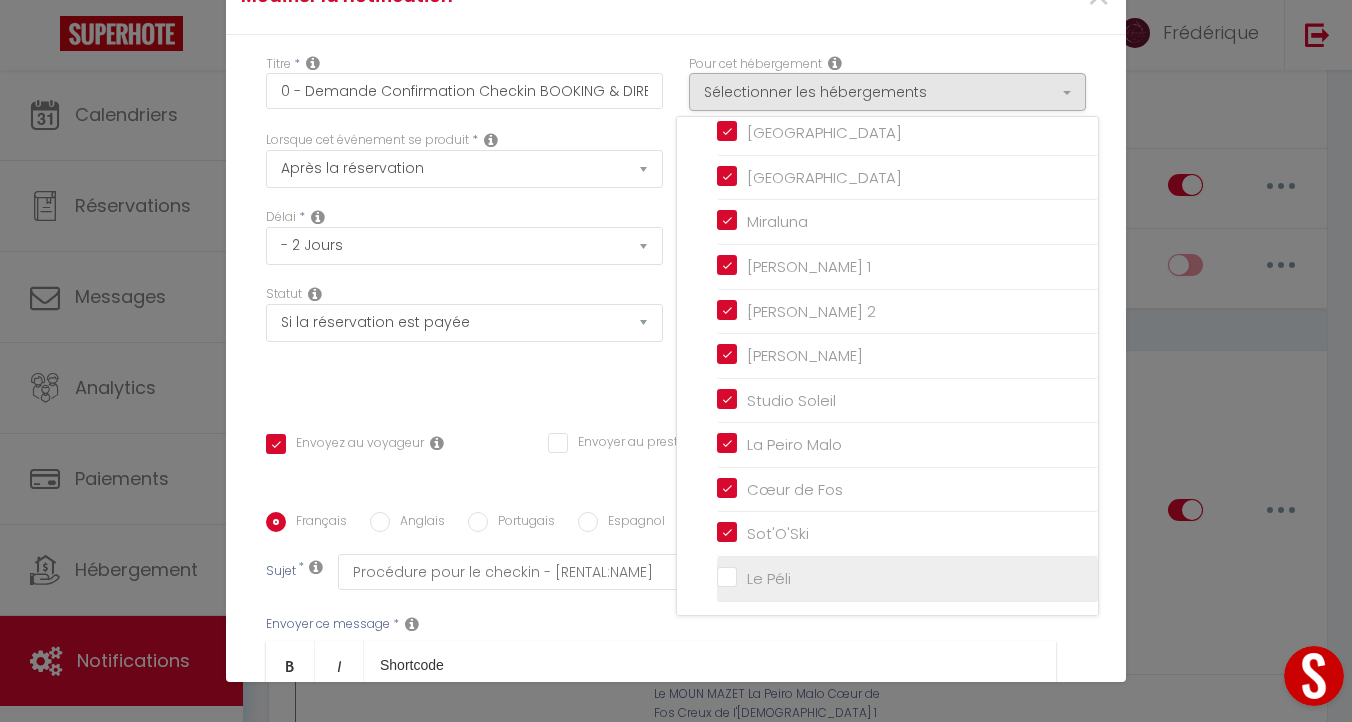click on "Le Péli" at bounding box center [907, 579] 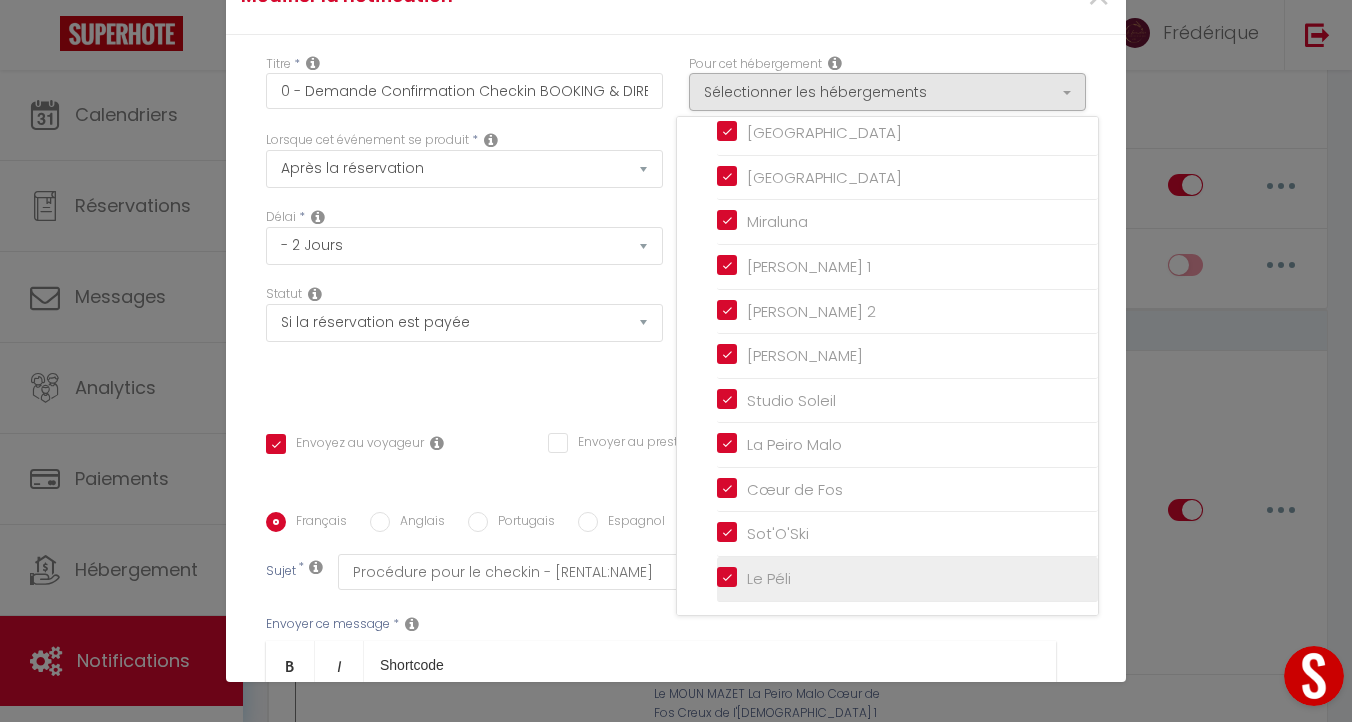 checkbox on "true" 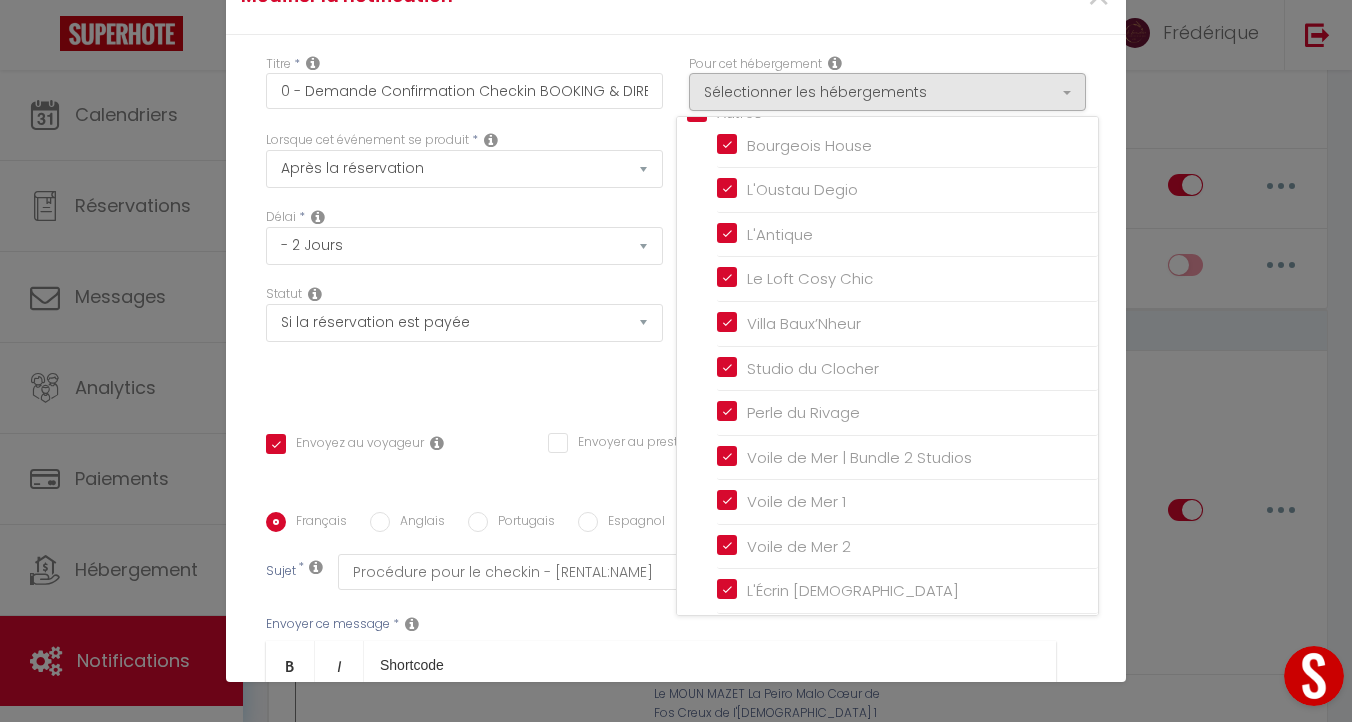 scroll, scrollTop: 0, scrollLeft: 0, axis: both 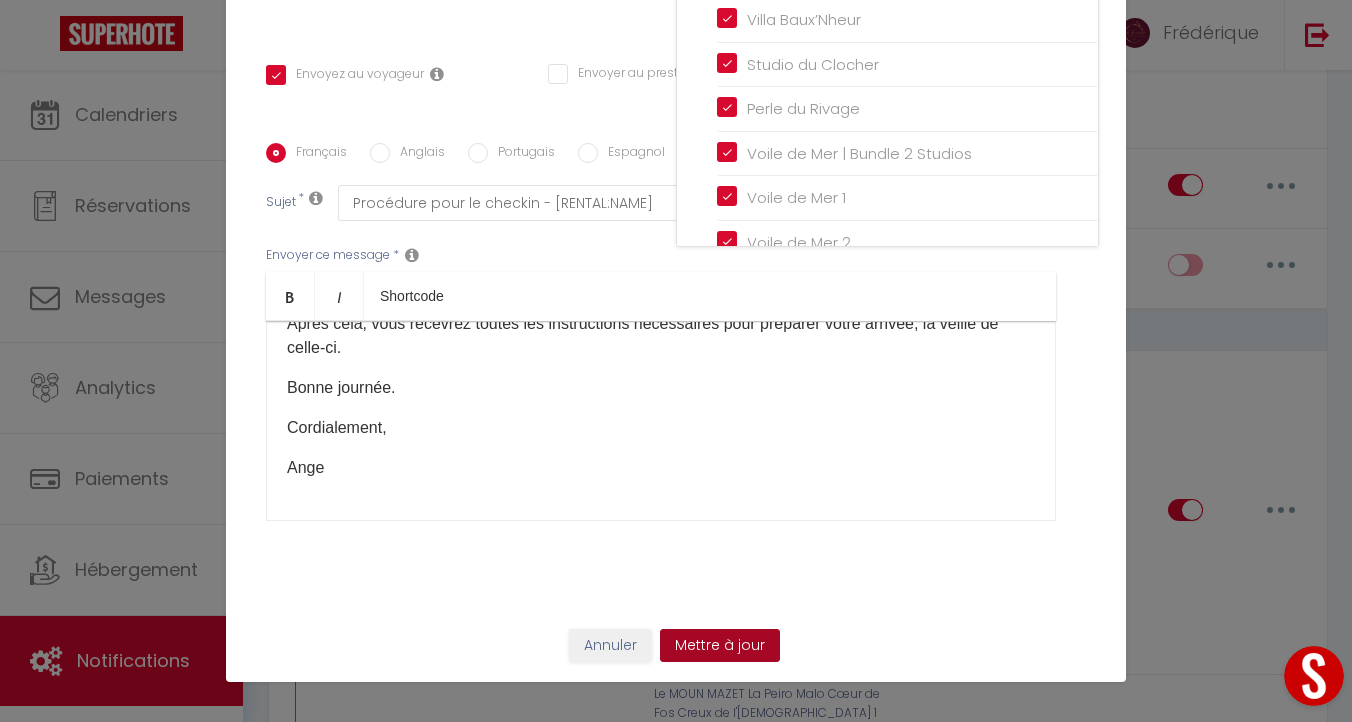 click on "Mettre à jour" at bounding box center (720, 646) 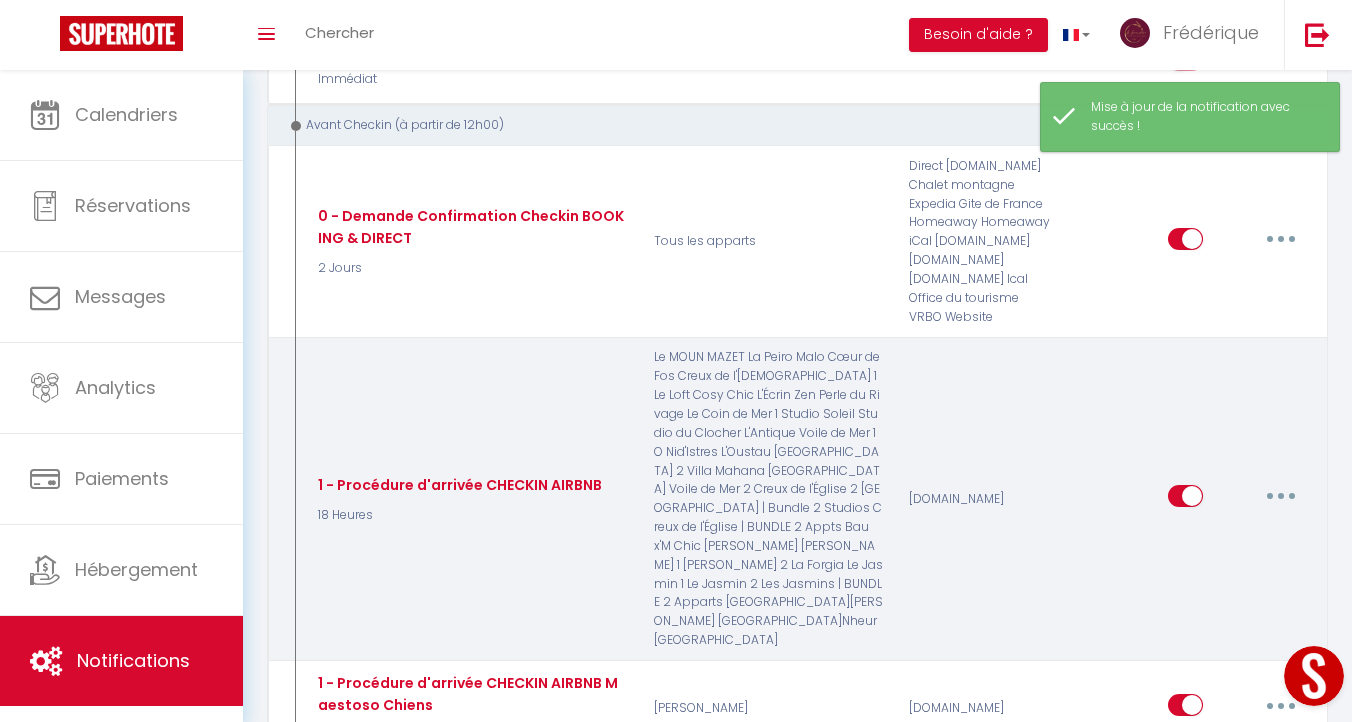 scroll, scrollTop: 1966, scrollLeft: 0, axis: vertical 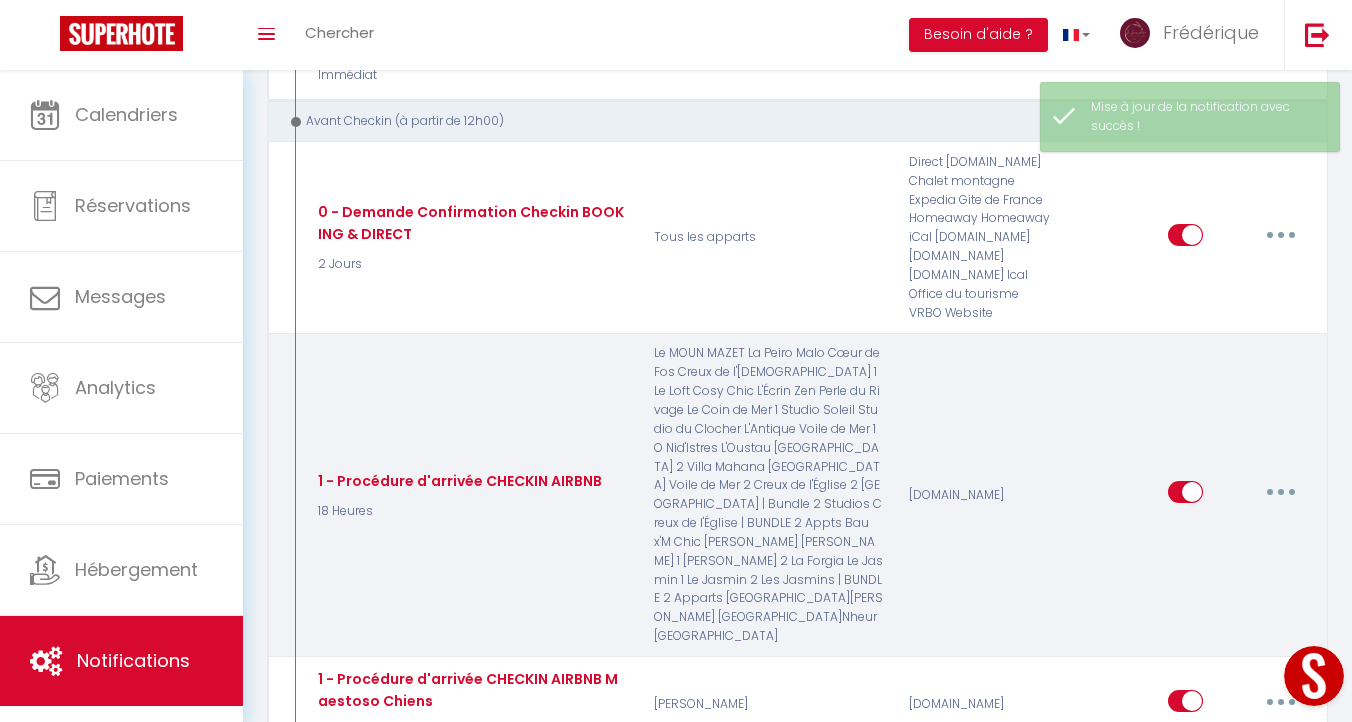 click at bounding box center [1281, 492] 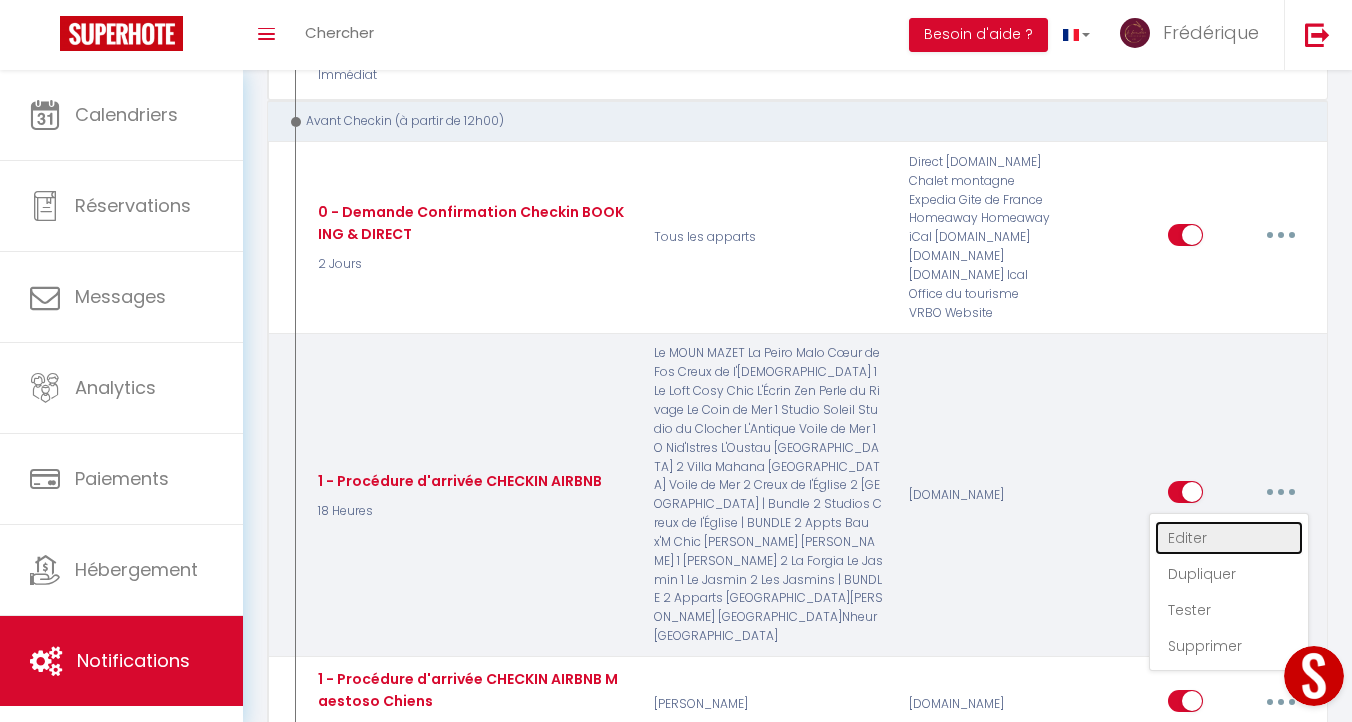 click on "Editer" at bounding box center (1229, 538) 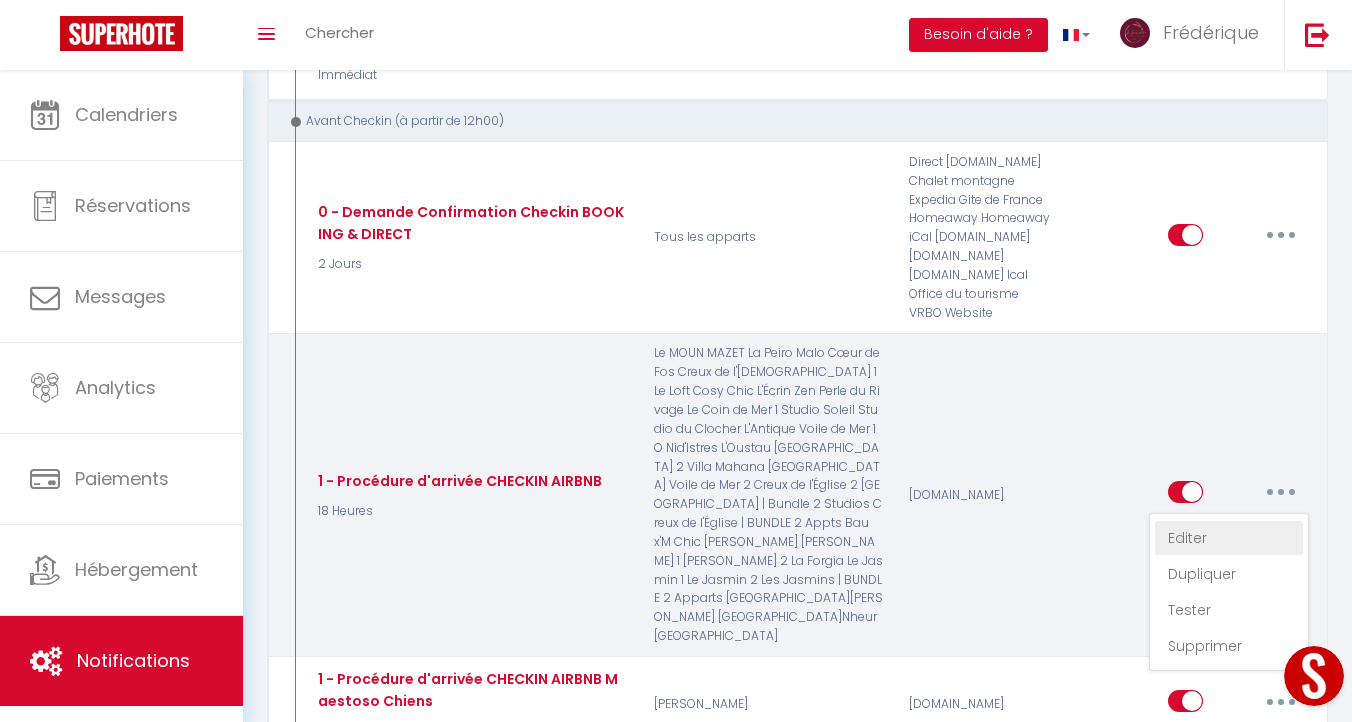 radio on "true" 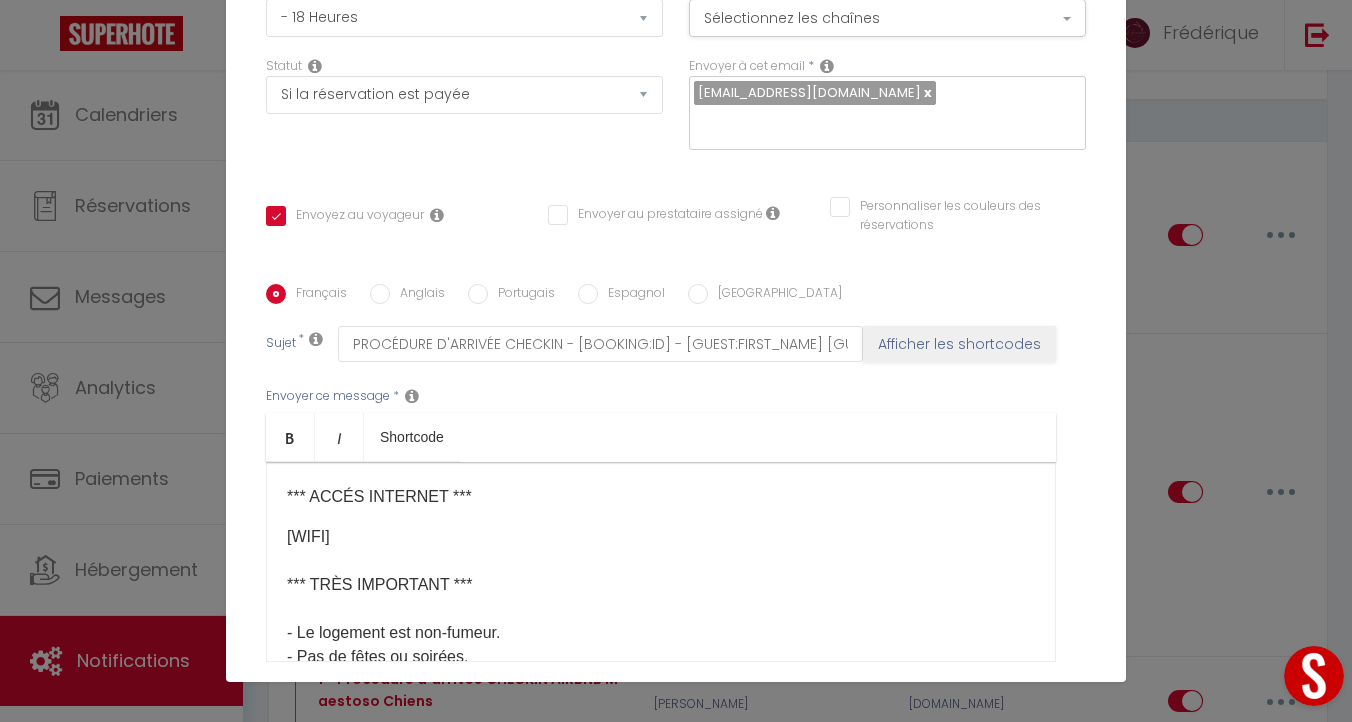 scroll, scrollTop: 0, scrollLeft: 0, axis: both 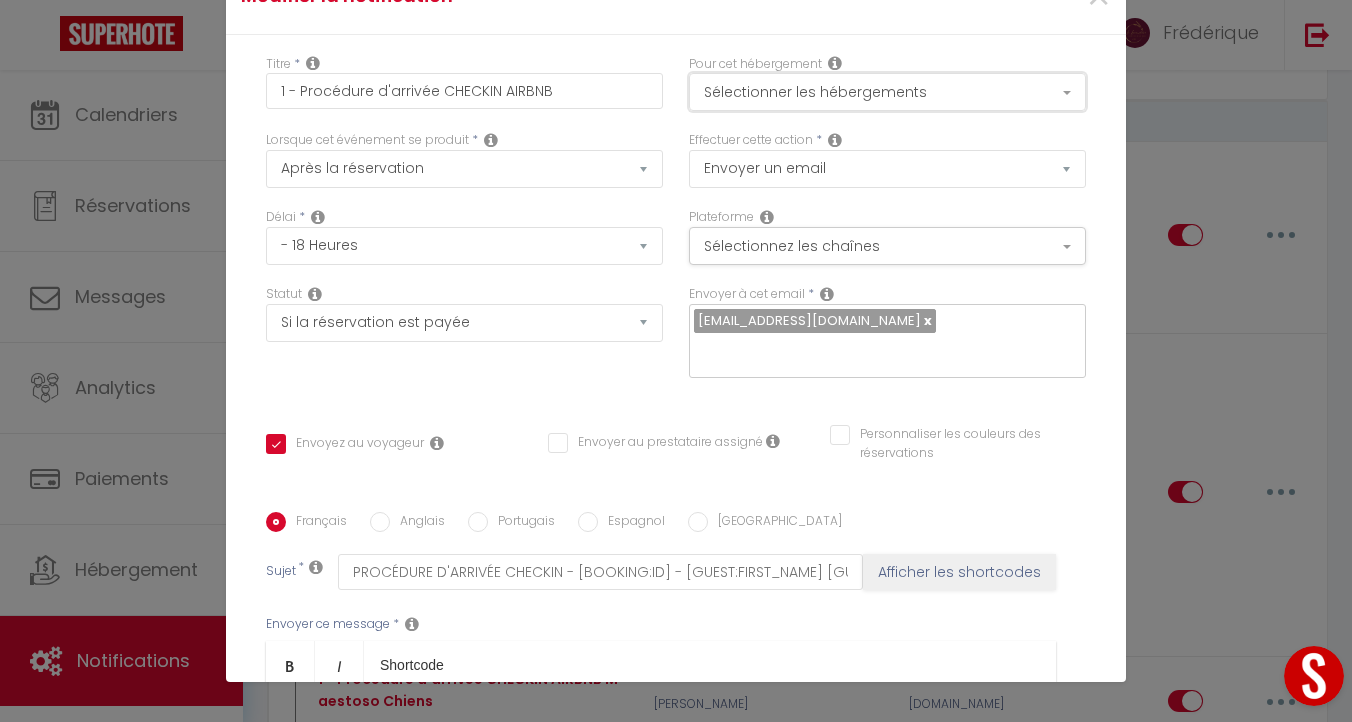 click on "Sélectionner les hébergements" at bounding box center [887, 92] 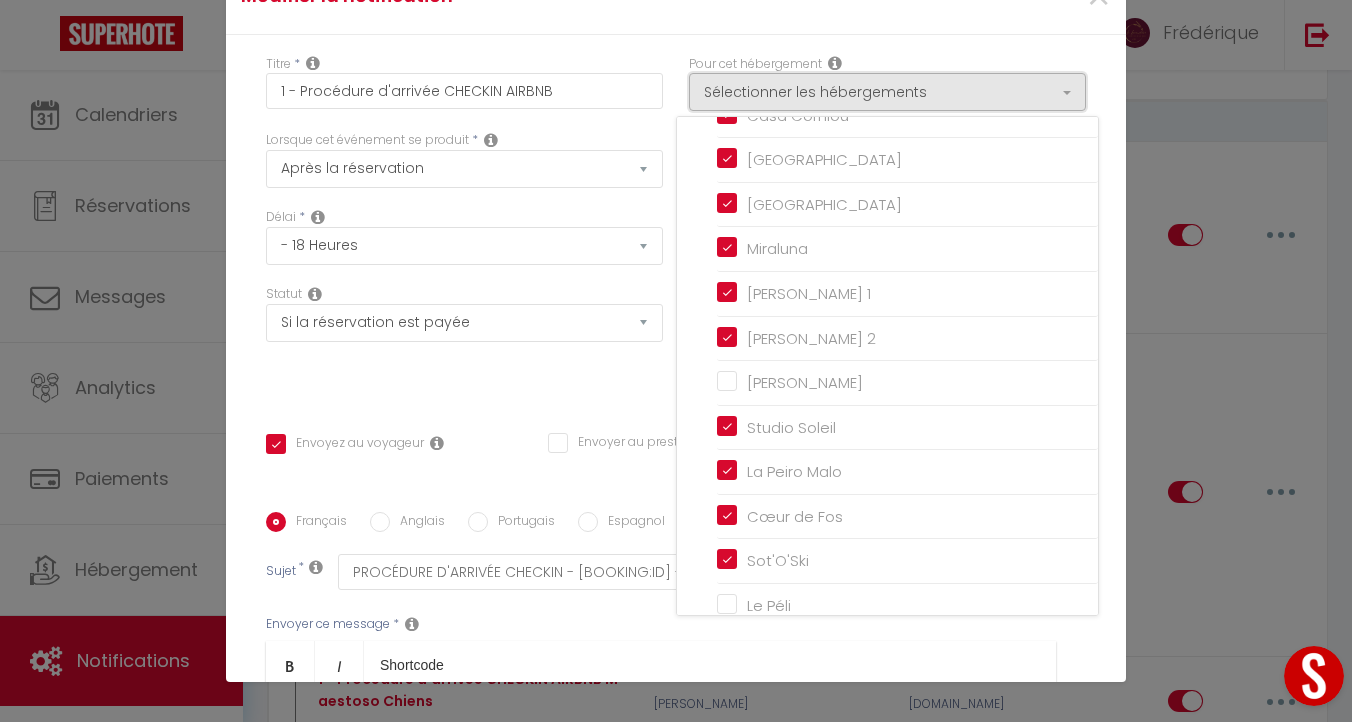 scroll, scrollTop: 1236, scrollLeft: 0, axis: vertical 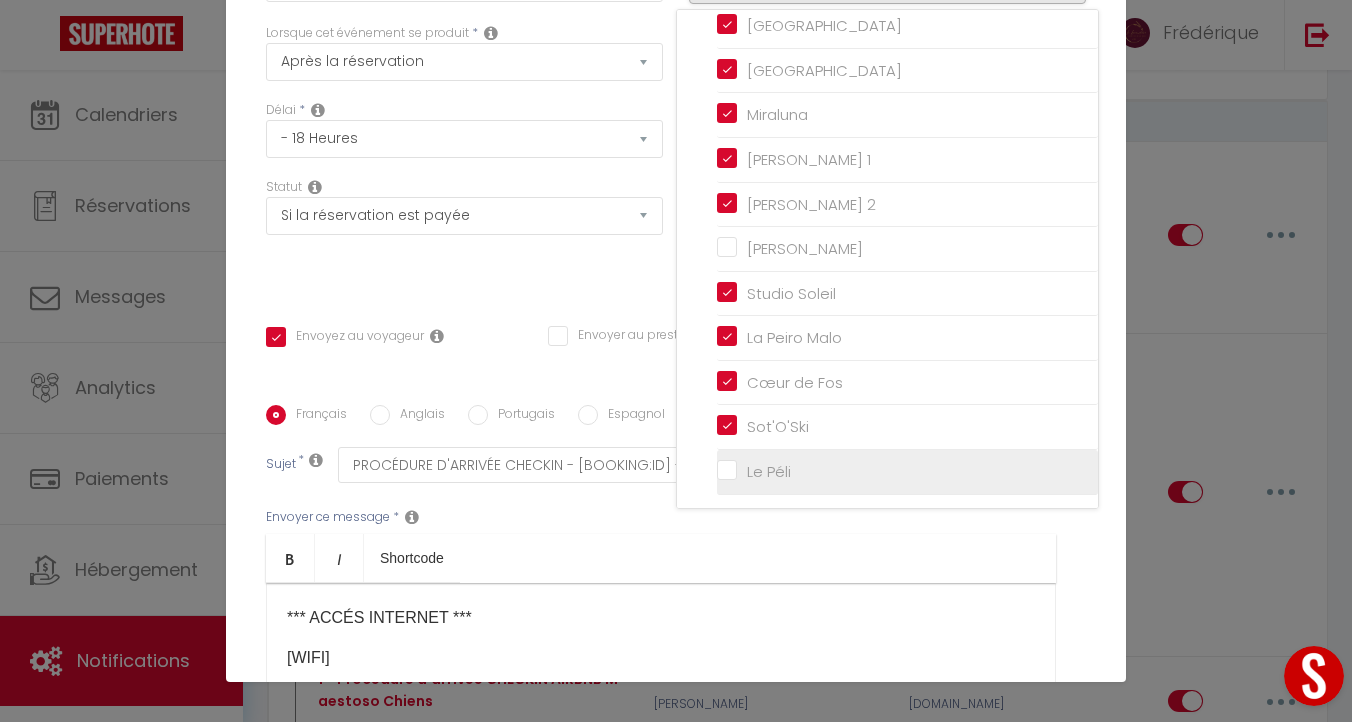 click on "Le Péli" at bounding box center (907, 472) 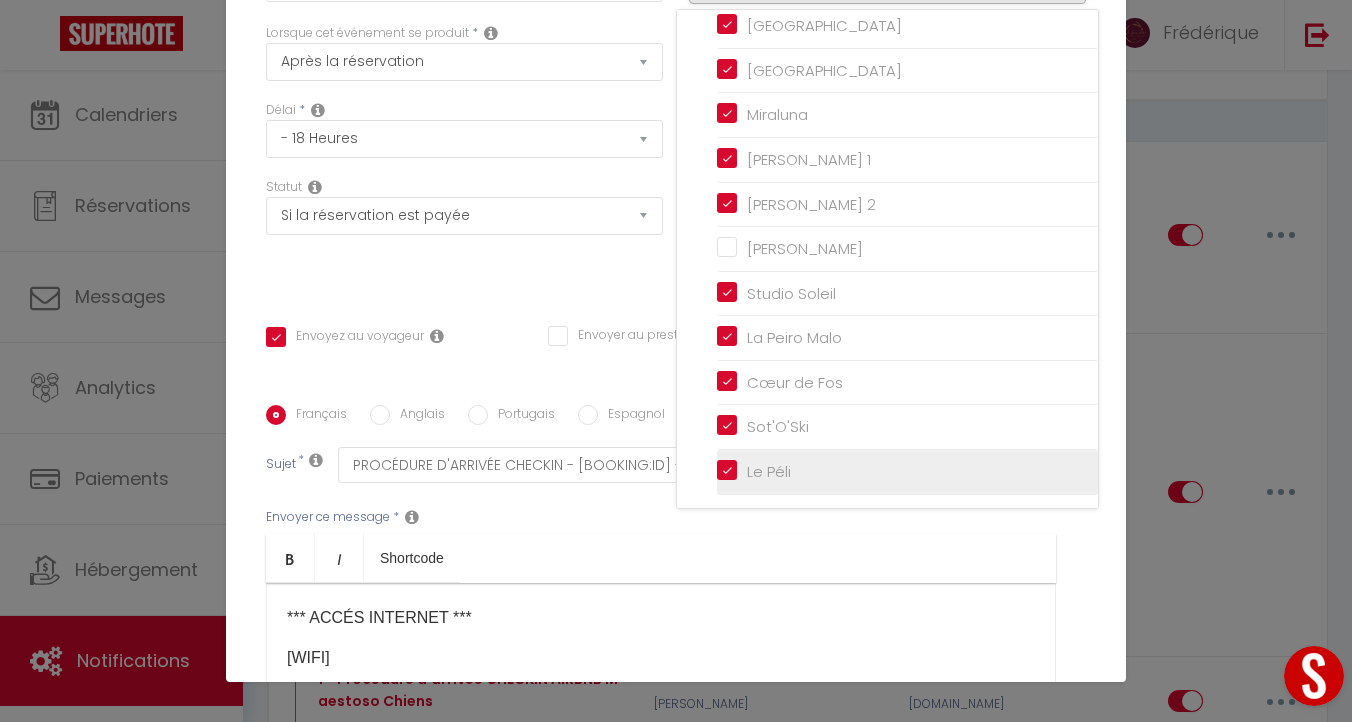checkbox on "true" 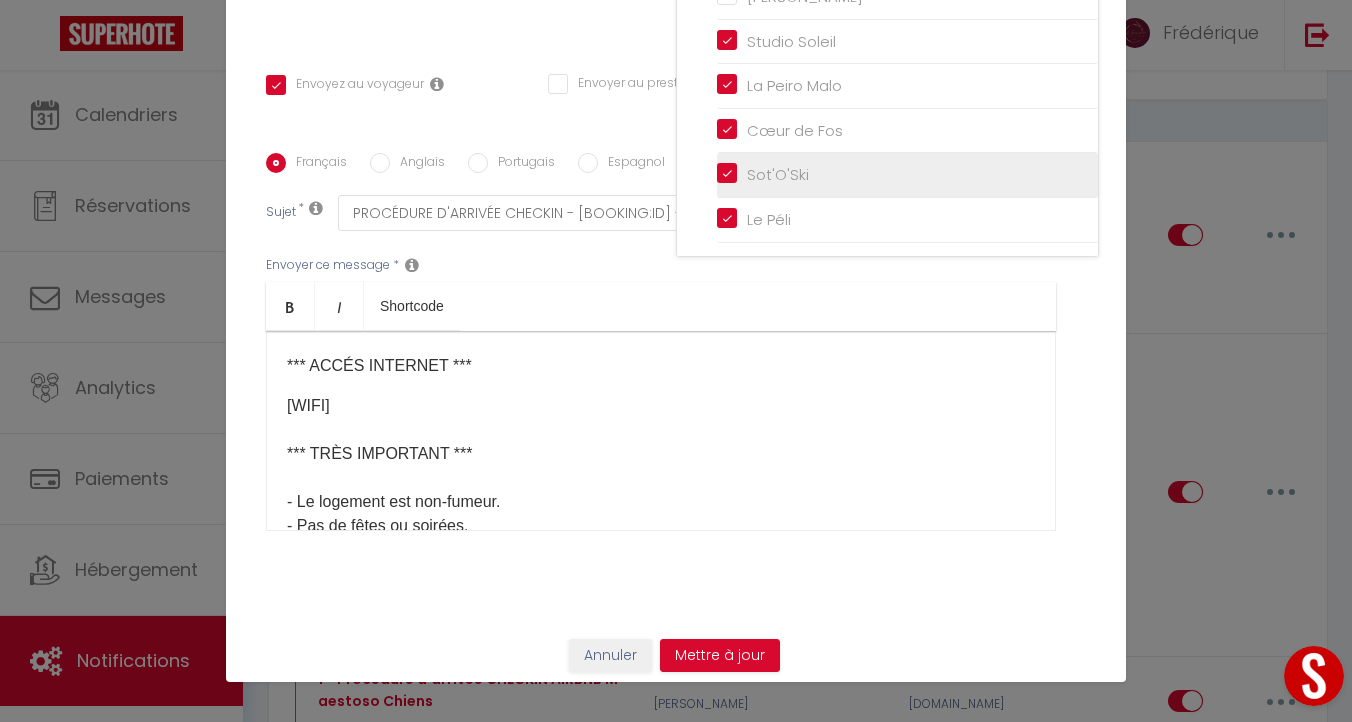 scroll, scrollTop: 360, scrollLeft: 0, axis: vertical 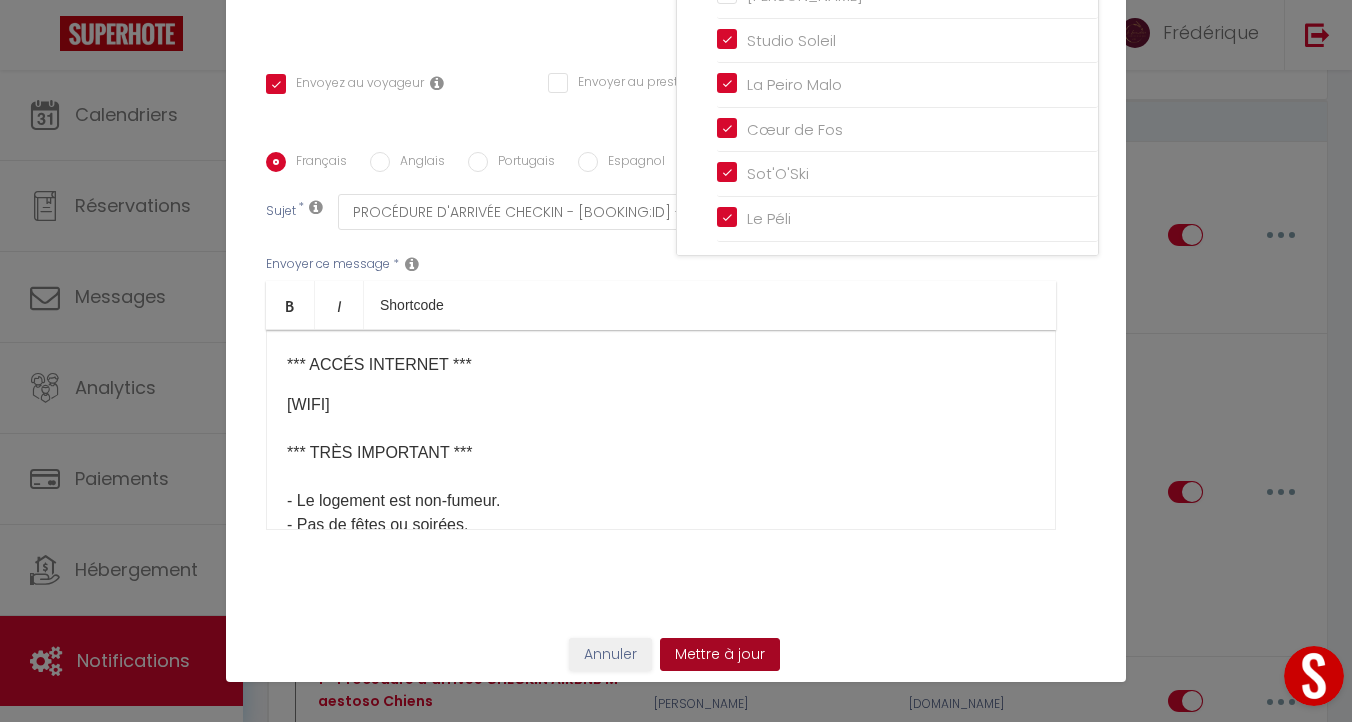 click on "Mettre à jour" at bounding box center [720, 655] 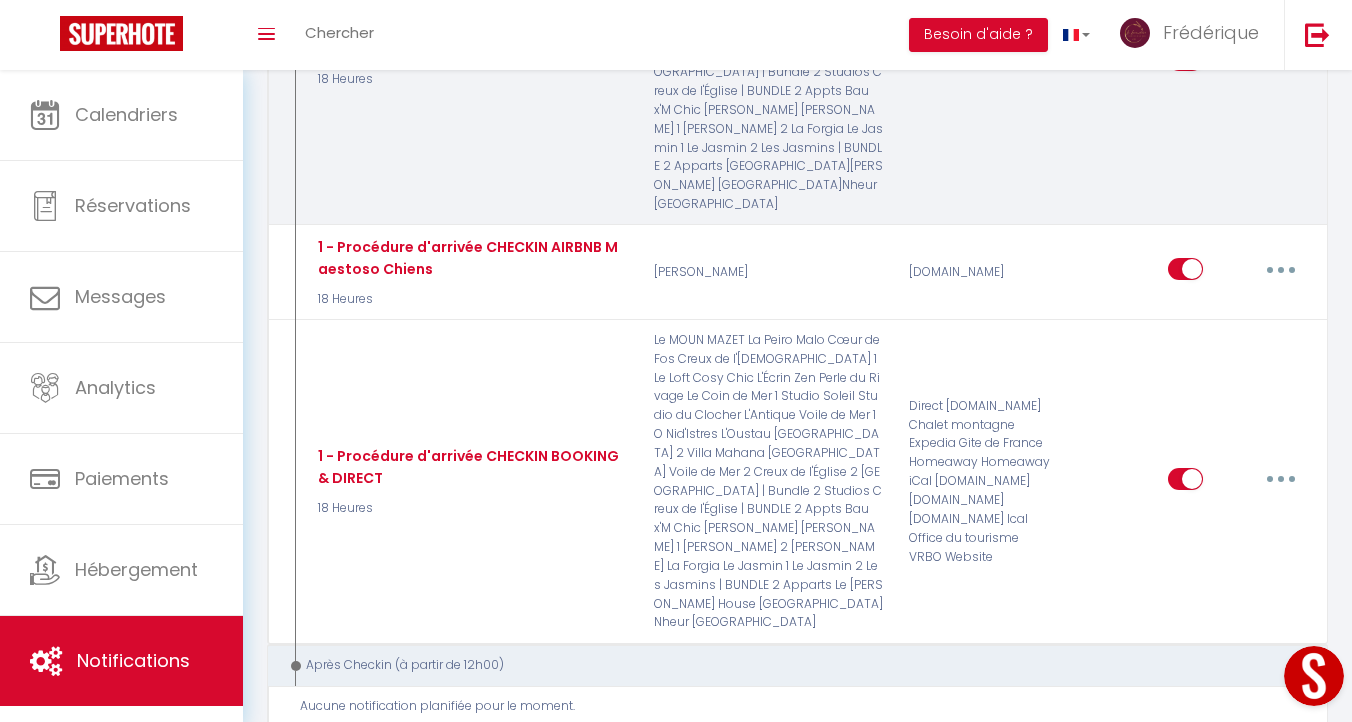 scroll, scrollTop: 2400, scrollLeft: 0, axis: vertical 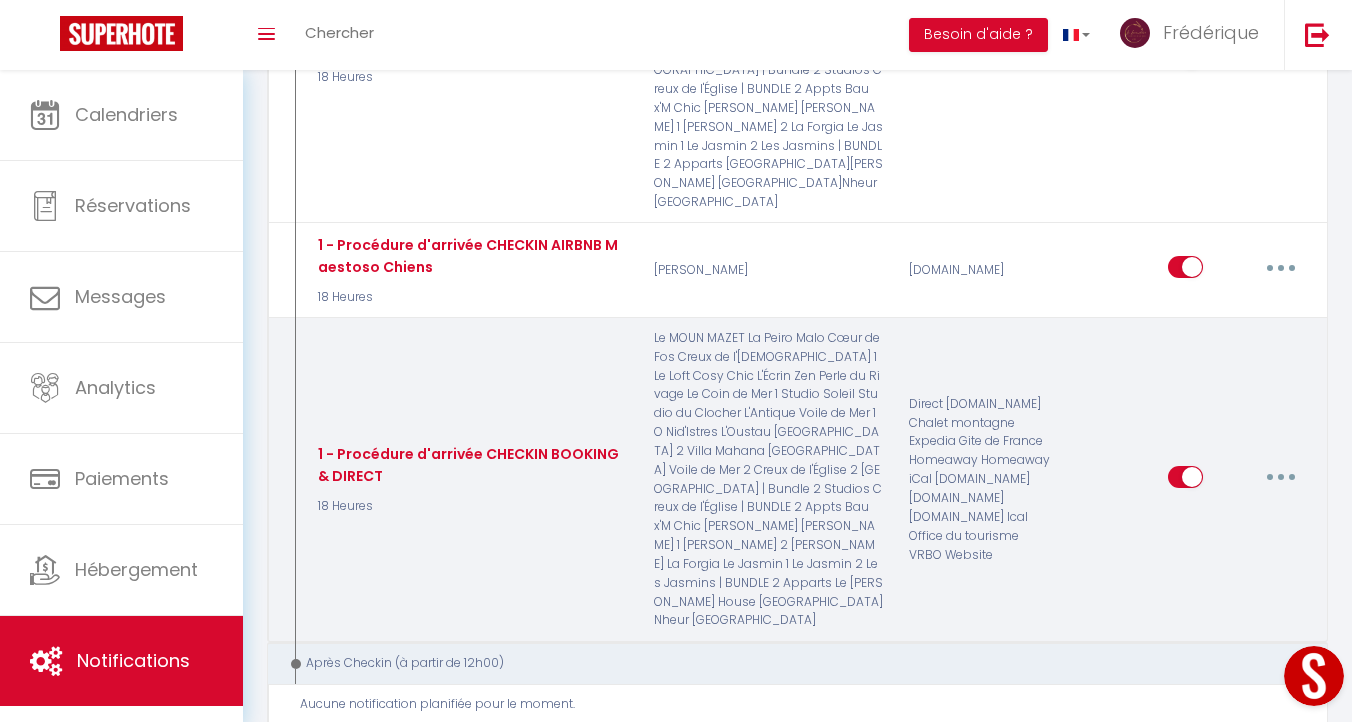 click at bounding box center [1281, 477] 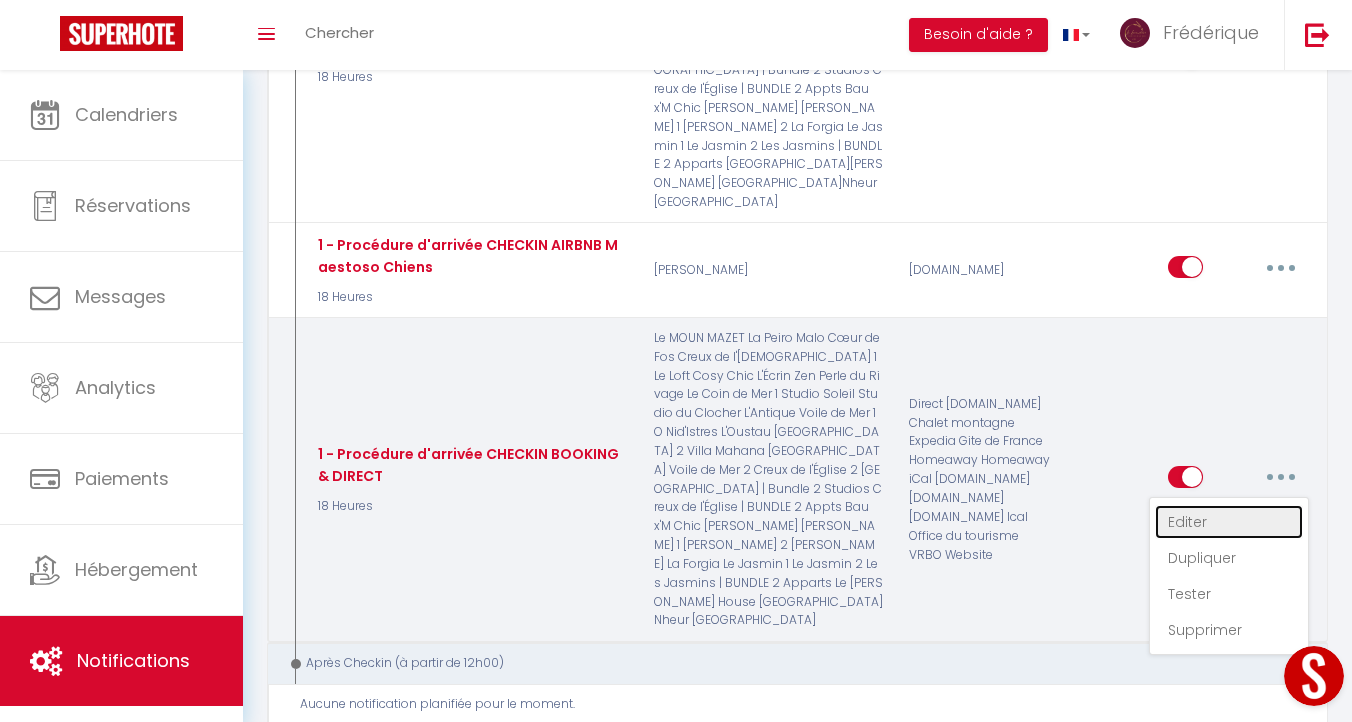 click on "Editer" at bounding box center [1229, 522] 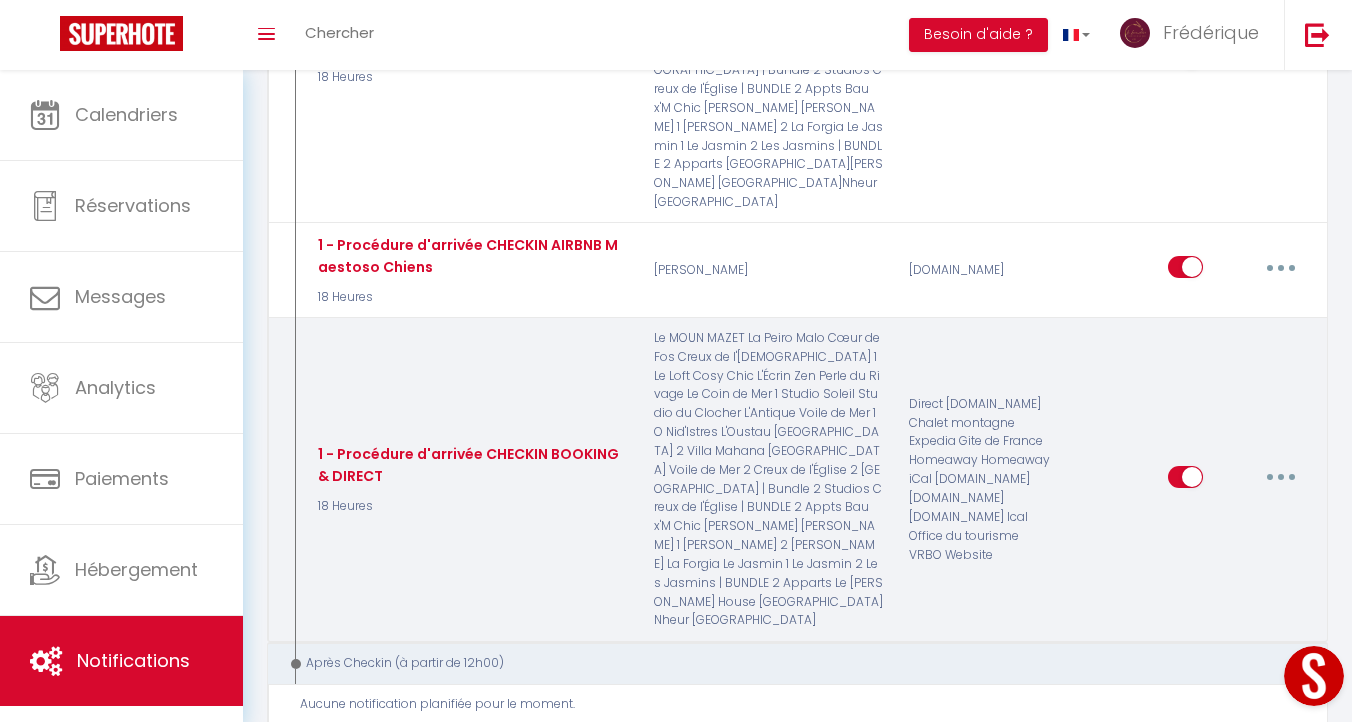 type on "1 - Procédure d'arrivée CHECKIN BOOKING & DIRECT" 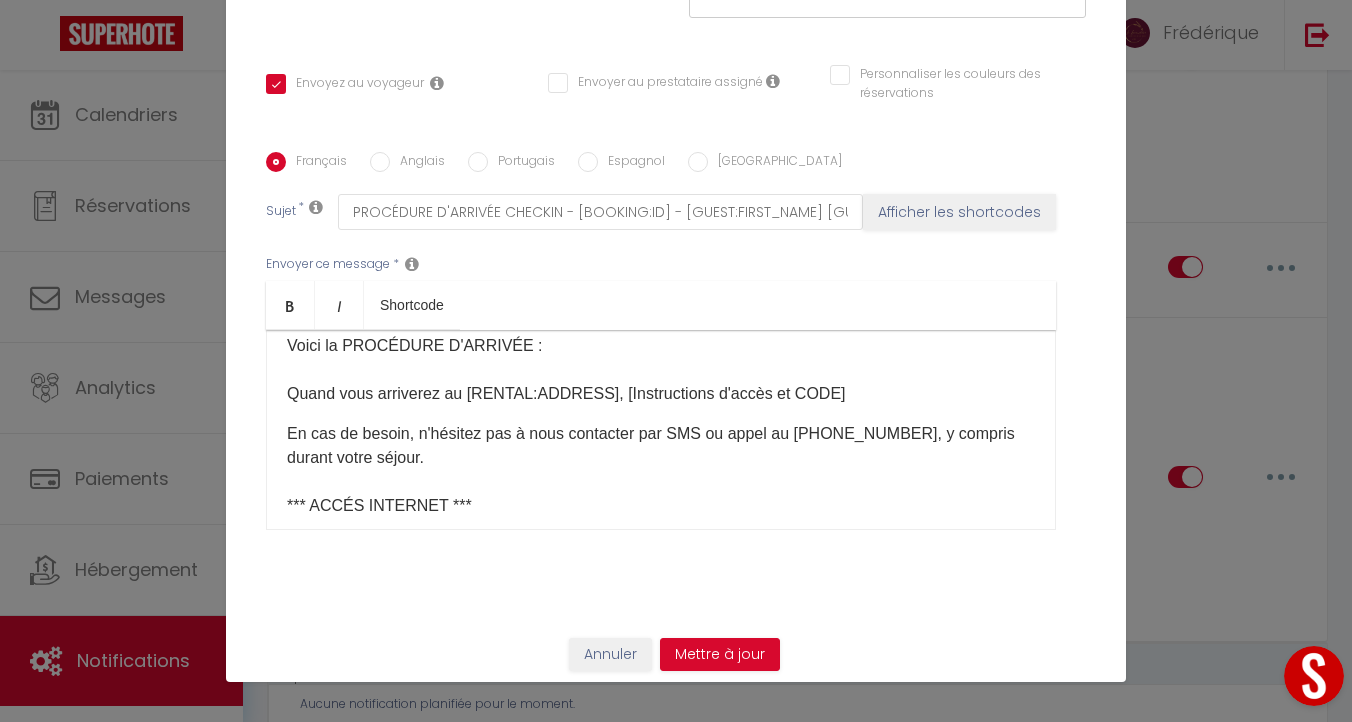 scroll, scrollTop: 0, scrollLeft: 0, axis: both 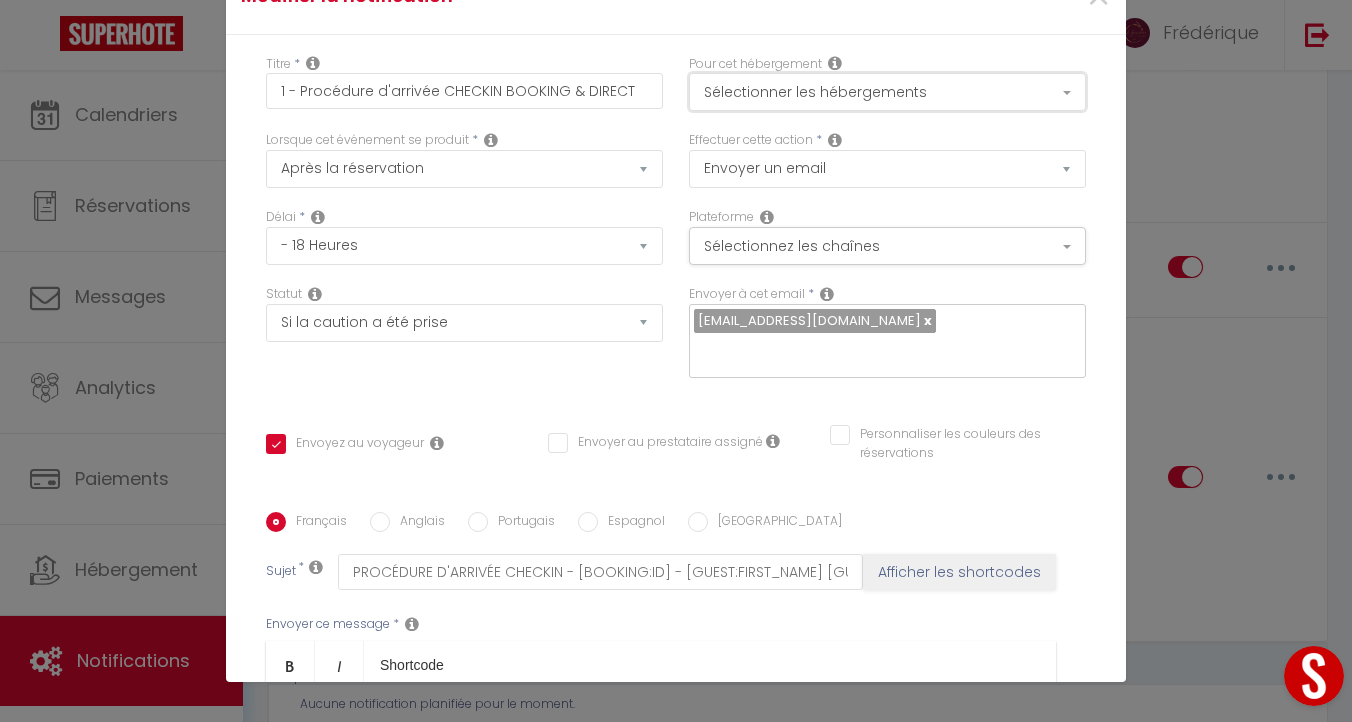 click on "Sélectionner les hébergements" at bounding box center [887, 92] 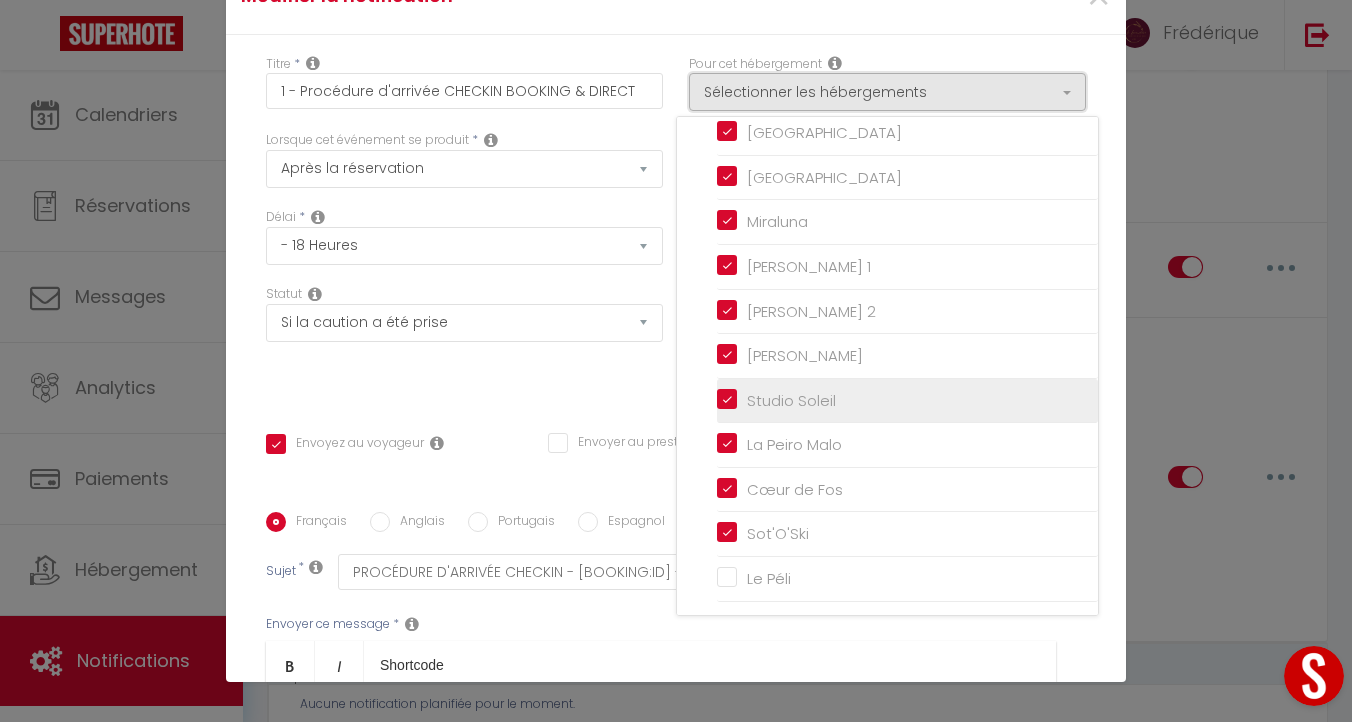 scroll, scrollTop: 37, scrollLeft: 0, axis: vertical 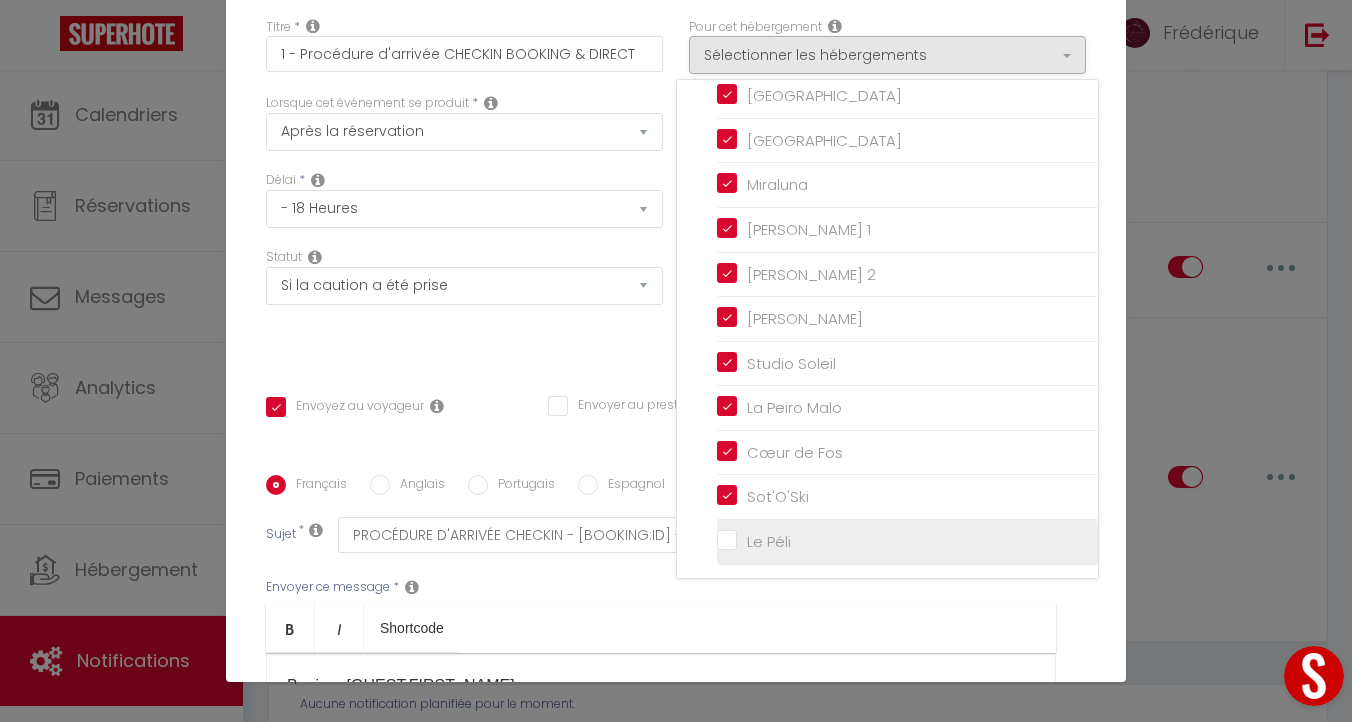 click on "Le Péli" at bounding box center [907, 542] 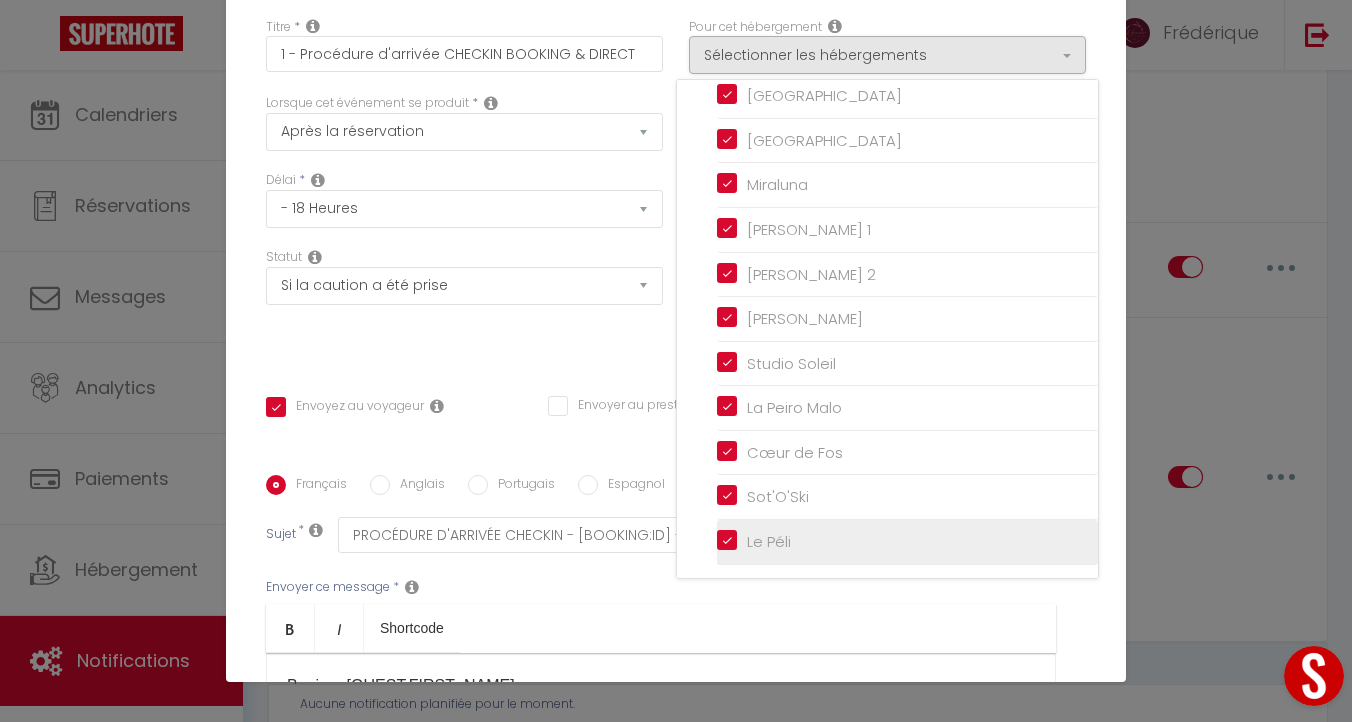 checkbox on "true" 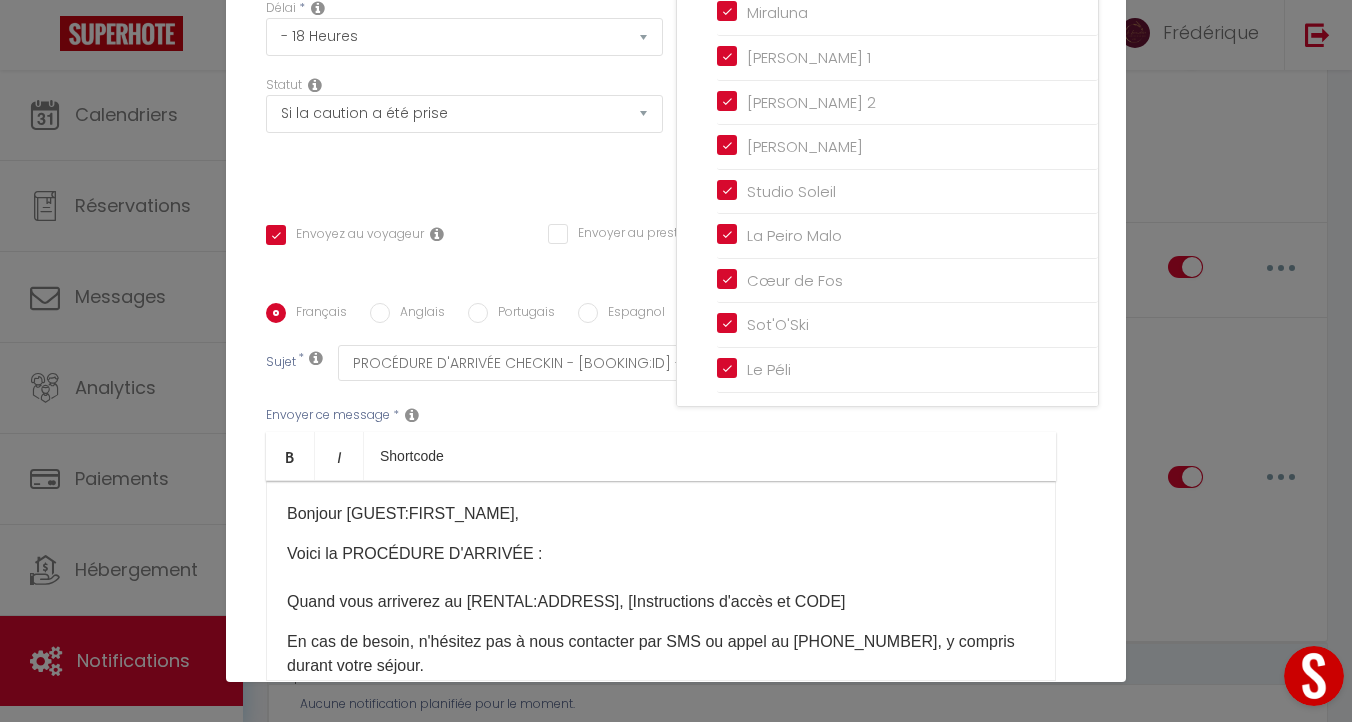 scroll, scrollTop: 371, scrollLeft: 0, axis: vertical 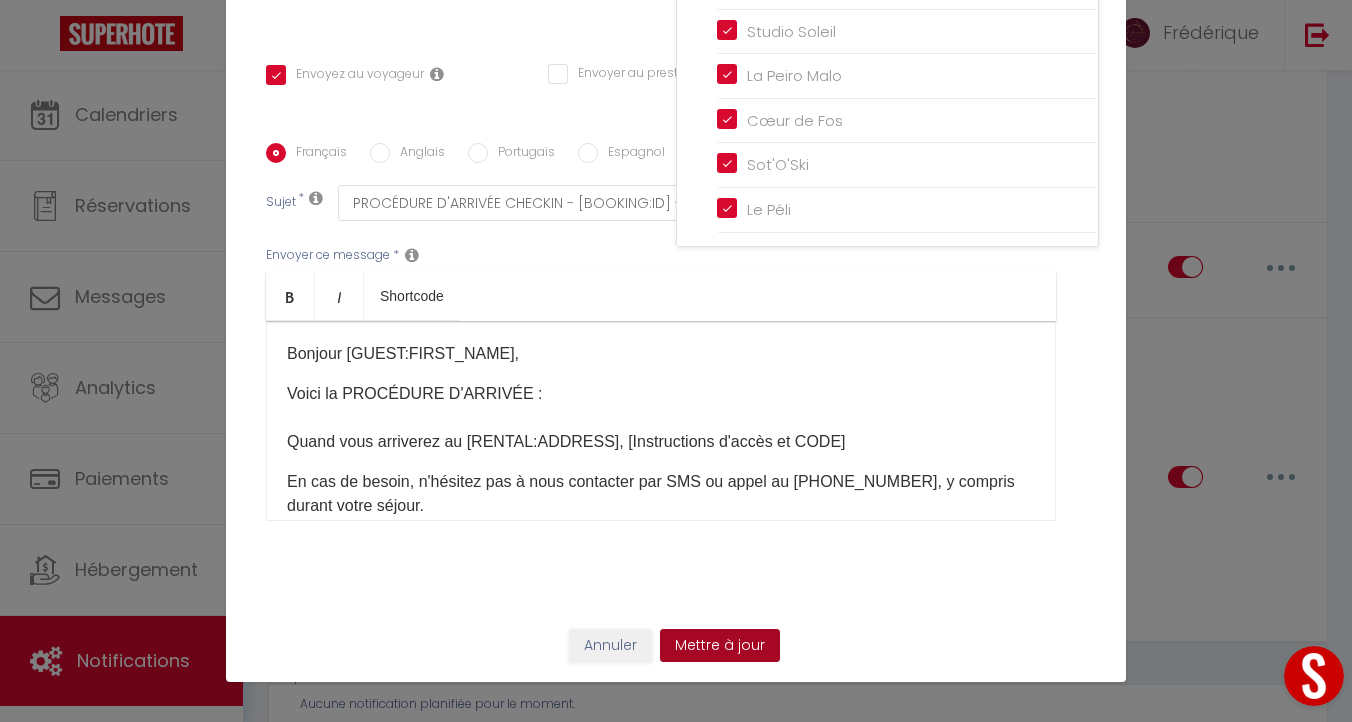 click on "Mettre à jour" at bounding box center [720, 646] 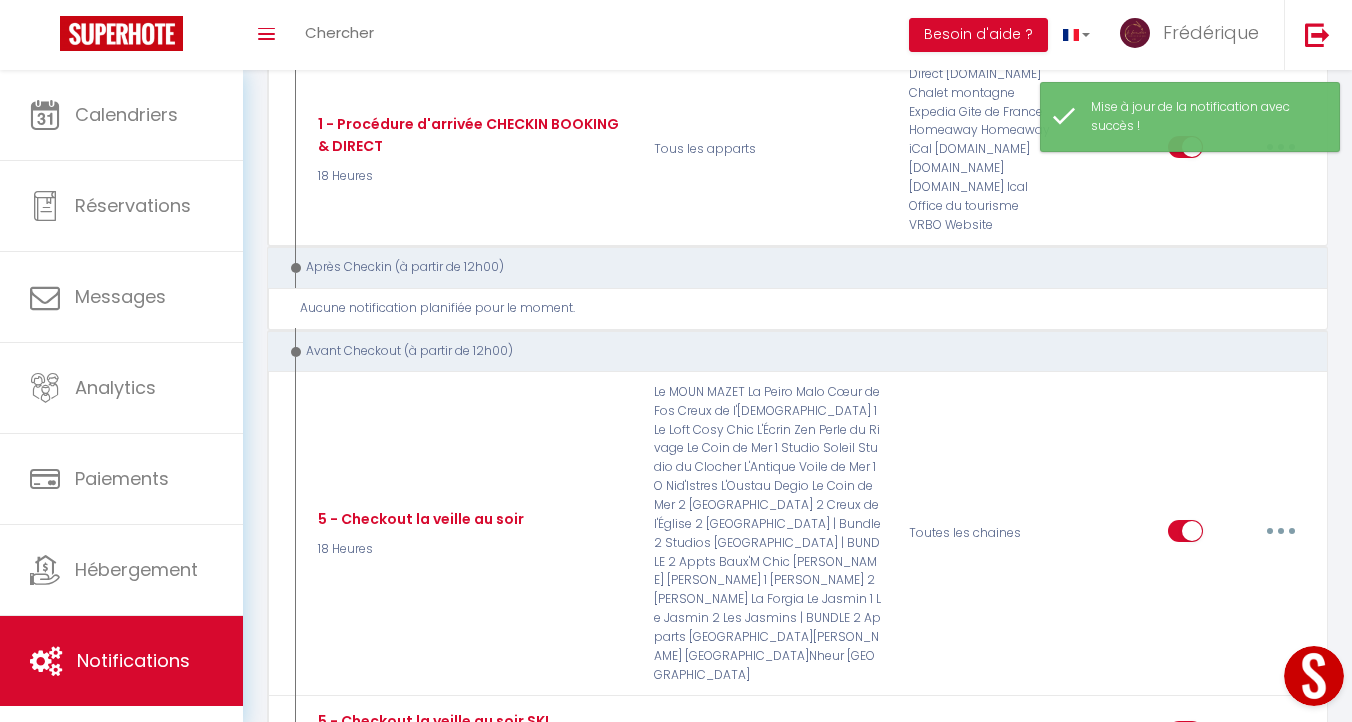 scroll, scrollTop: 2672, scrollLeft: 0, axis: vertical 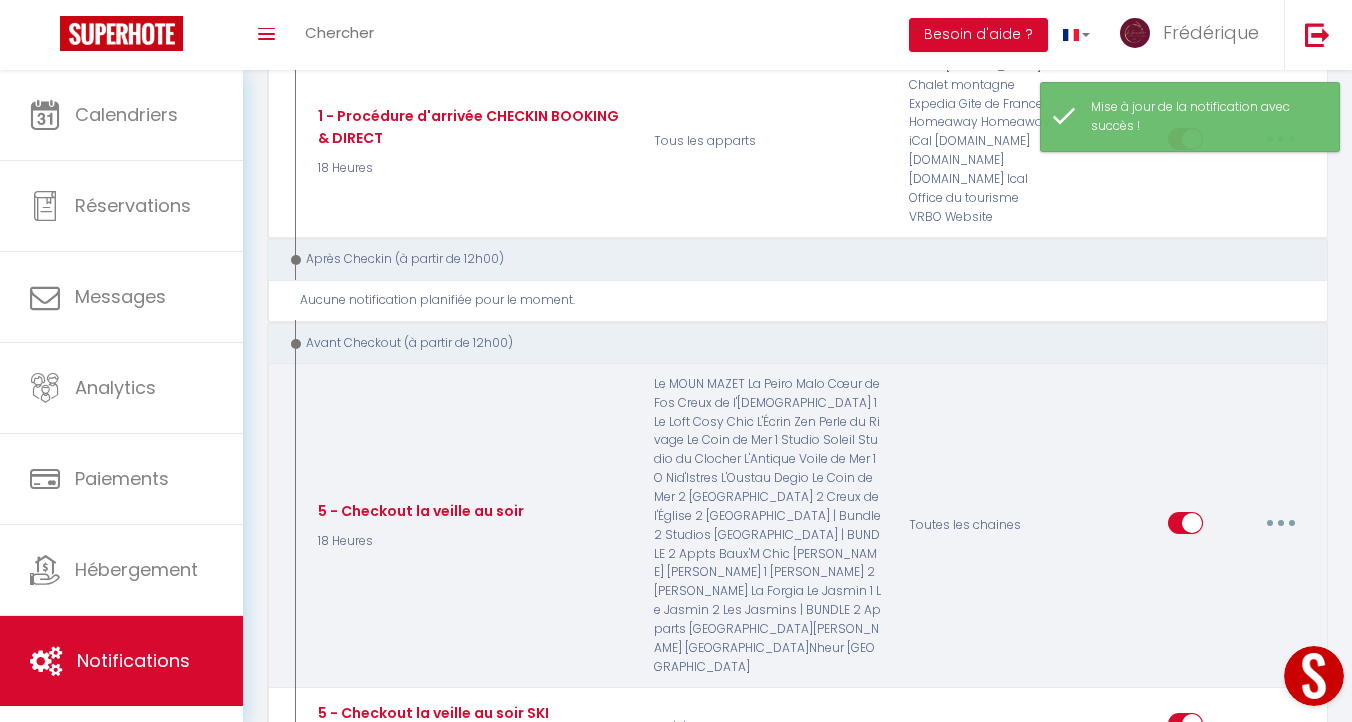 click at bounding box center [1281, 523] 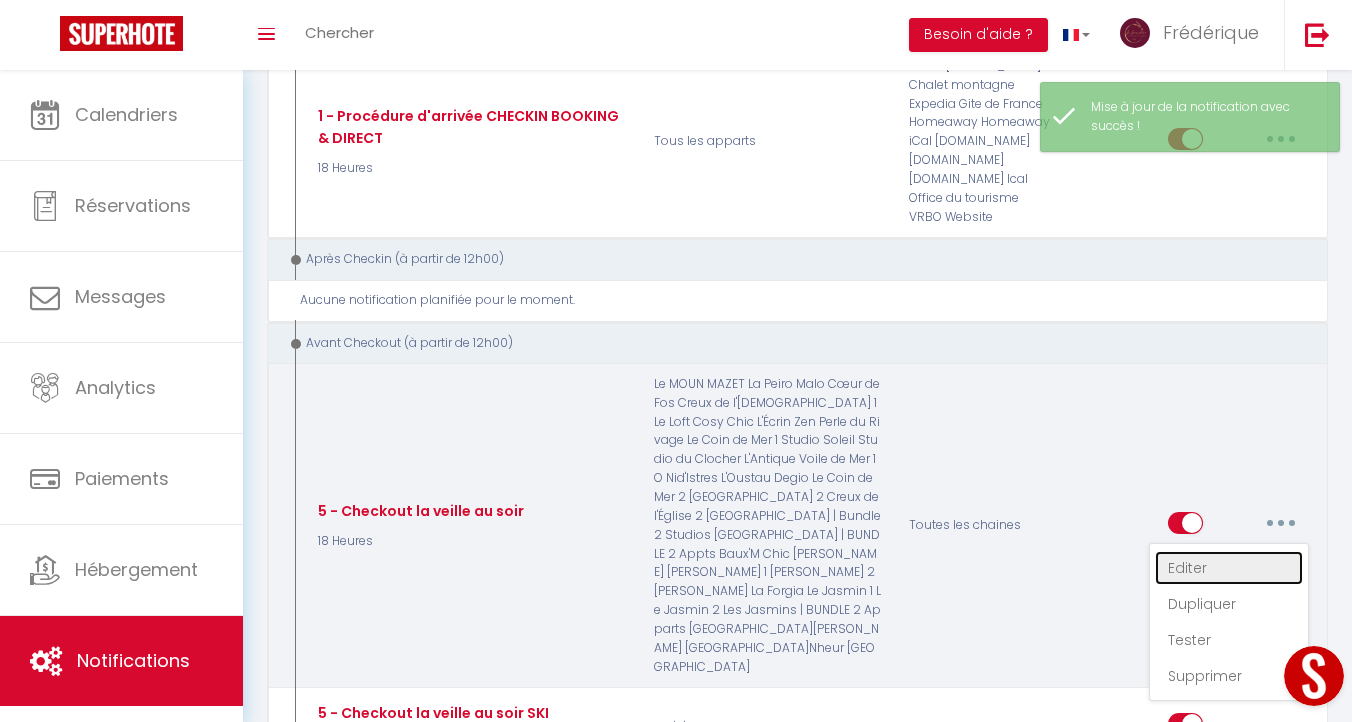 click on "Editer" at bounding box center [1229, 568] 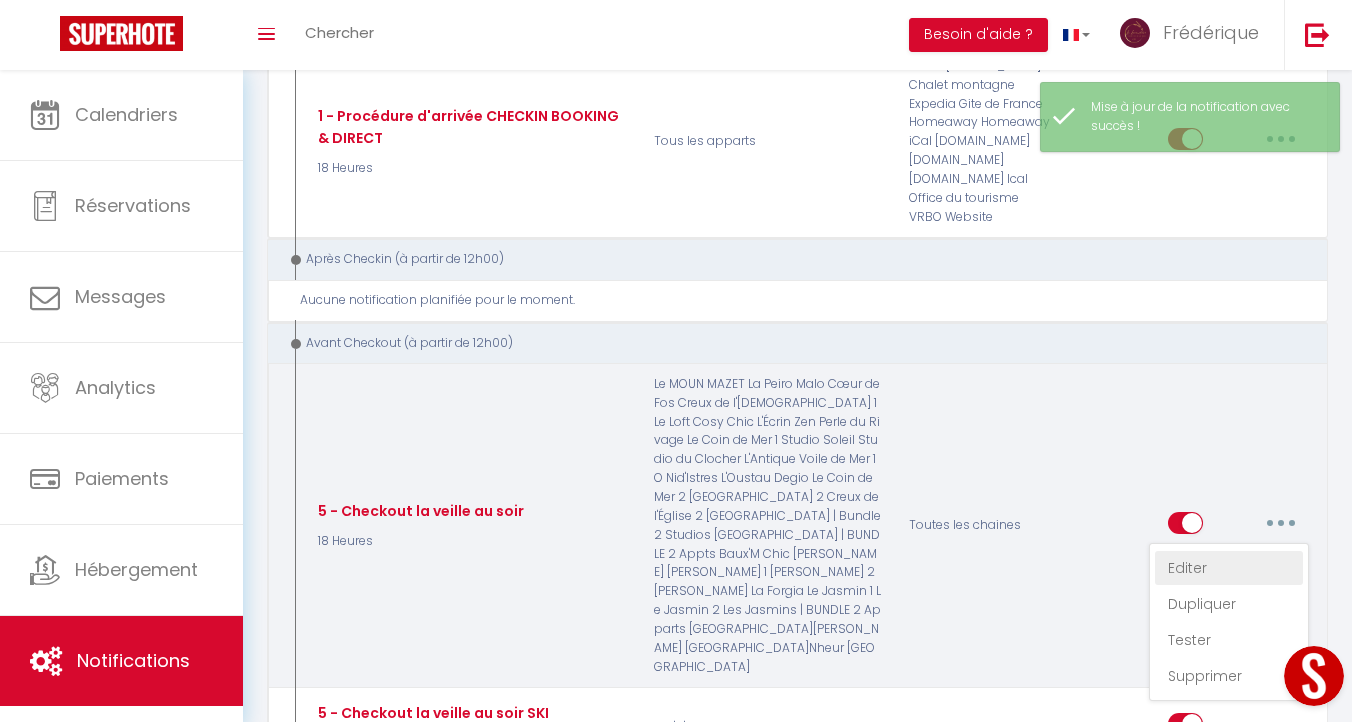 type on "5 - Checkout la veille au soir" 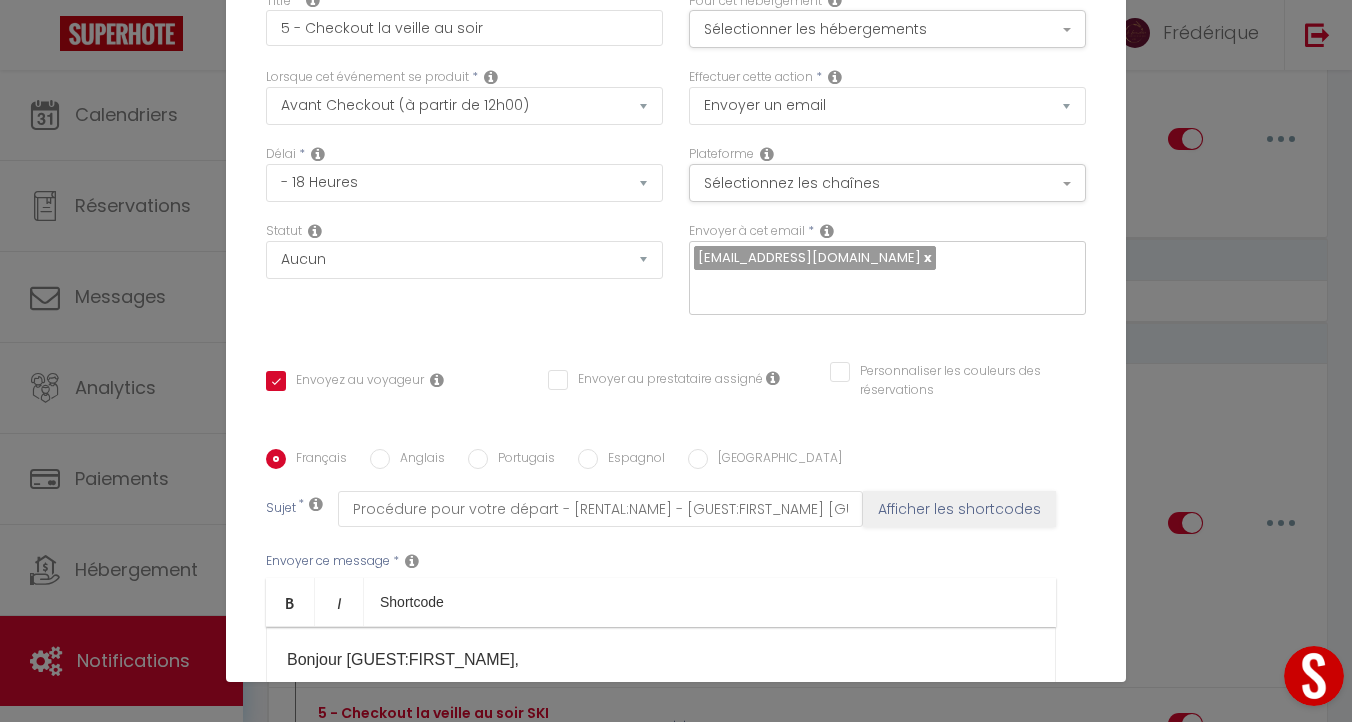 scroll, scrollTop: 0, scrollLeft: 0, axis: both 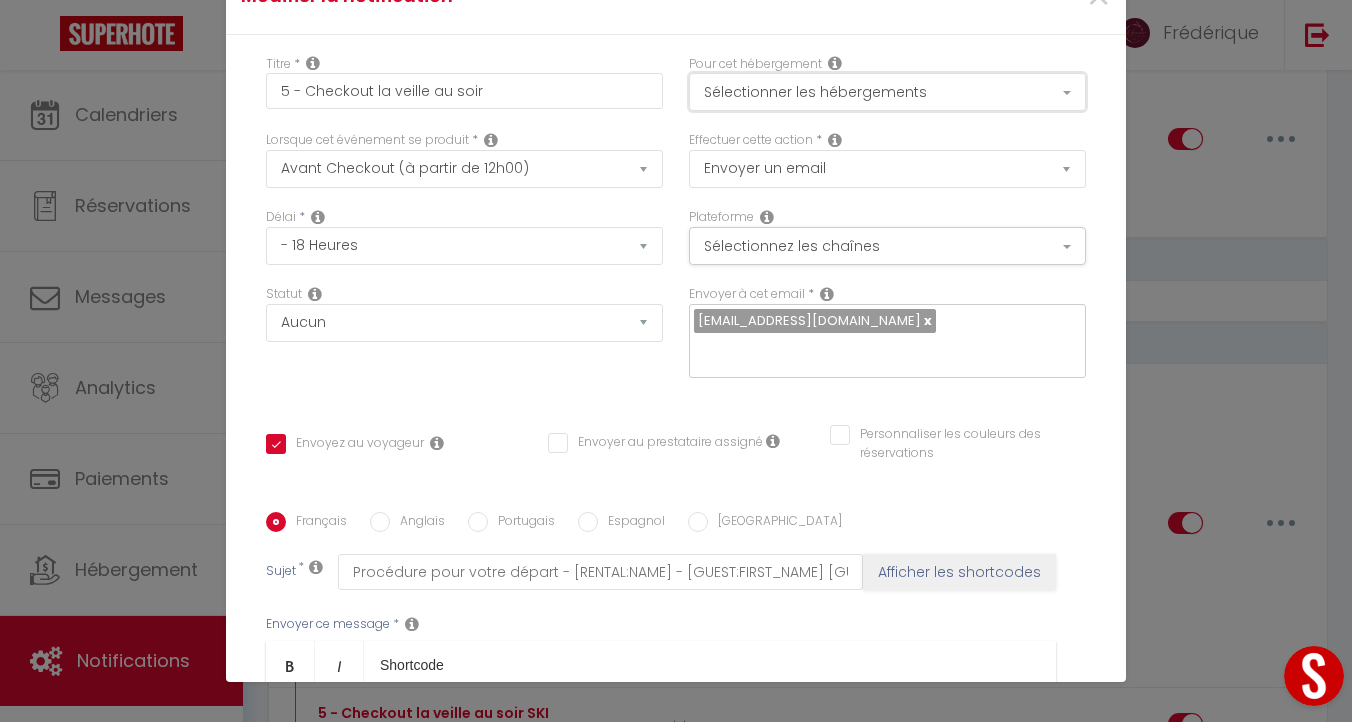 click on "Sélectionner les hébergements" at bounding box center (887, 92) 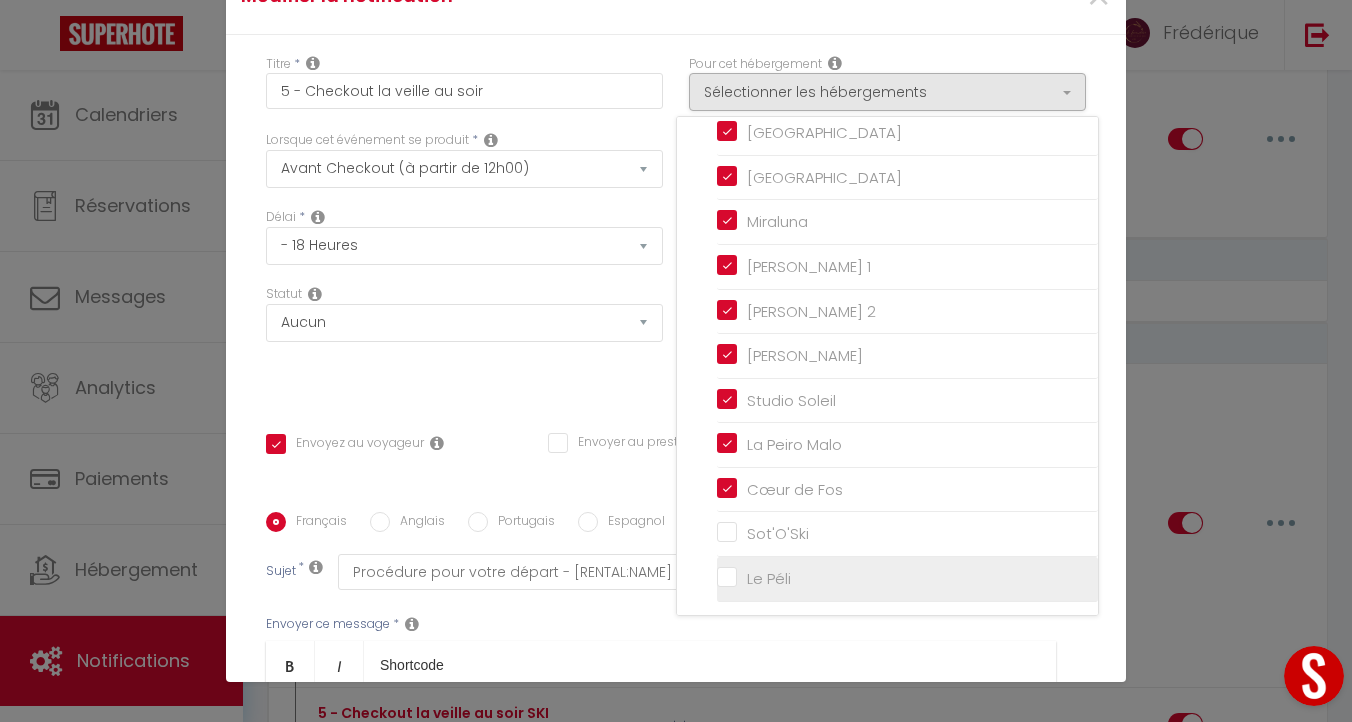 click on "Le Péli" at bounding box center [907, 579] 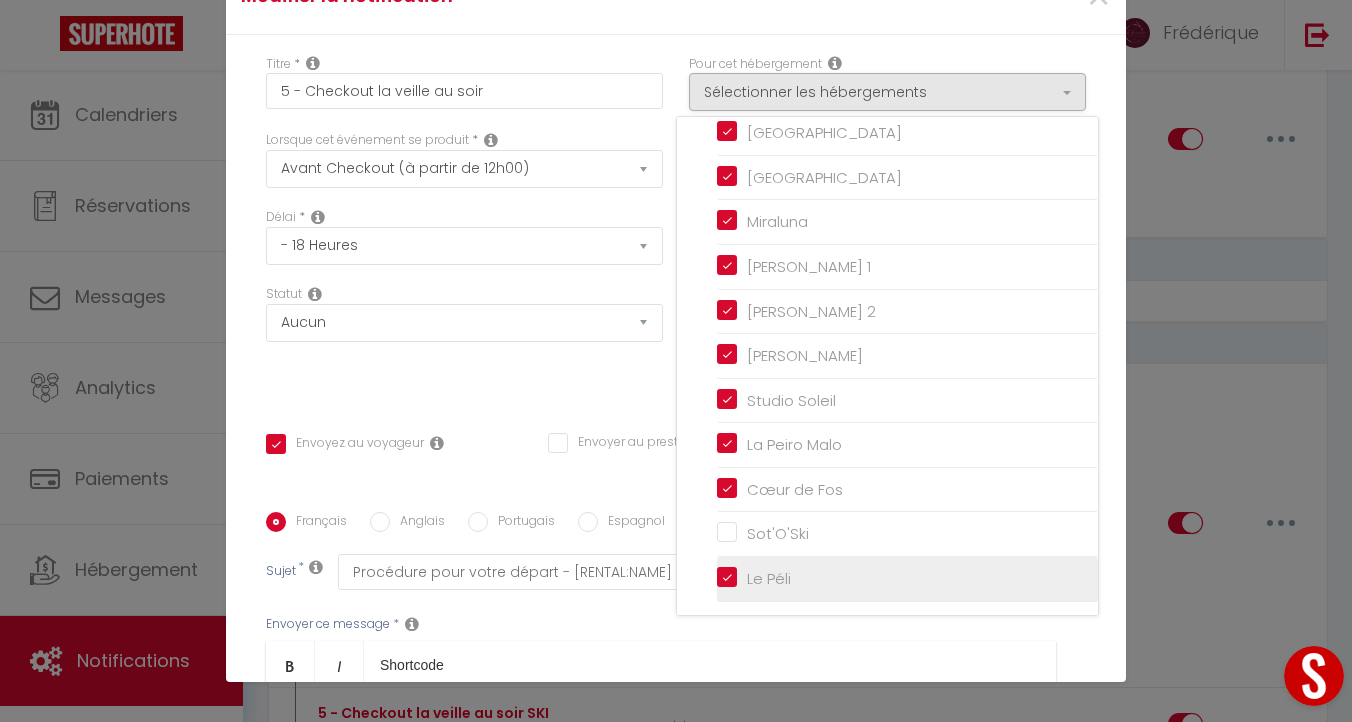 checkbox on "true" 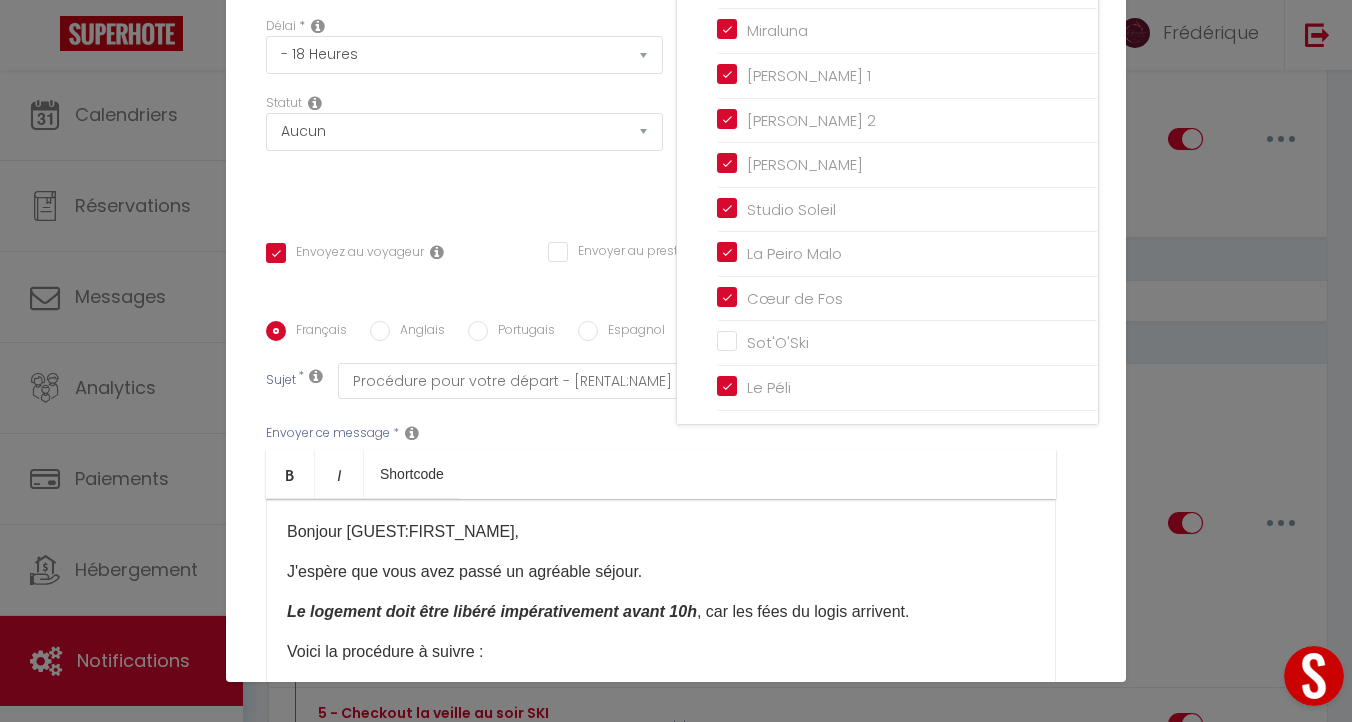 scroll, scrollTop: 371, scrollLeft: 0, axis: vertical 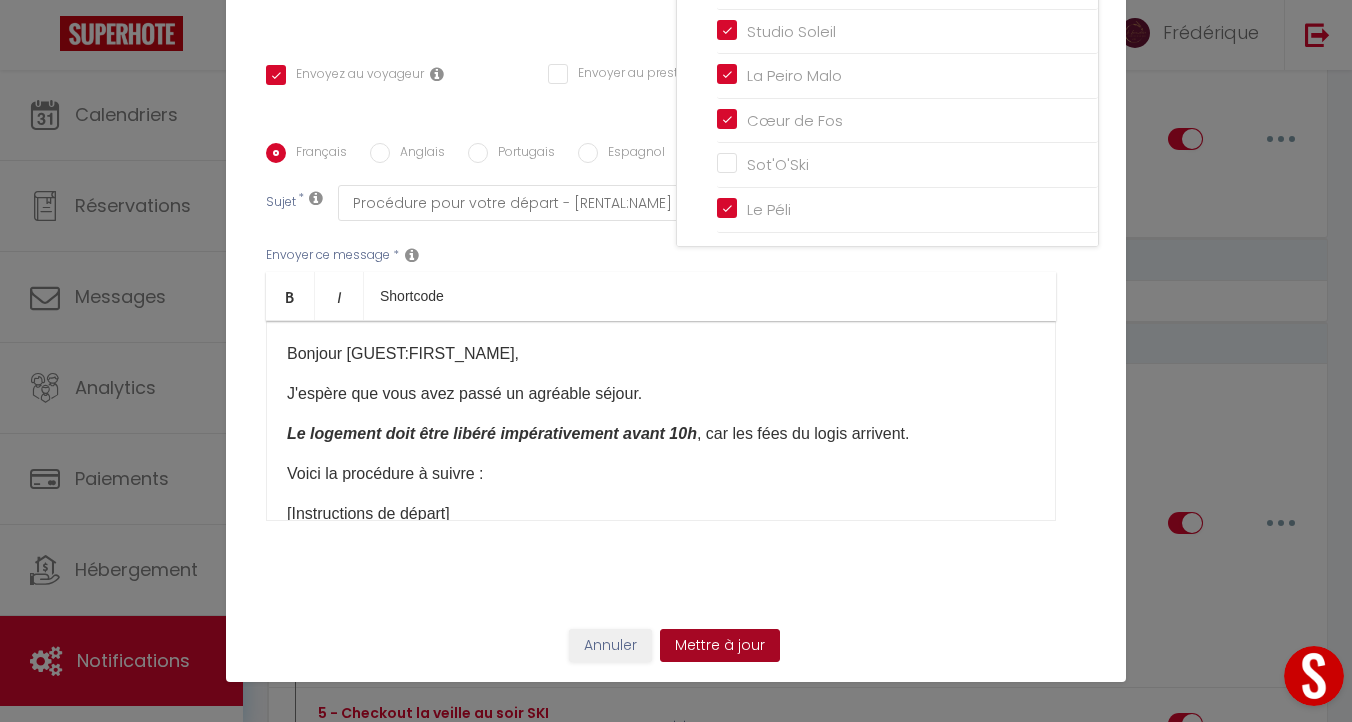 click on "Mettre à jour" at bounding box center [720, 646] 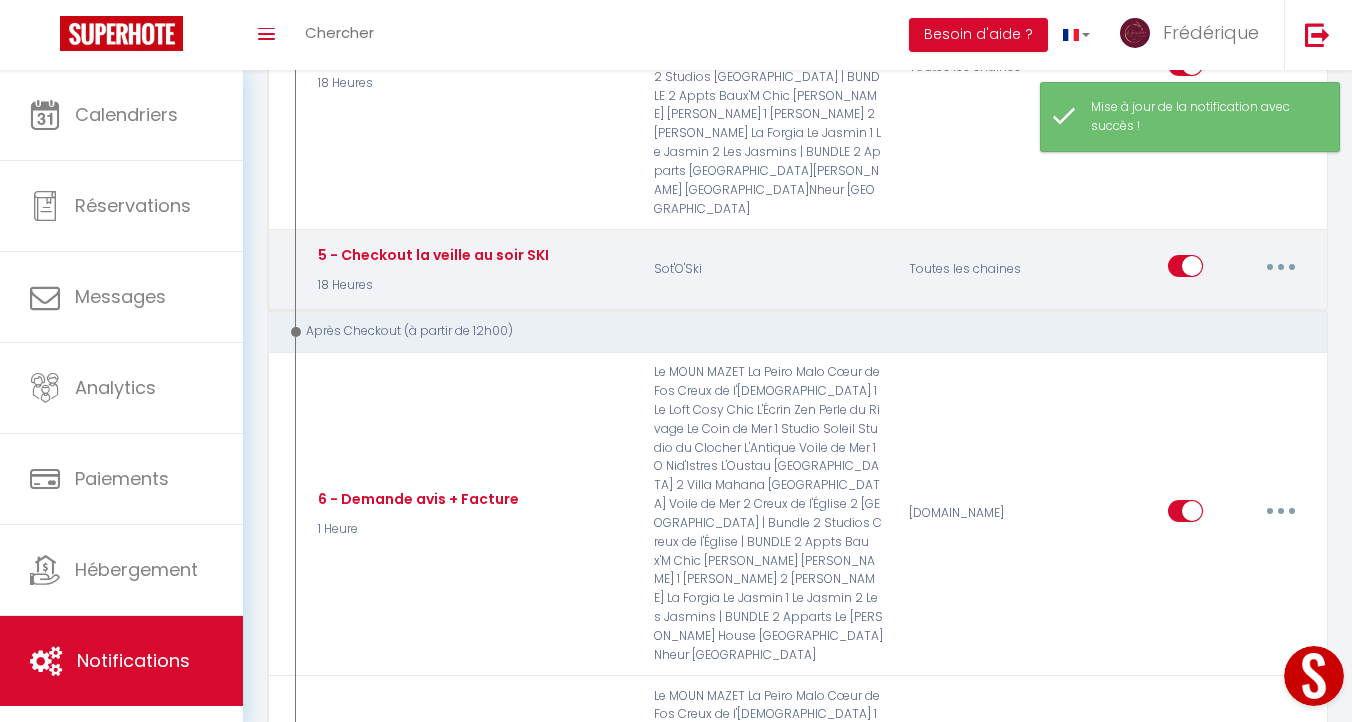 scroll, scrollTop: 3140, scrollLeft: 0, axis: vertical 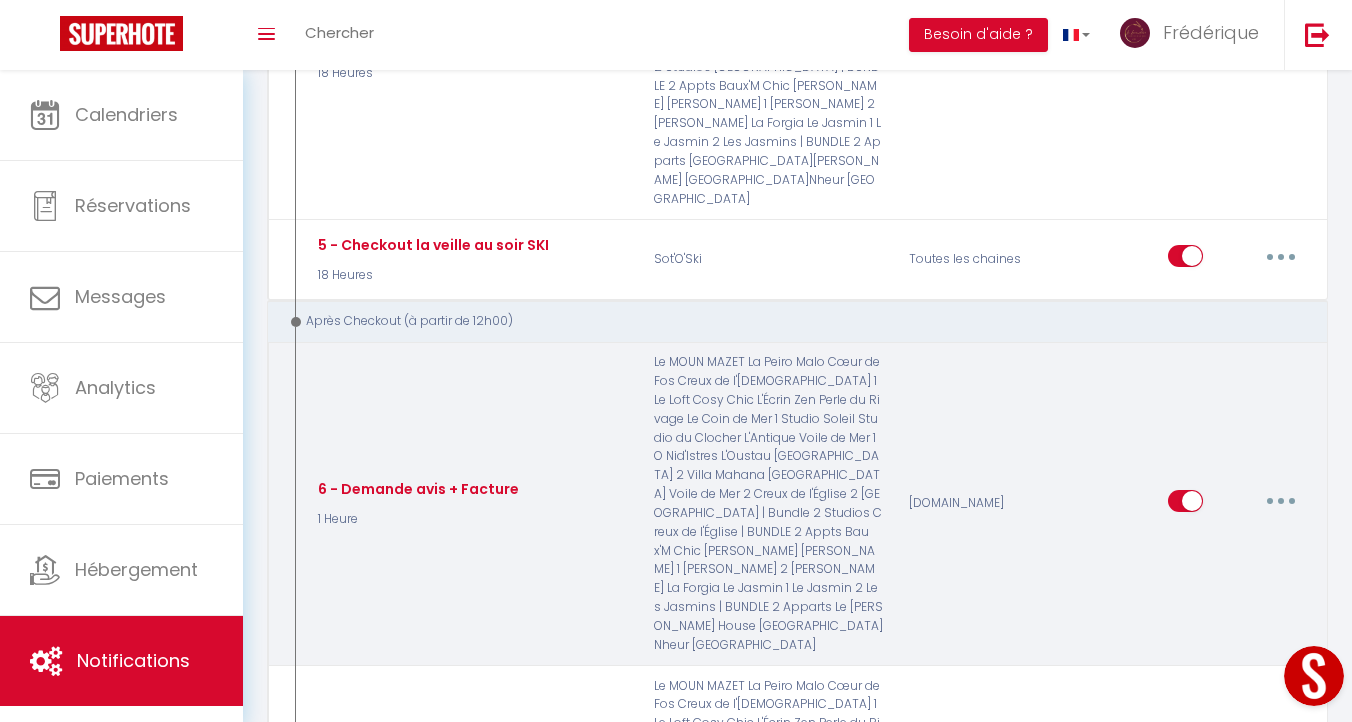 click at bounding box center [1281, 501] 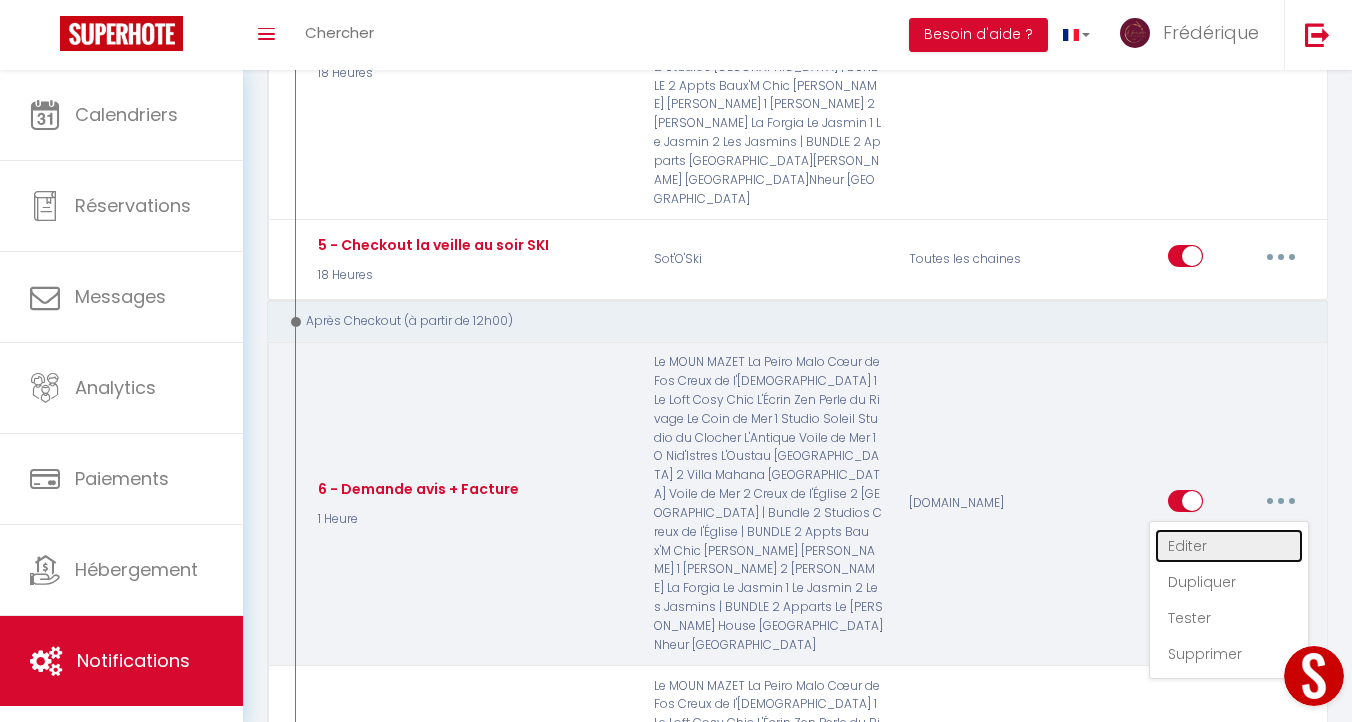 click on "Editer" at bounding box center [1229, 546] 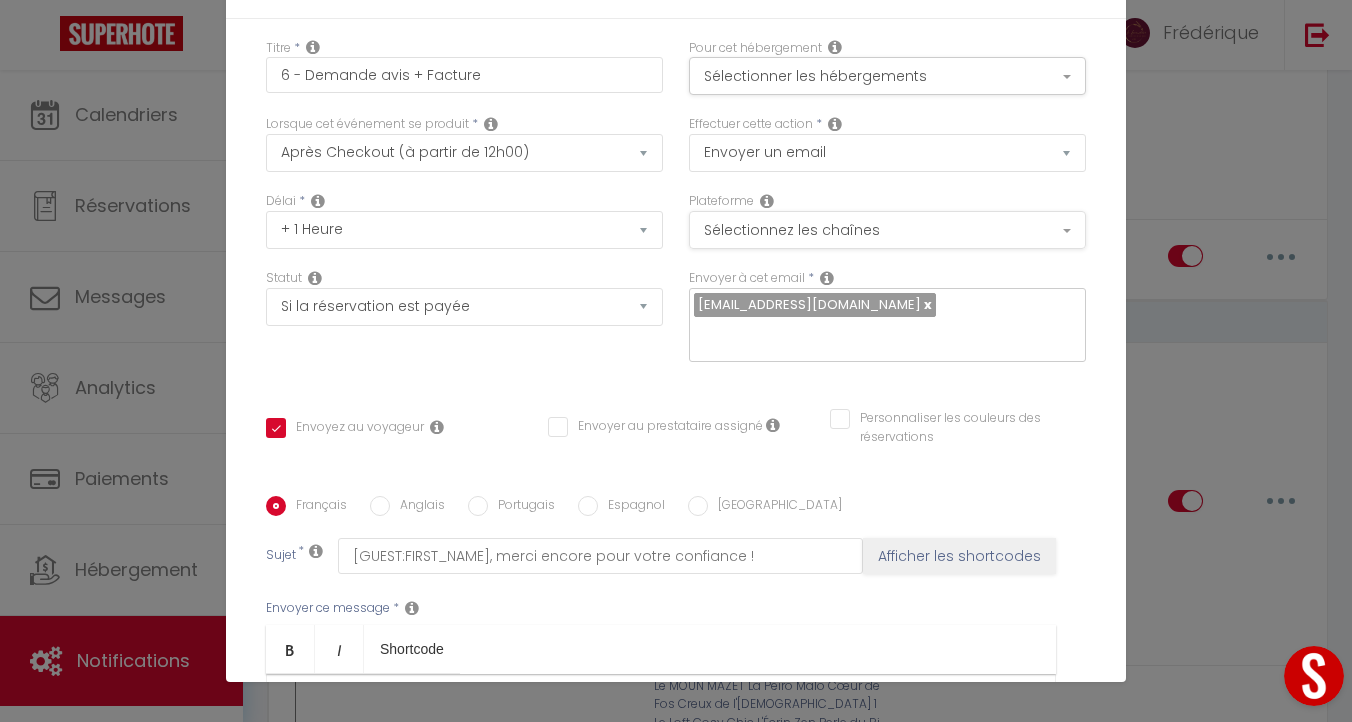 scroll, scrollTop: 0, scrollLeft: 0, axis: both 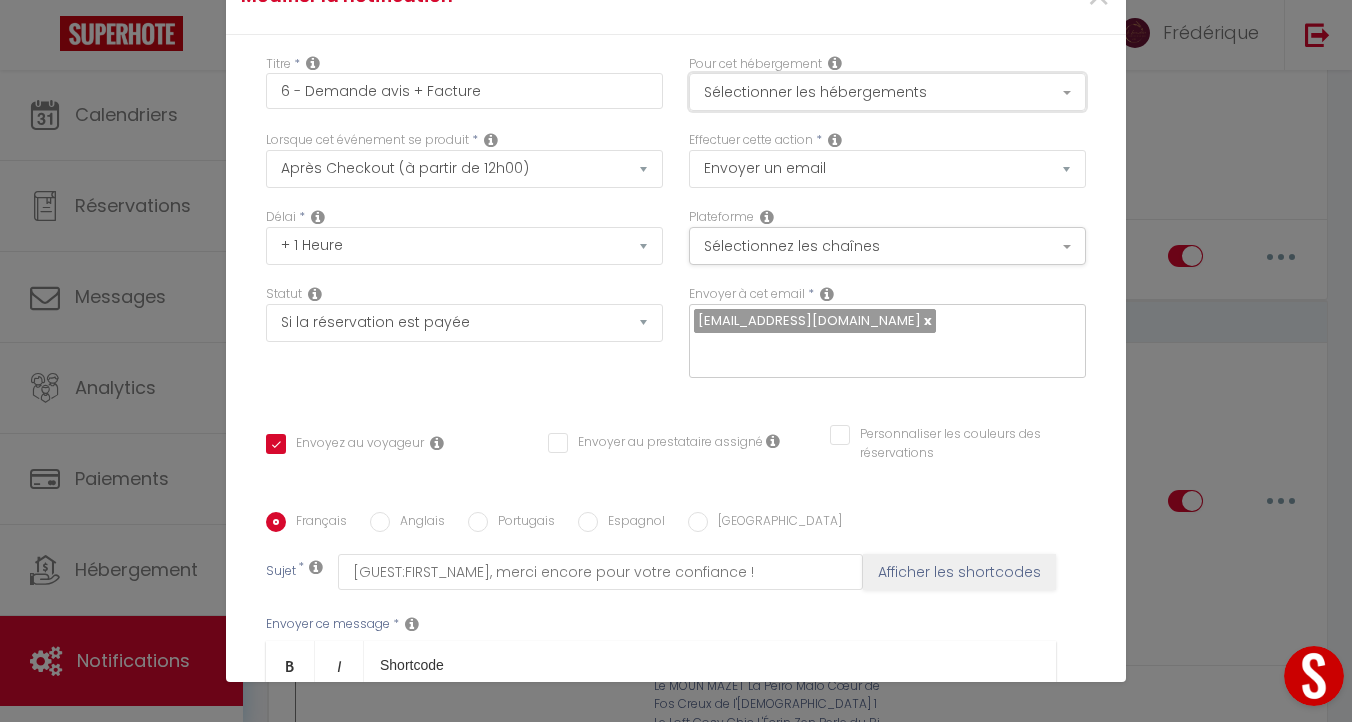 click on "Sélectionner les hébergements" at bounding box center [887, 92] 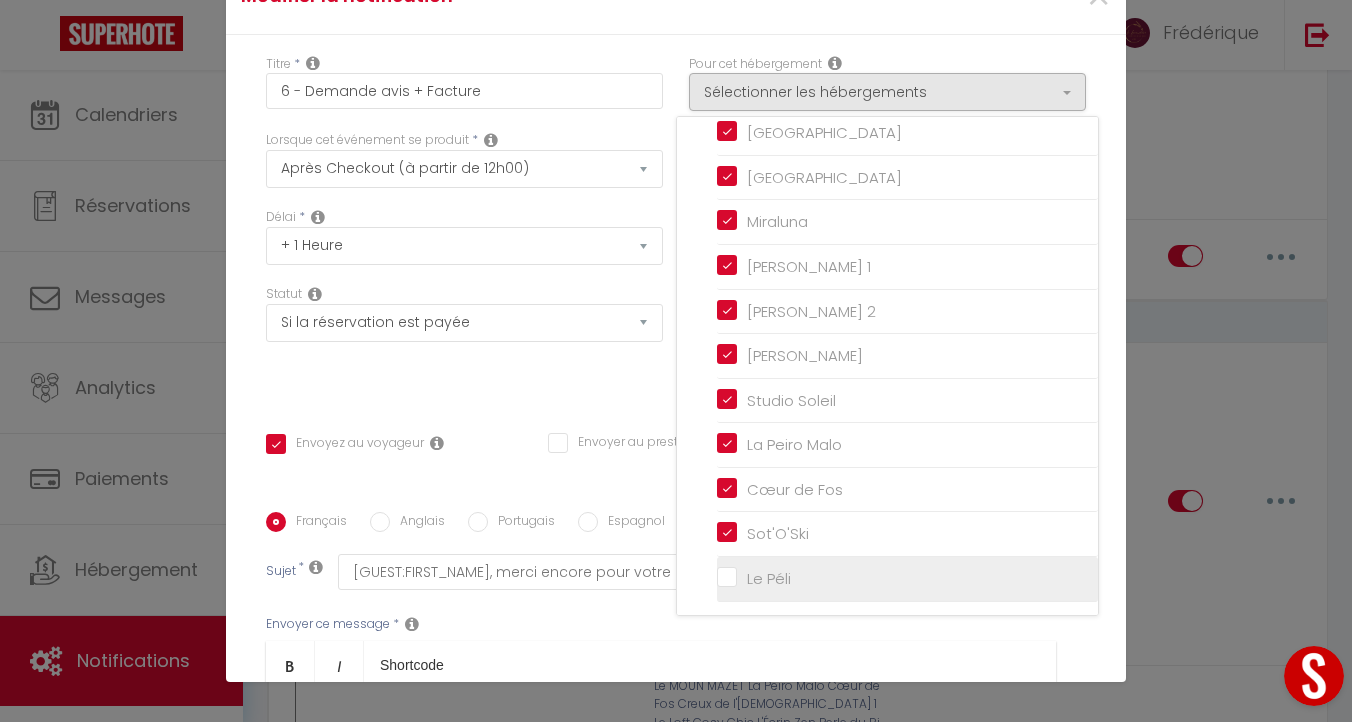 click on "Le Péli" at bounding box center [907, 579] 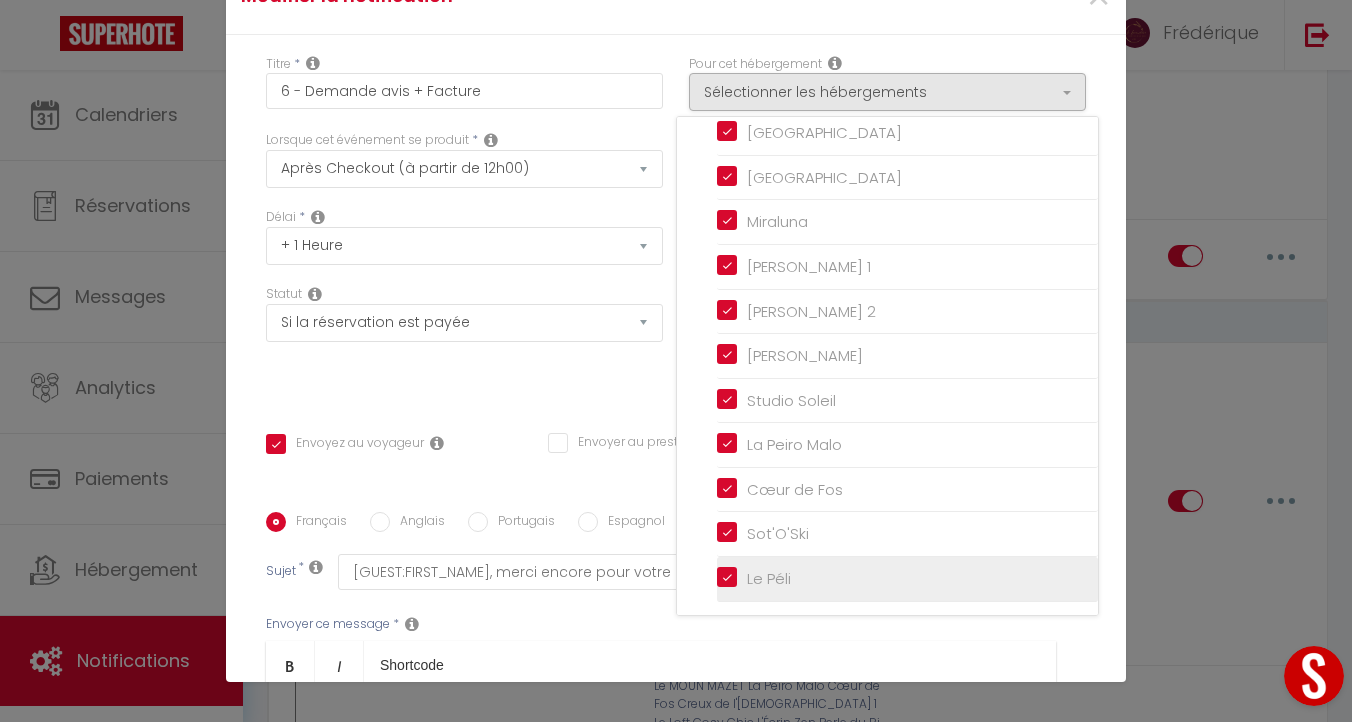 checkbox on "true" 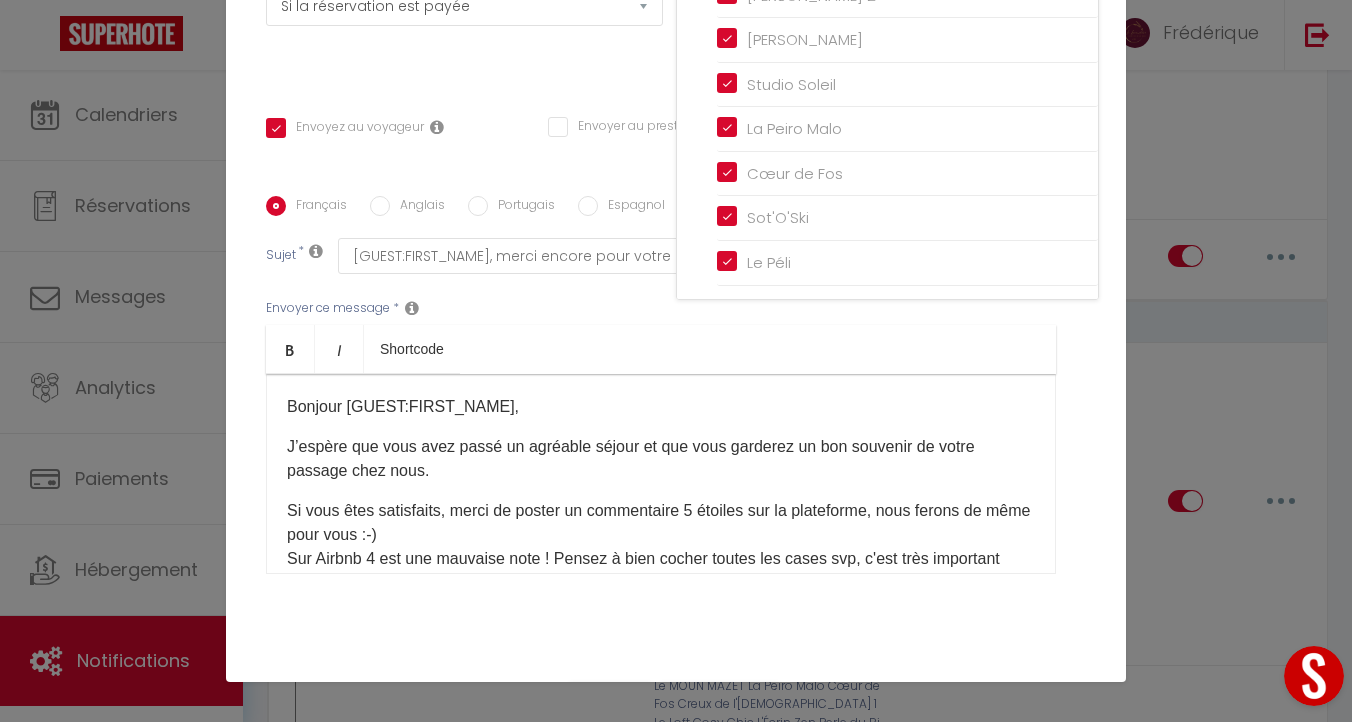 scroll, scrollTop: 371, scrollLeft: 0, axis: vertical 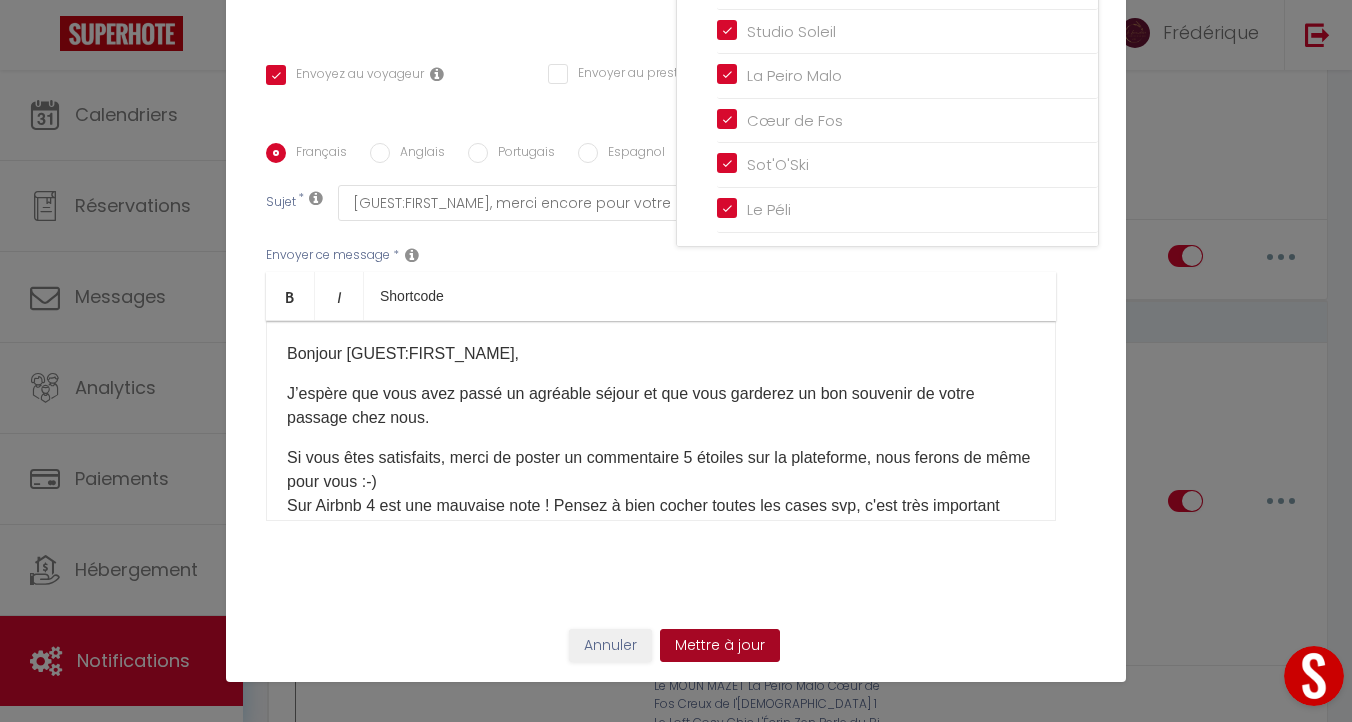 click on "Mettre à jour" at bounding box center [720, 646] 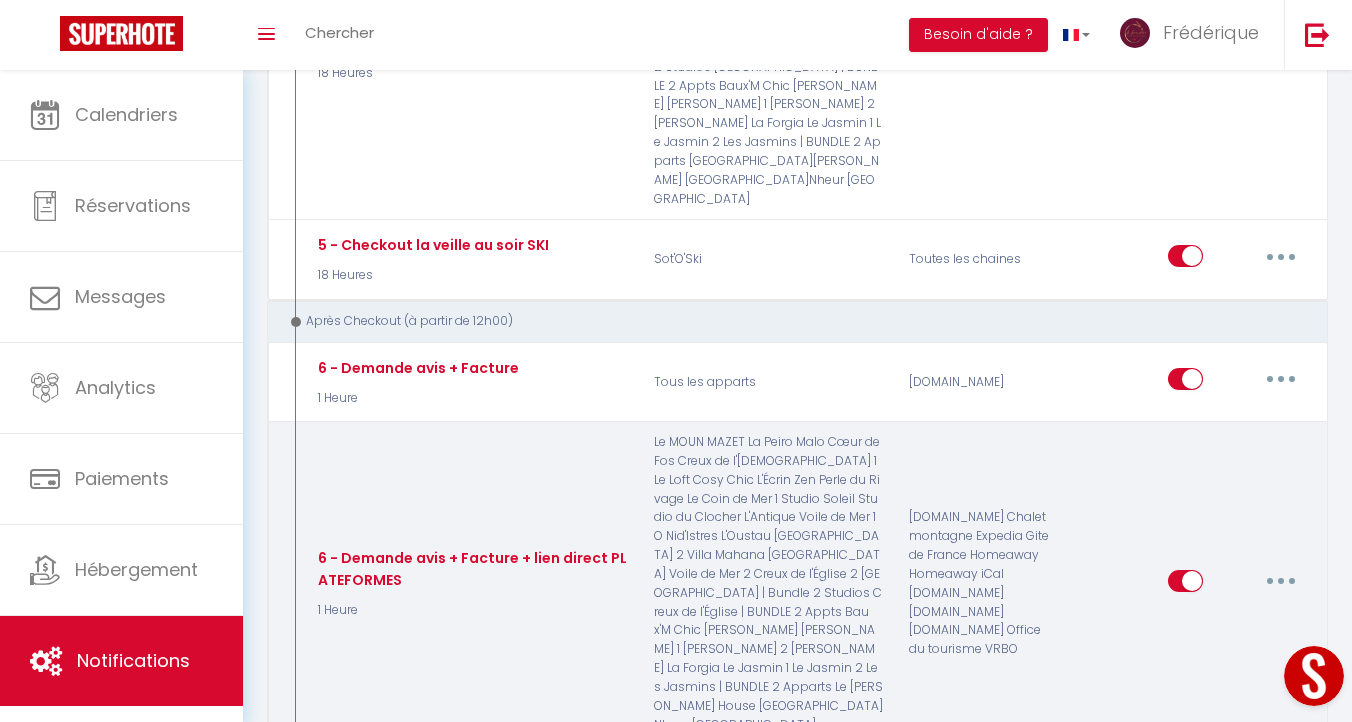 click at bounding box center (1281, 581) 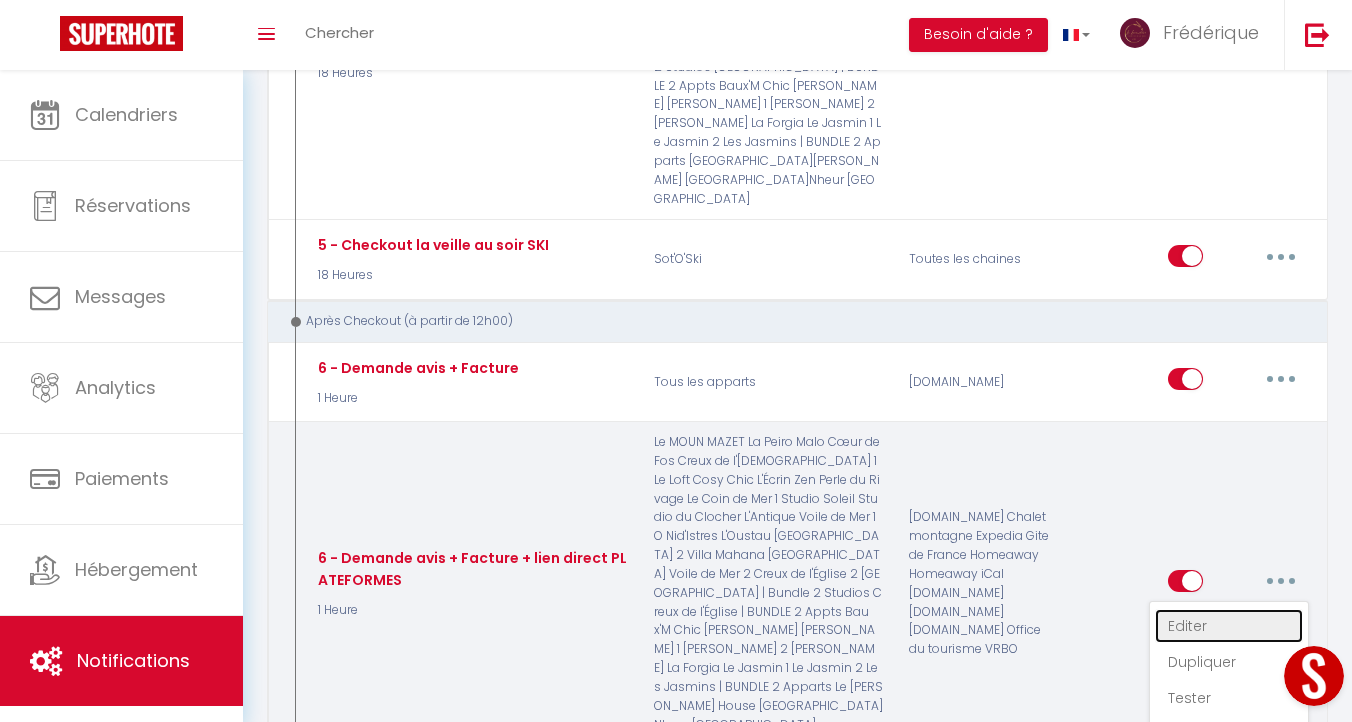 click on "Editer" at bounding box center [1229, 626] 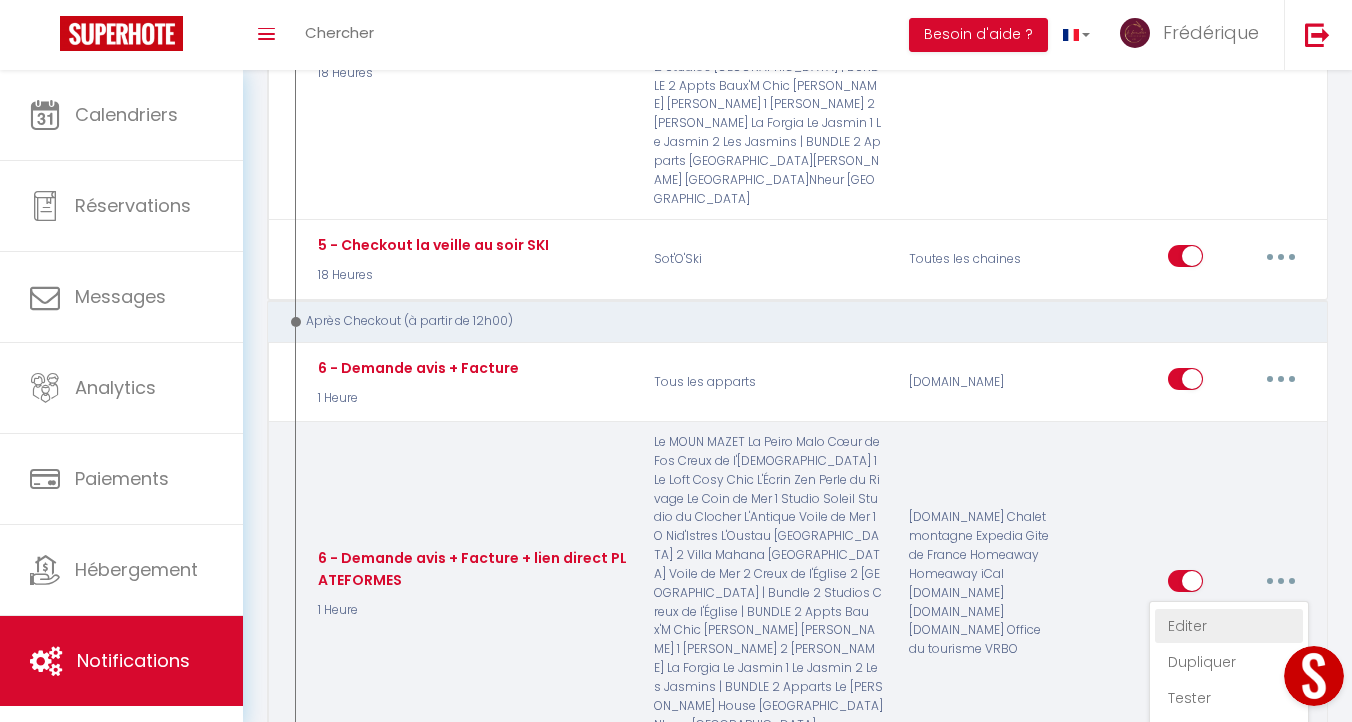 type on "6 - Demande avis + Facture + lien direct PLATEFORMES" 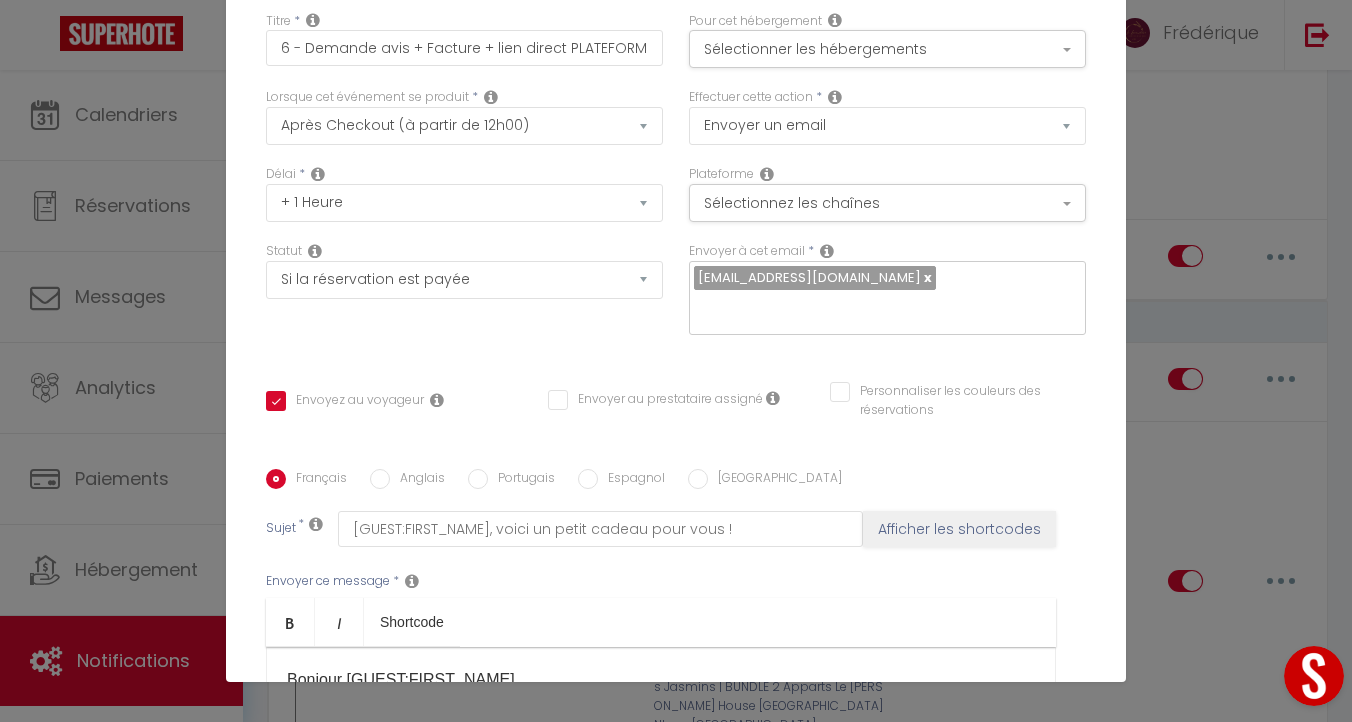 scroll, scrollTop: 0, scrollLeft: 0, axis: both 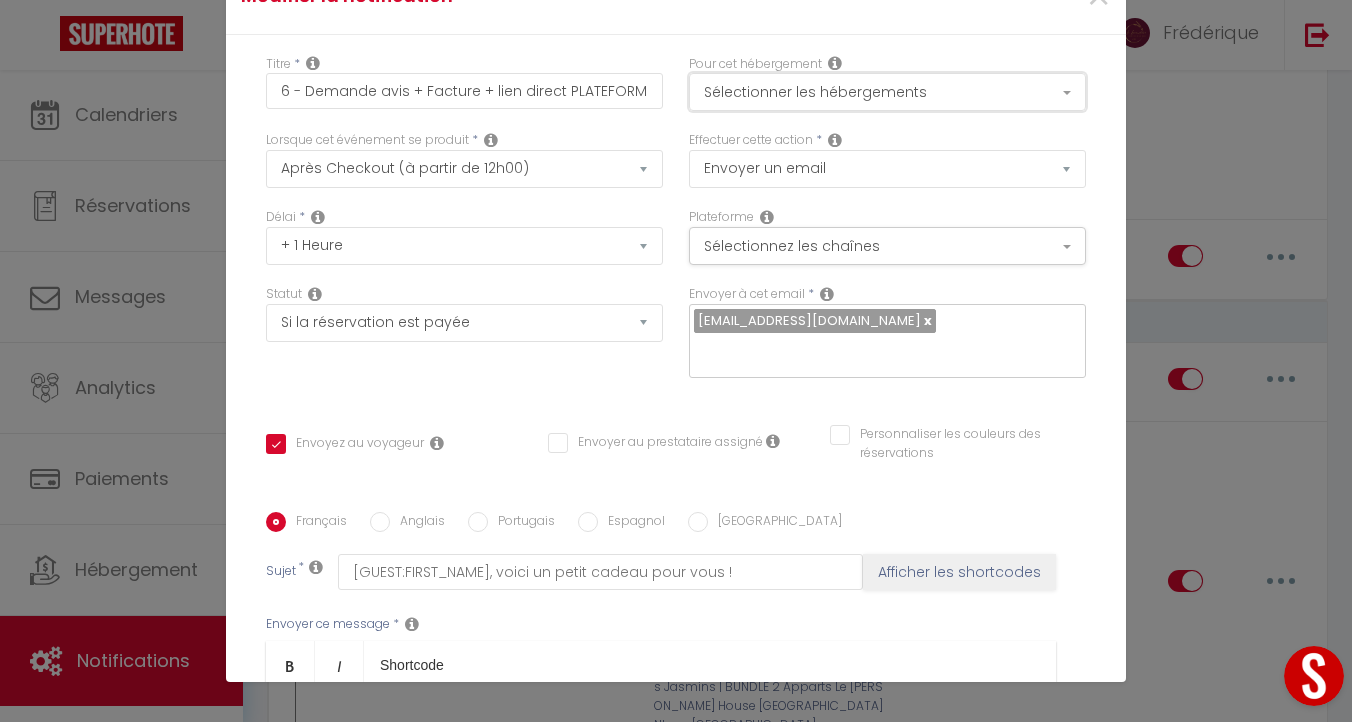 click on "Sélectionner les hébergements" at bounding box center (887, 92) 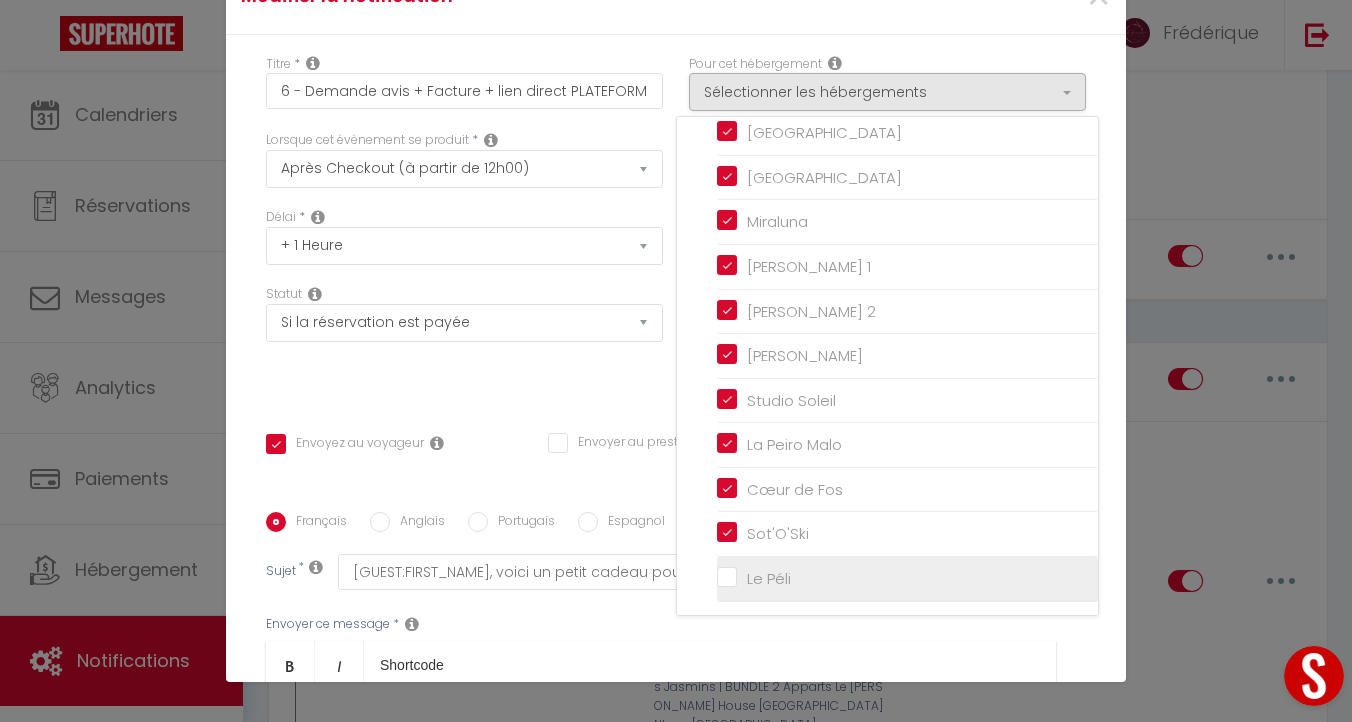 click on "Le Péli" at bounding box center (907, 579) 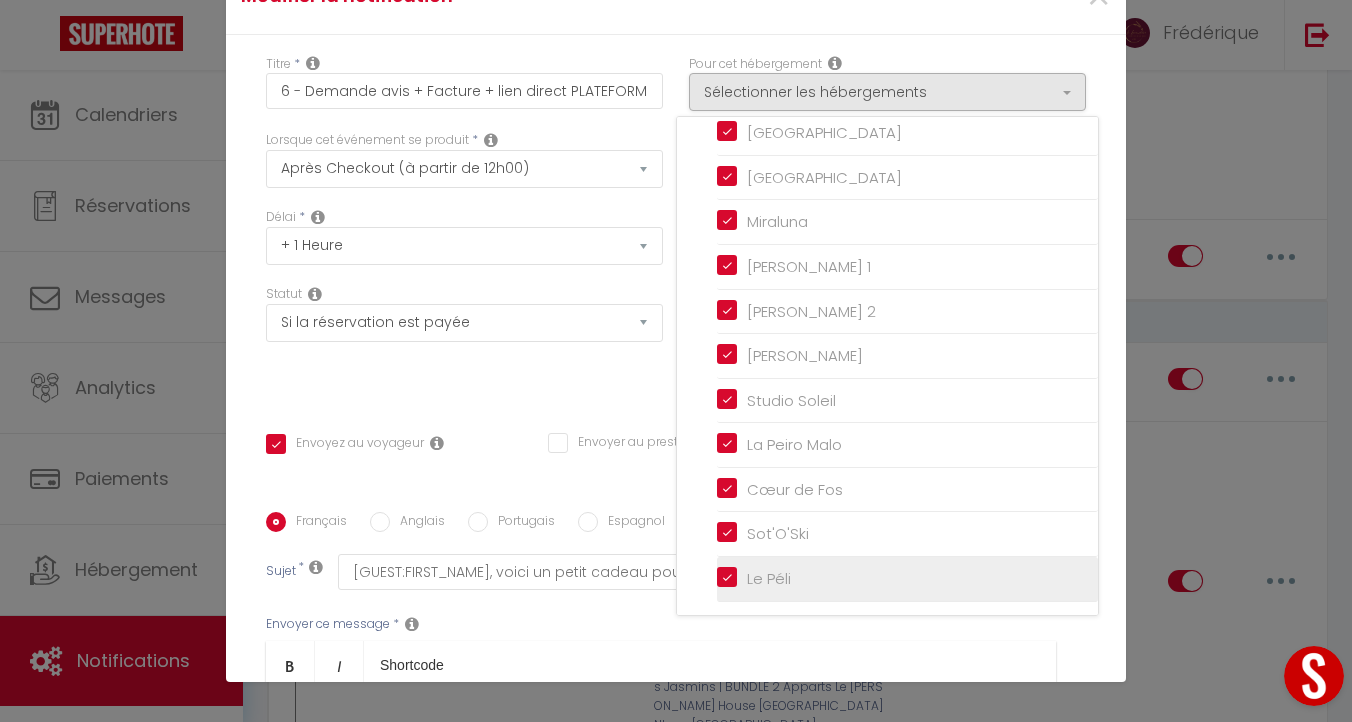 checkbox on "true" 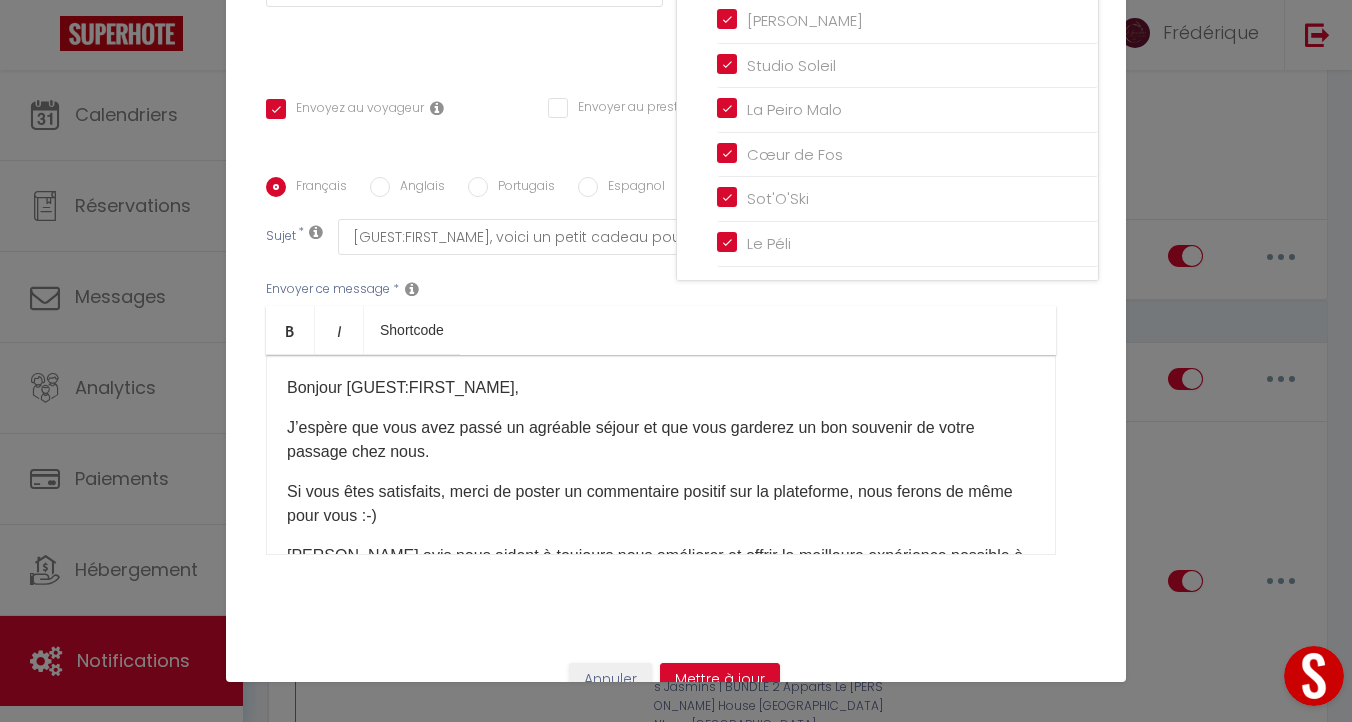 scroll, scrollTop: 371, scrollLeft: 0, axis: vertical 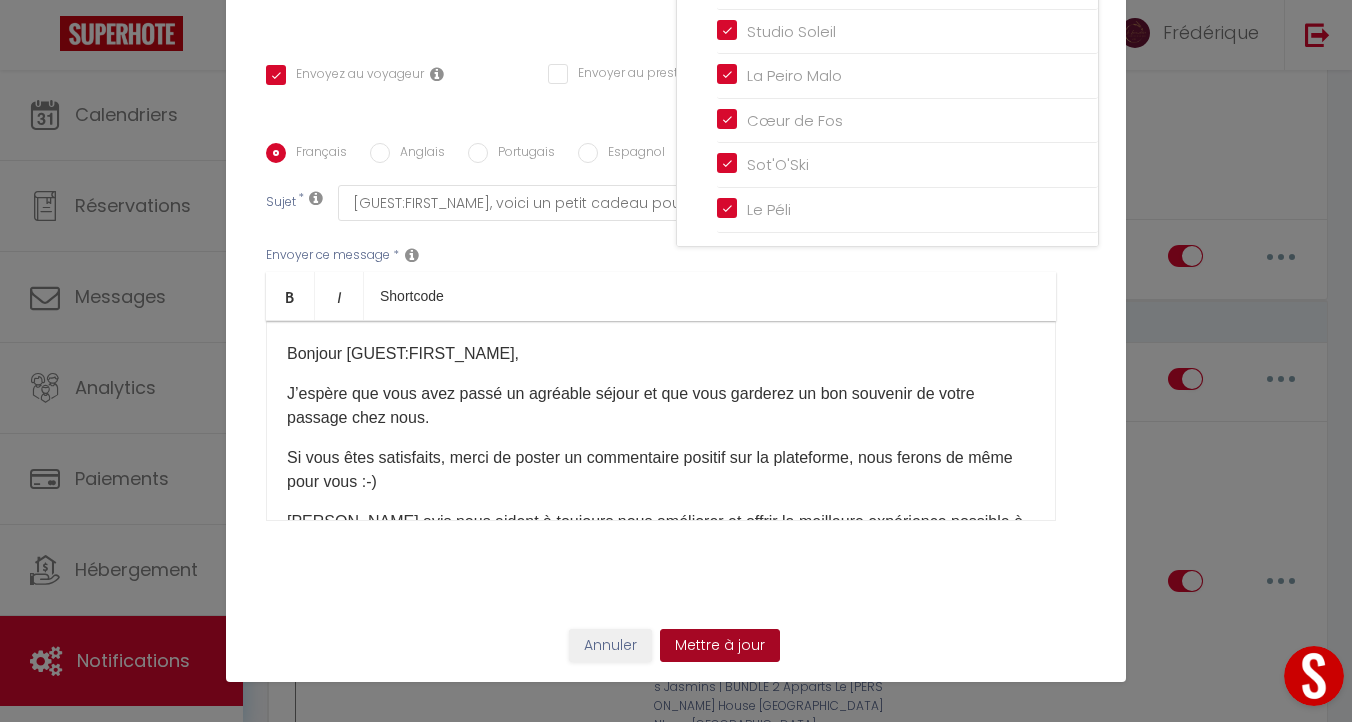 click on "Mettre à jour" at bounding box center [720, 646] 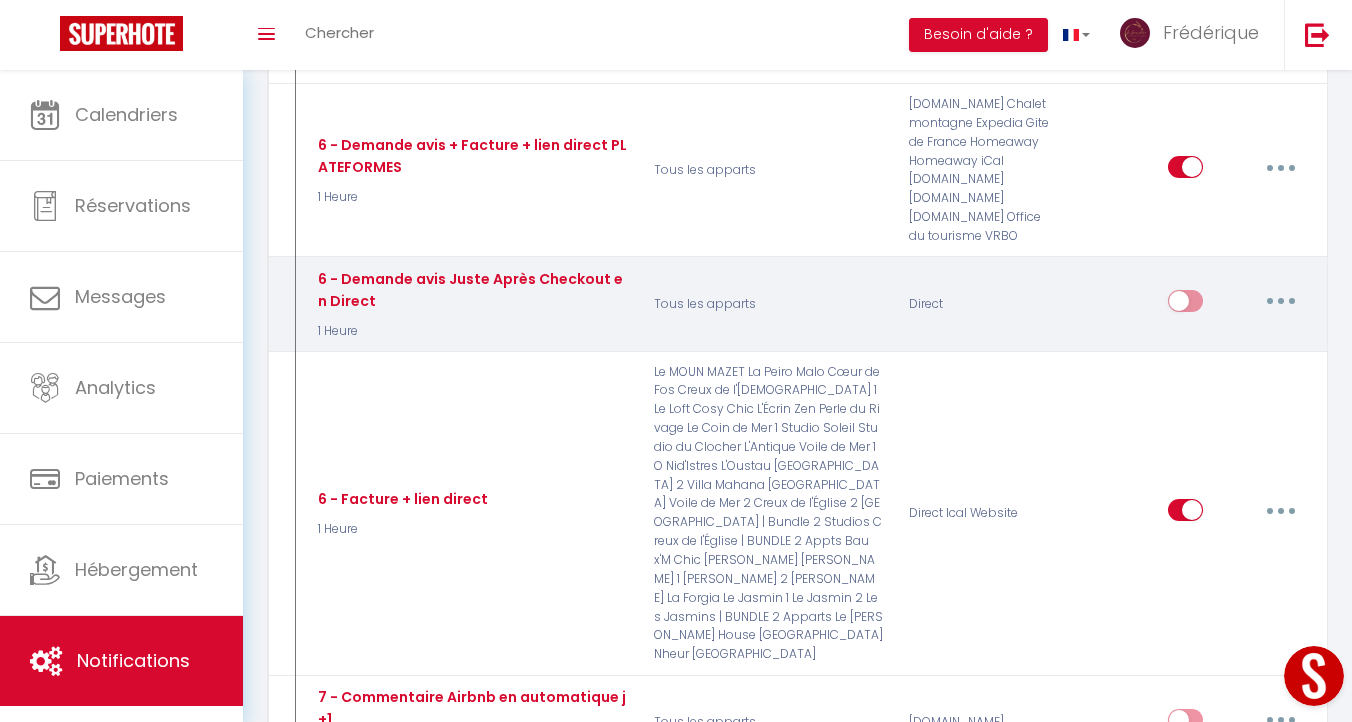scroll, scrollTop: 3493, scrollLeft: 0, axis: vertical 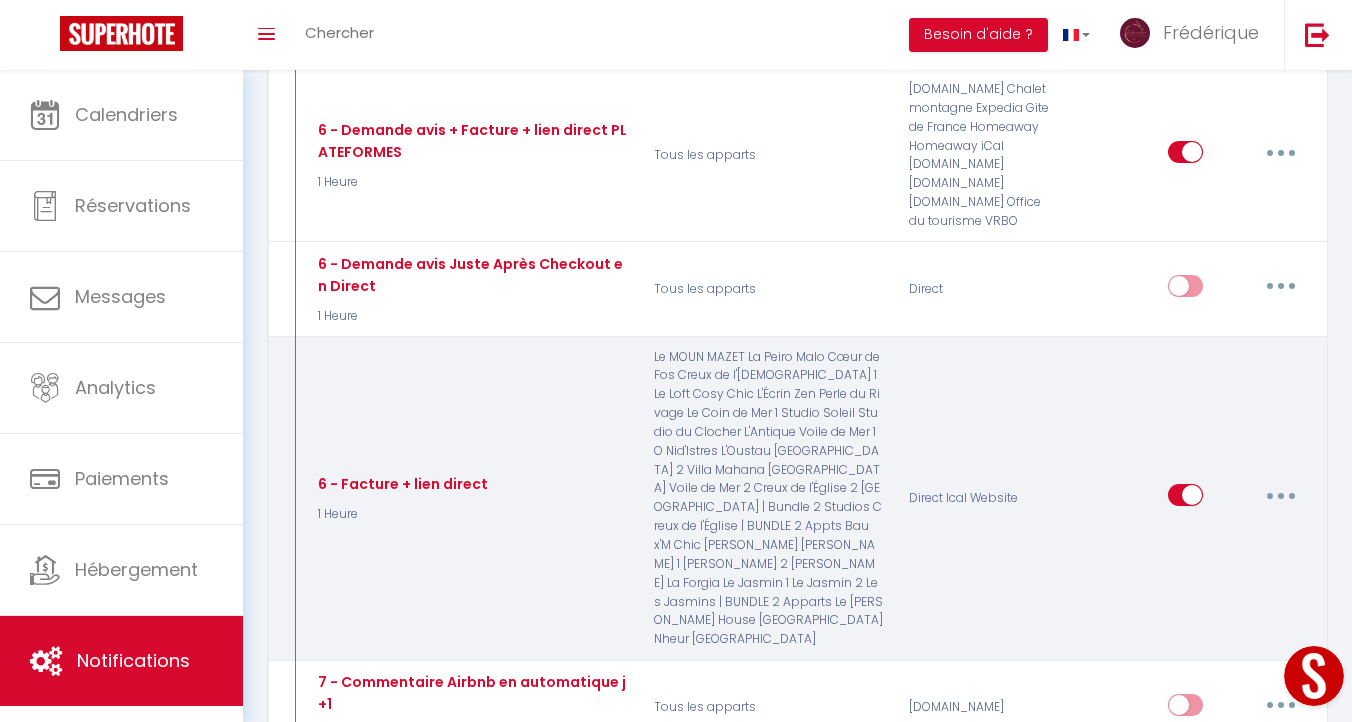 click at bounding box center (1281, 495) 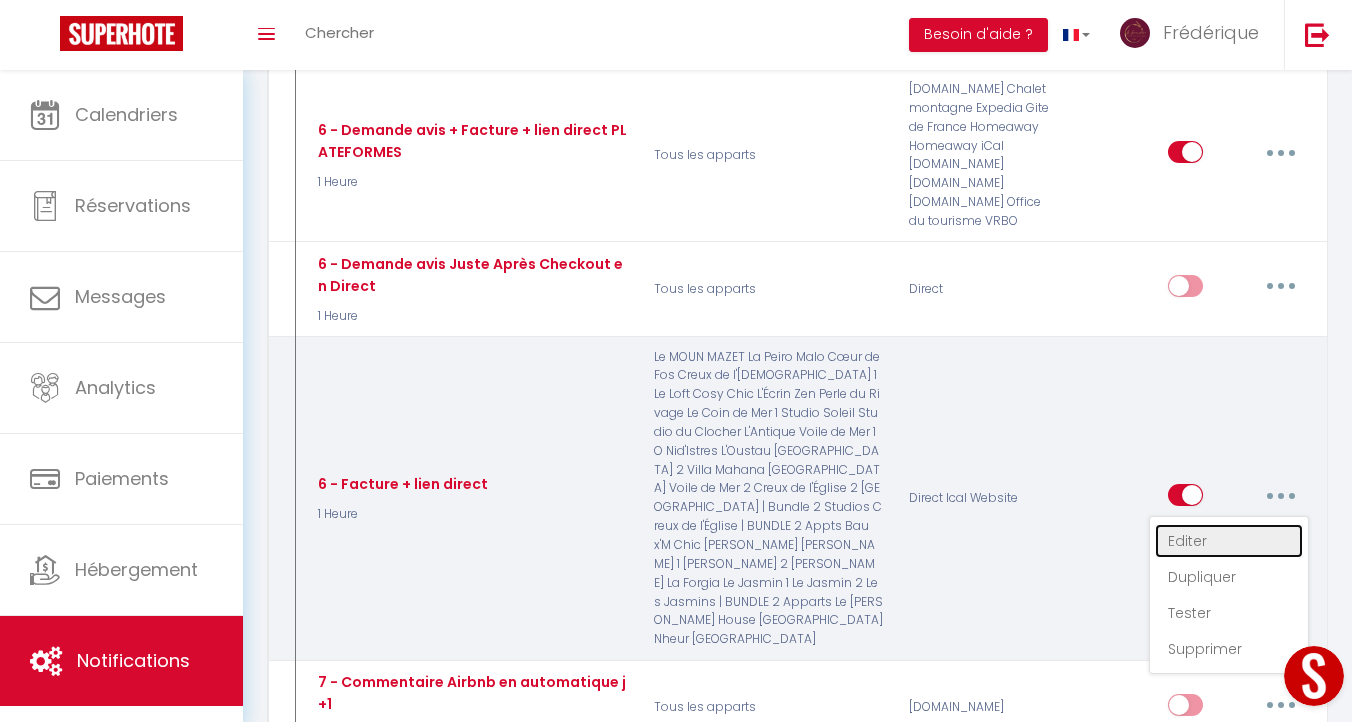 click on "Editer" at bounding box center (1229, 541) 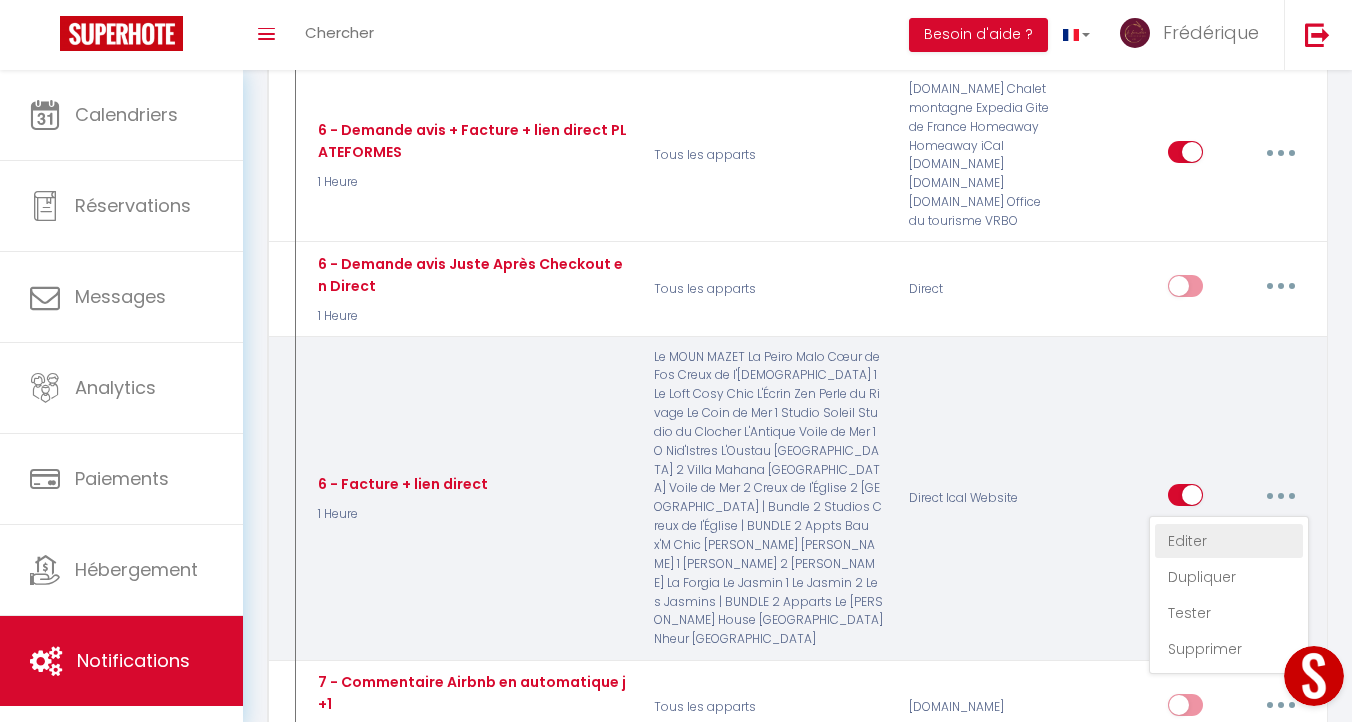 radio on "true" 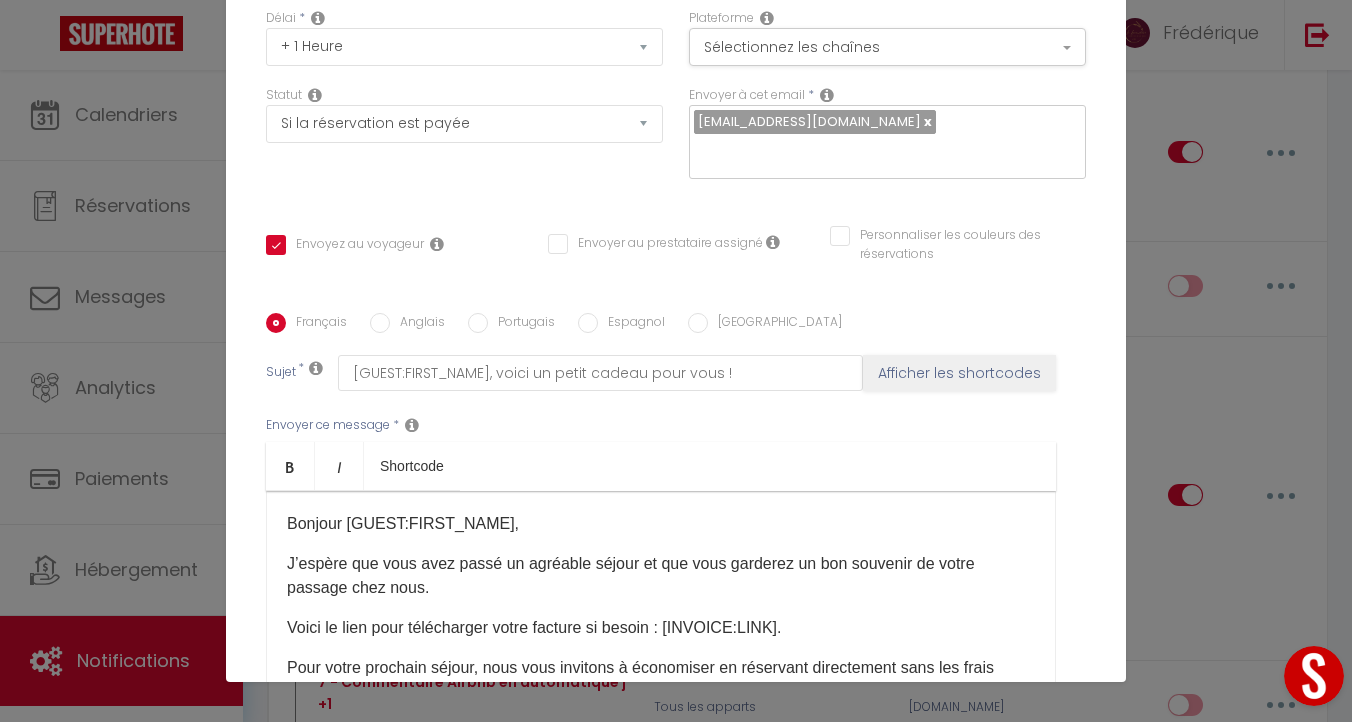 scroll, scrollTop: 0, scrollLeft: 0, axis: both 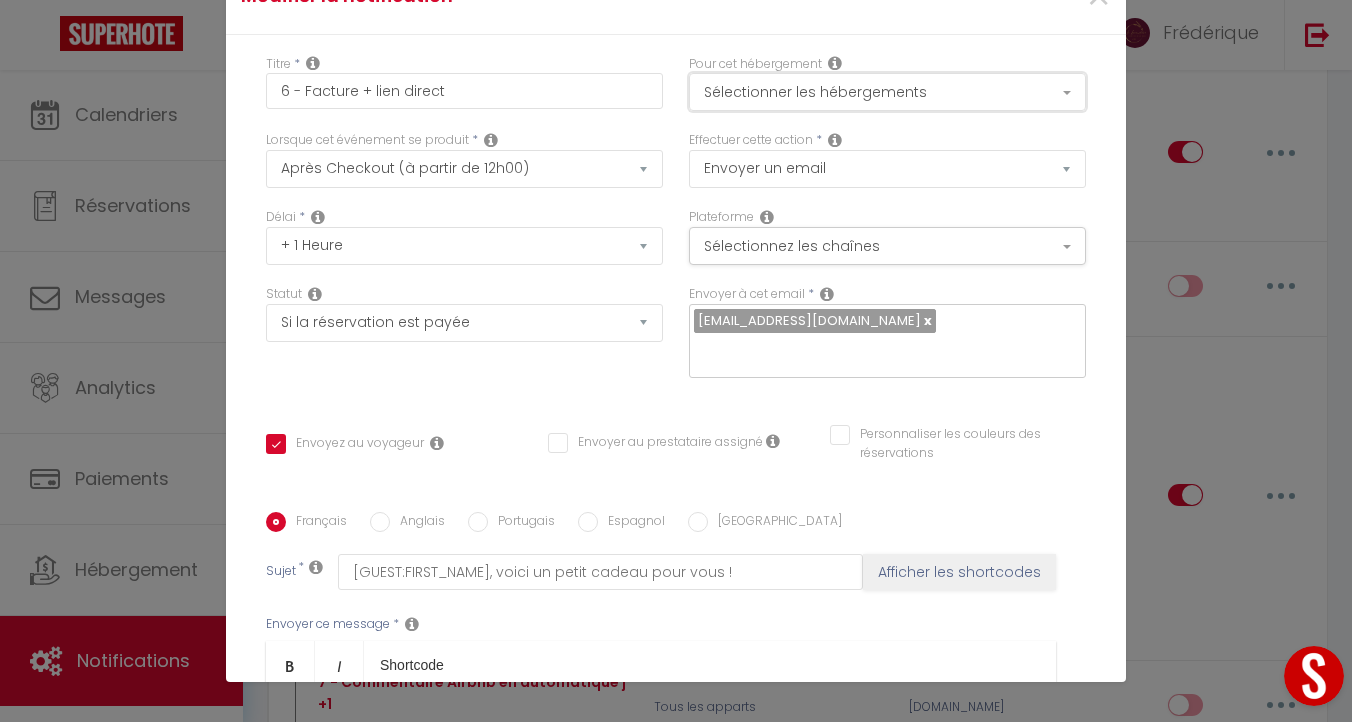 click on "Sélectionner les hébergements" at bounding box center (887, 92) 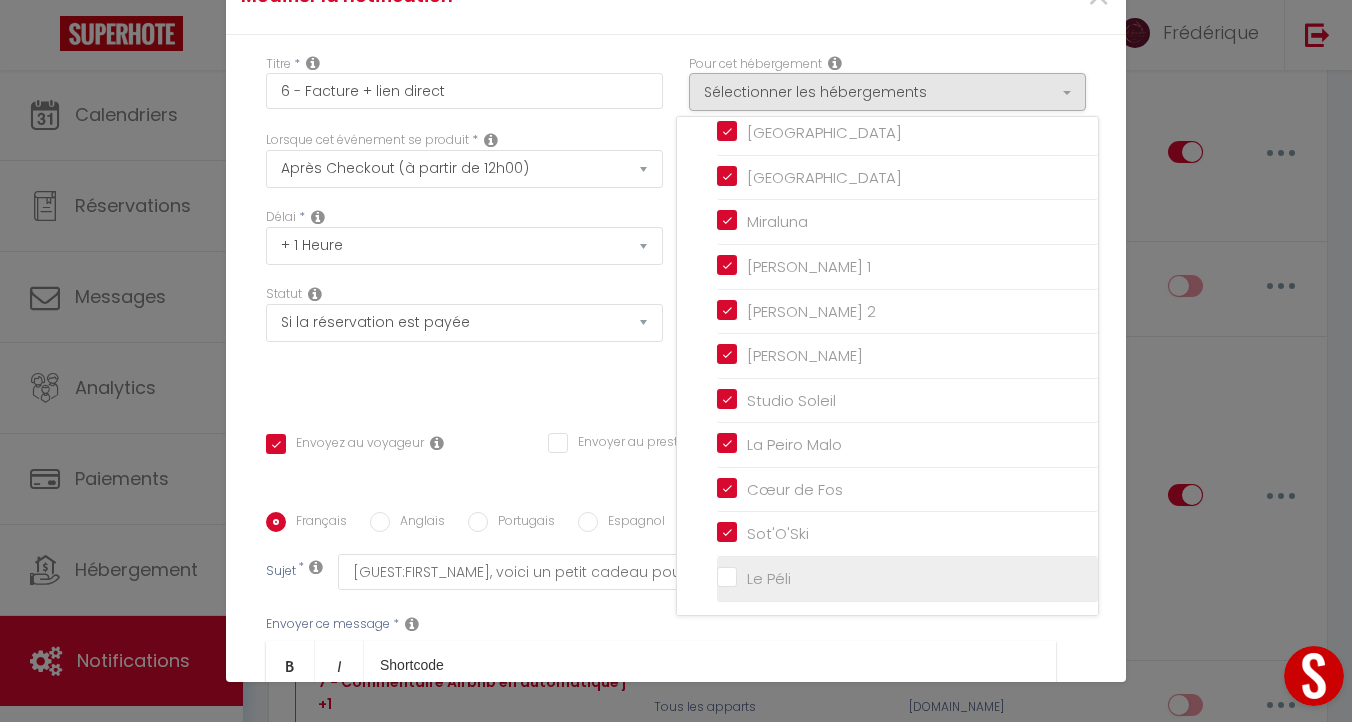click on "Le Péli" at bounding box center [907, 579] 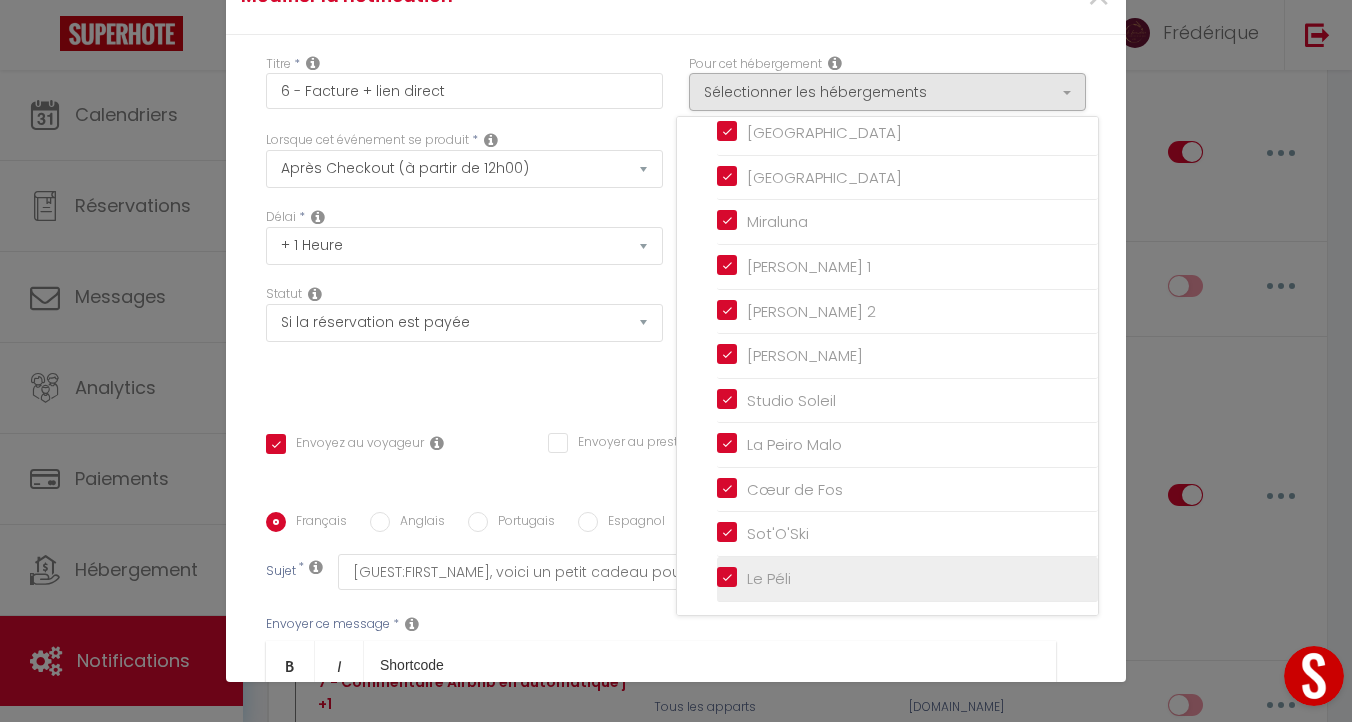 checkbox on "true" 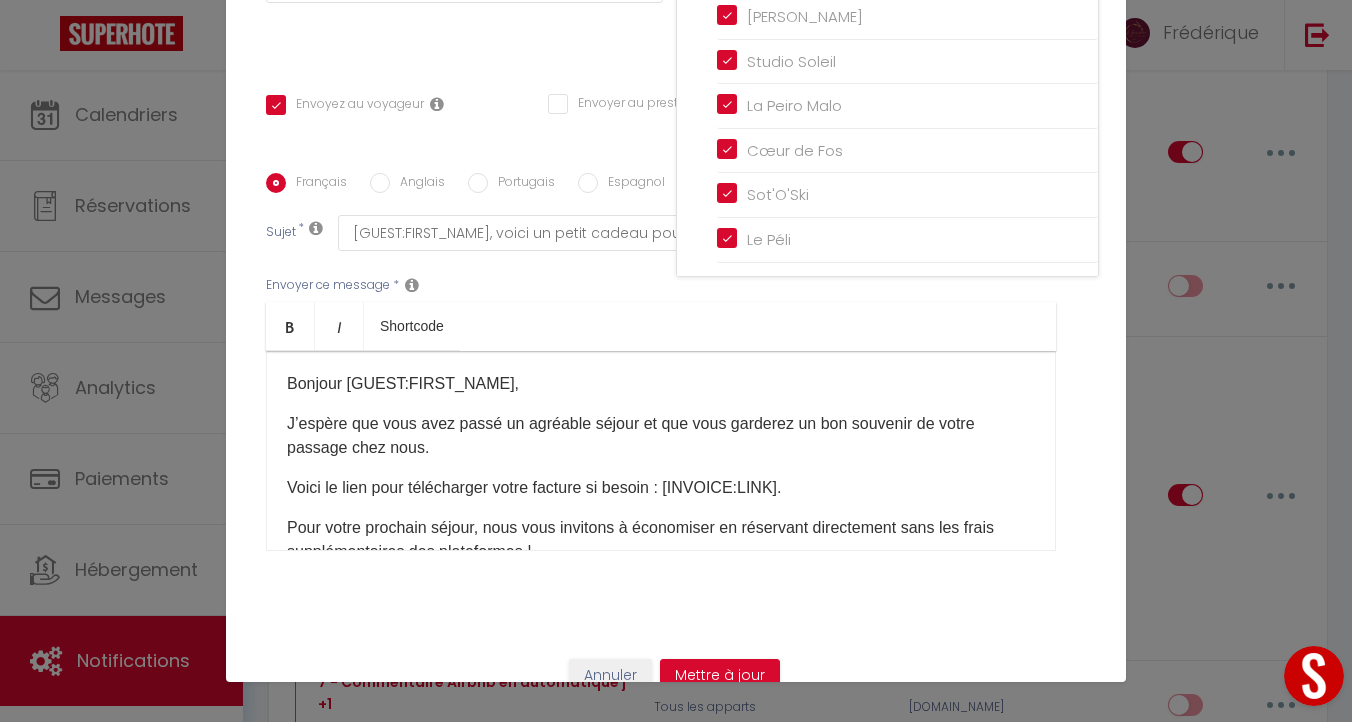 scroll, scrollTop: 371, scrollLeft: 0, axis: vertical 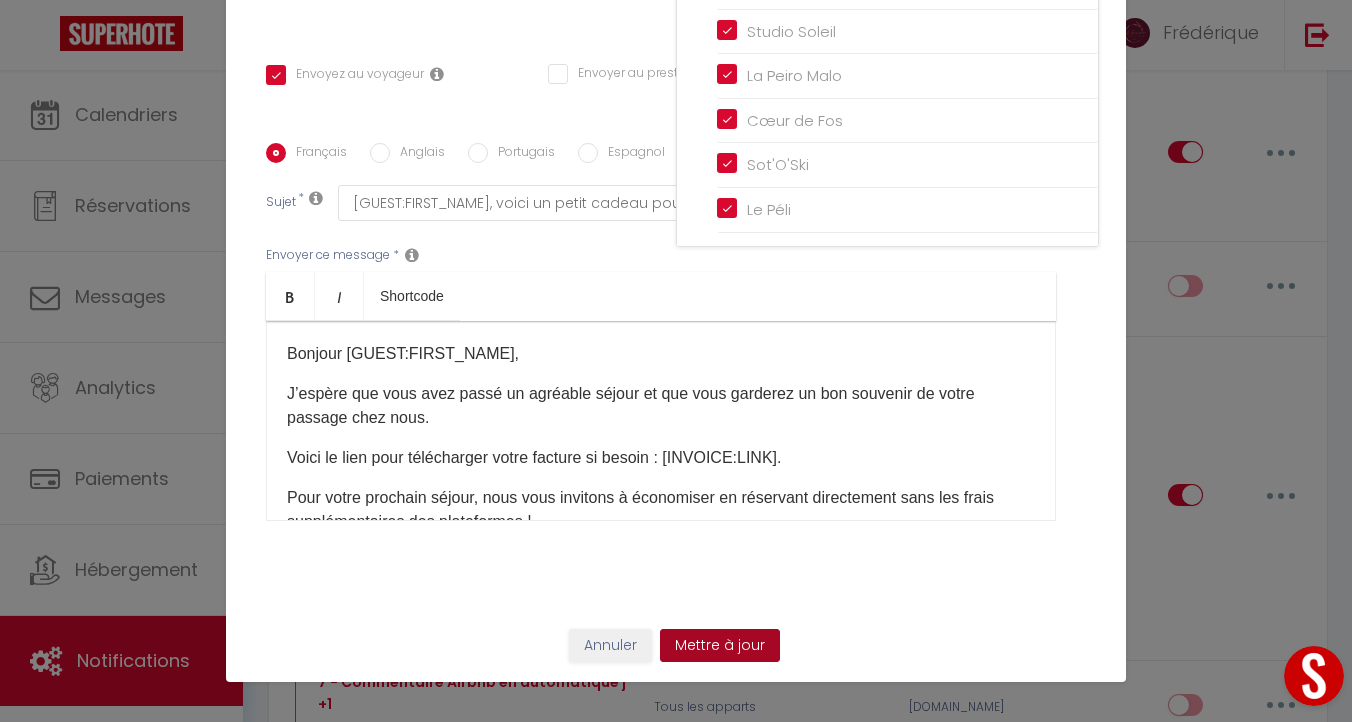 click on "Mettre à jour" at bounding box center [720, 646] 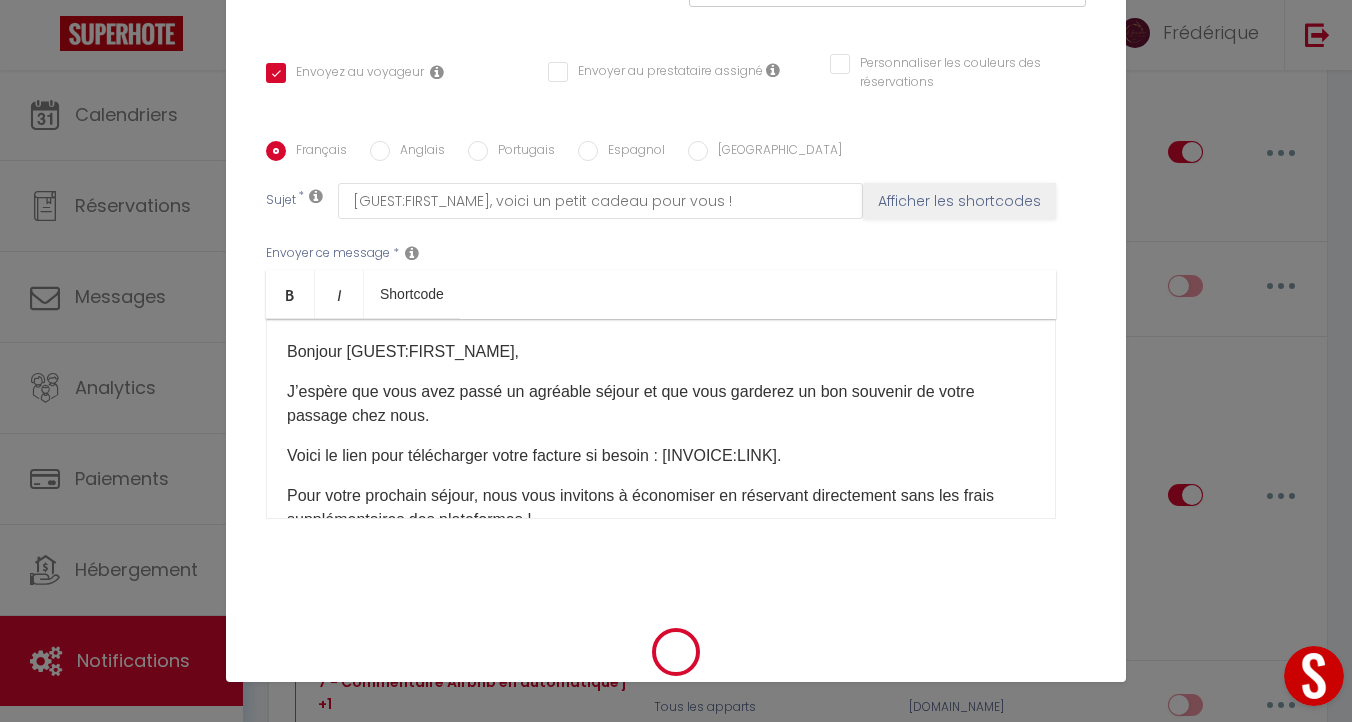 checkbox on "true" 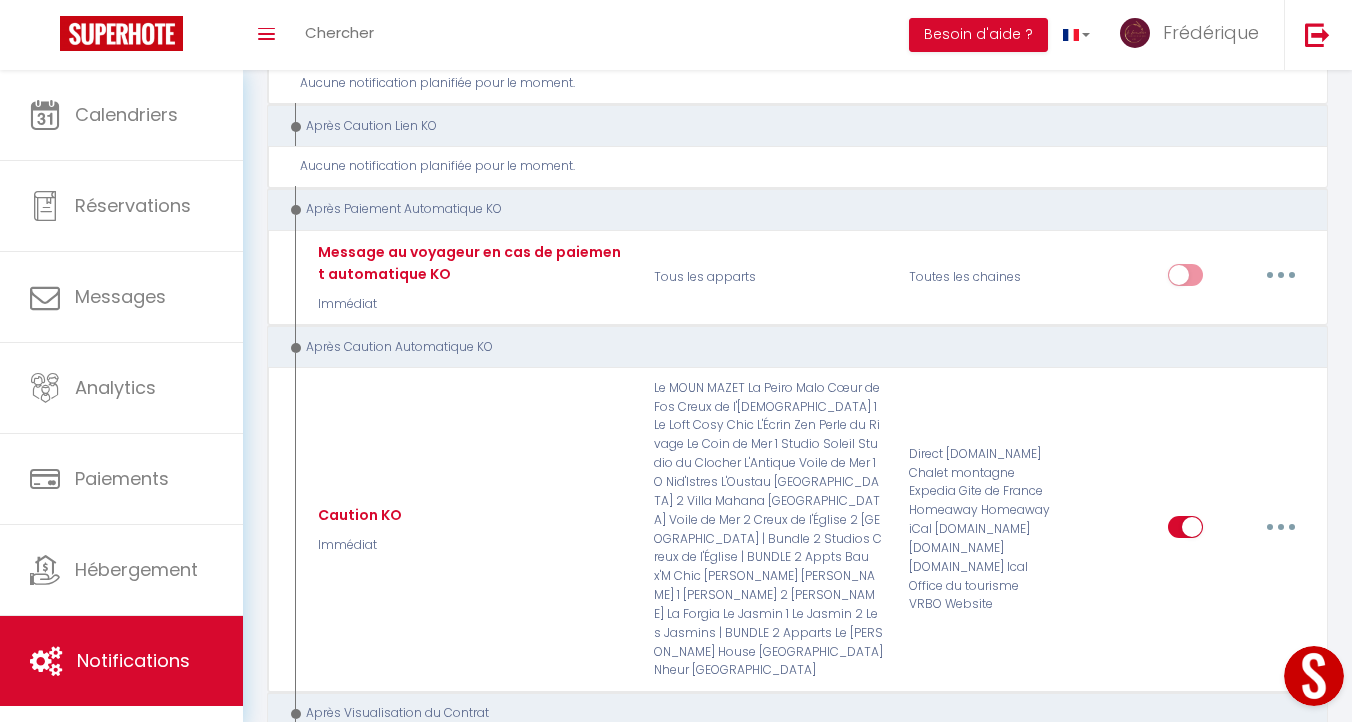 scroll, scrollTop: 4469, scrollLeft: 0, axis: vertical 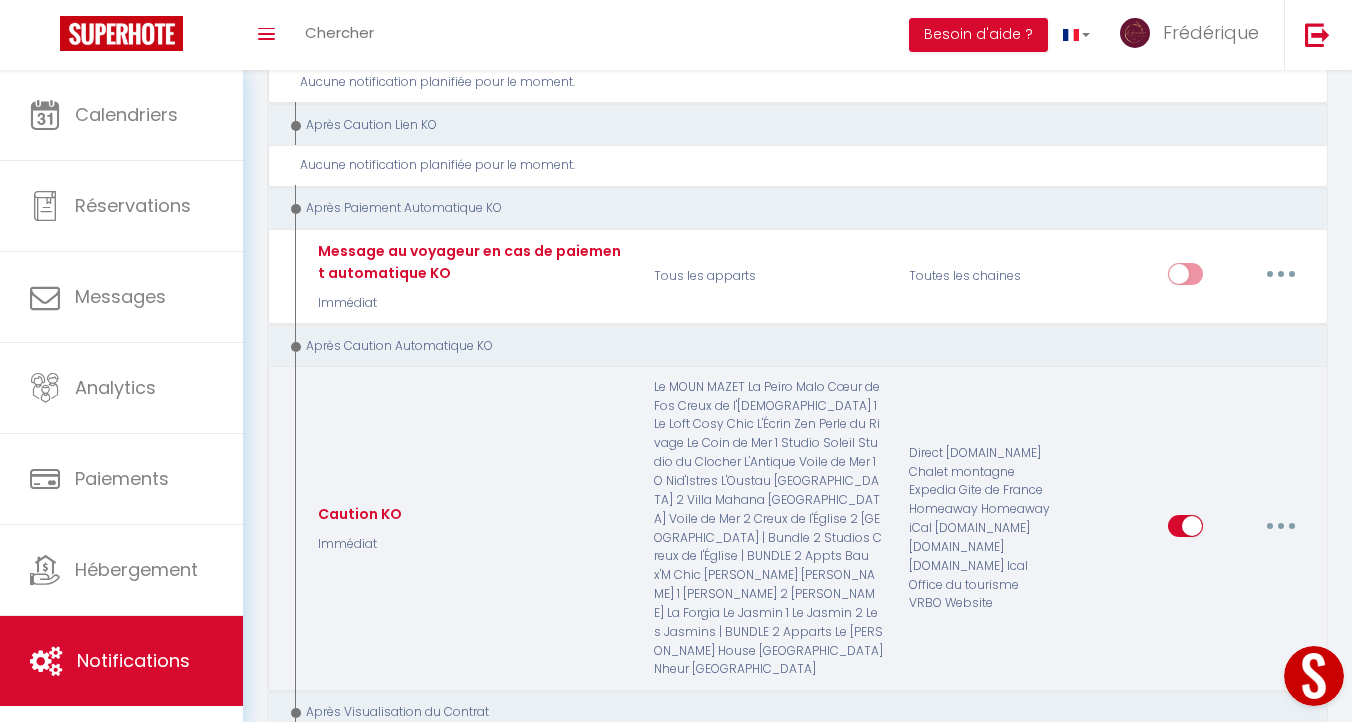 click at bounding box center (1281, 526) 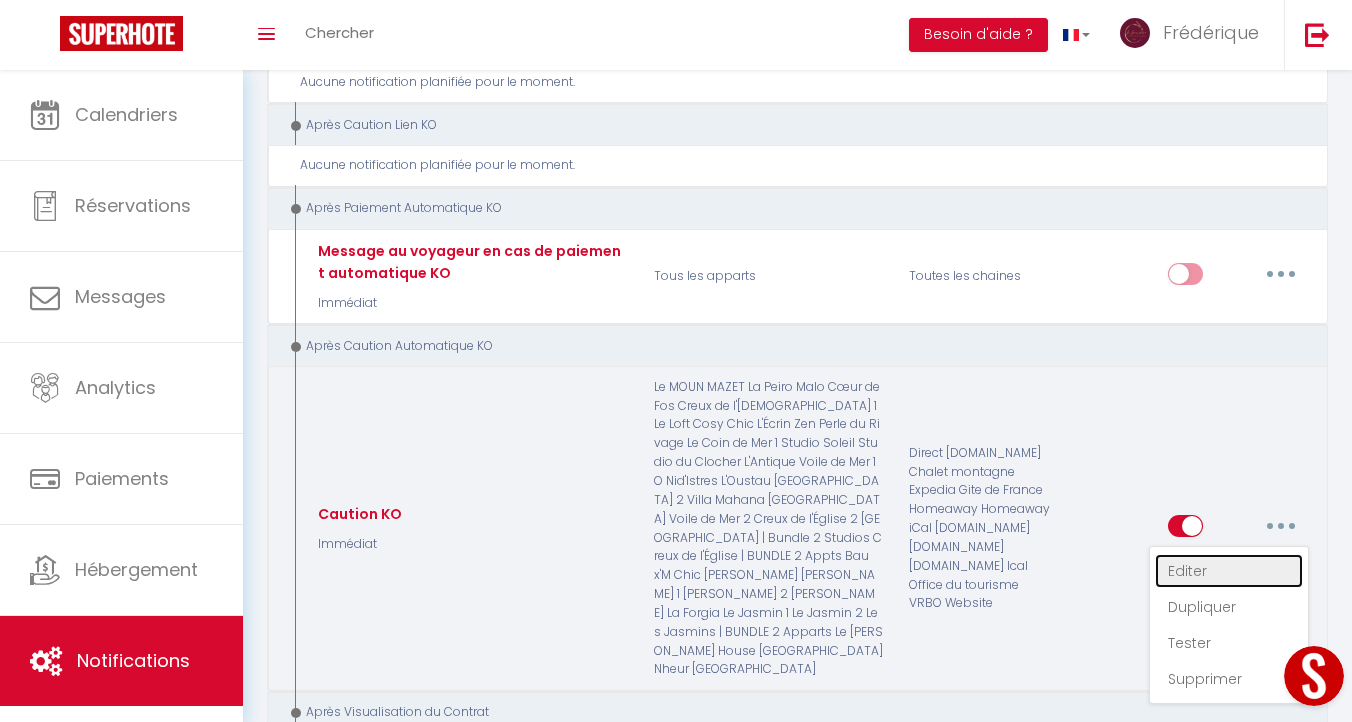 click on "Editer" at bounding box center [1229, 571] 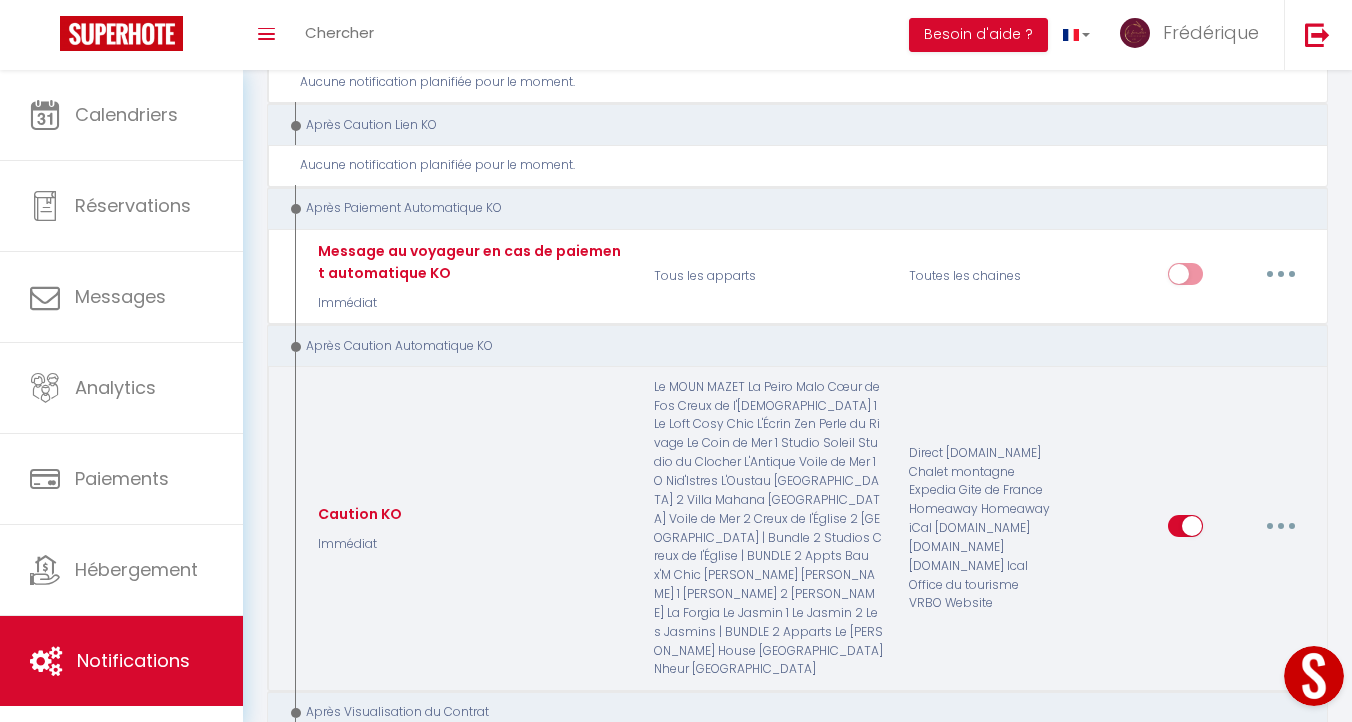 type on "Caution KO" 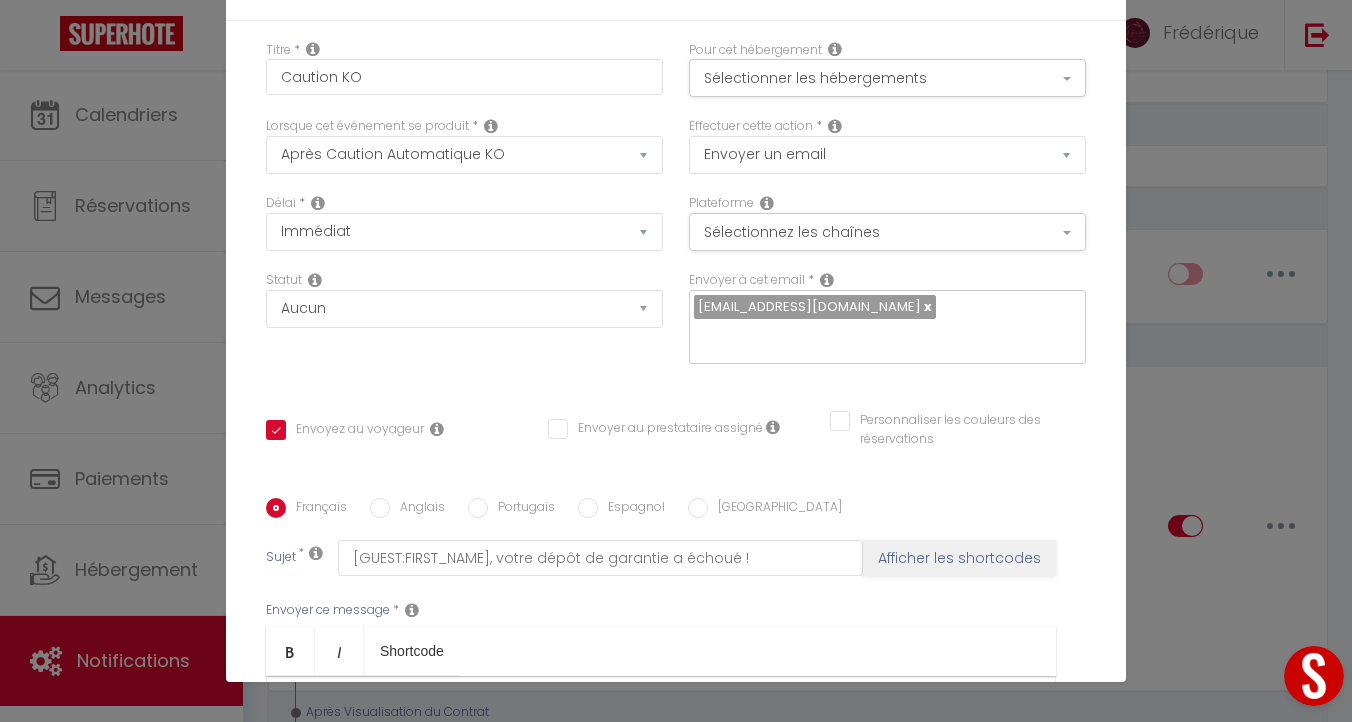 scroll, scrollTop: 0, scrollLeft: 0, axis: both 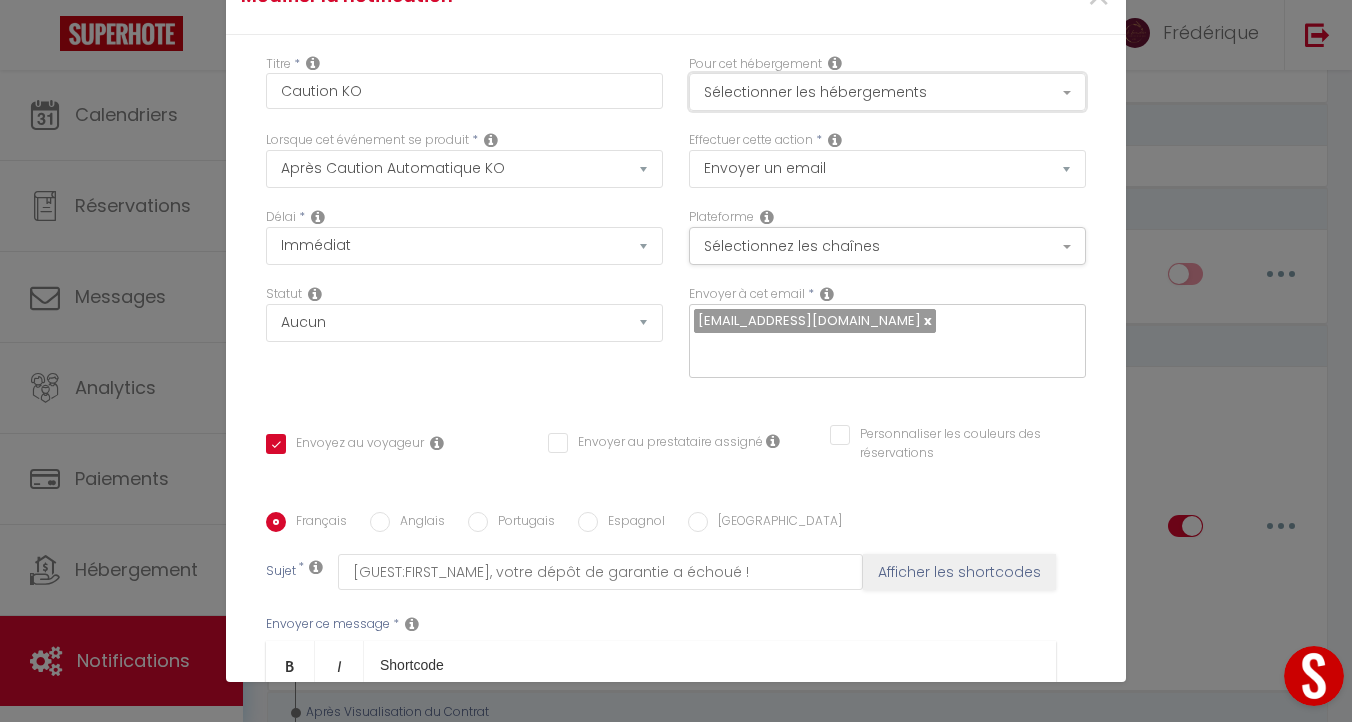 click on "Sélectionner les hébergements" at bounding box center (887, 92) 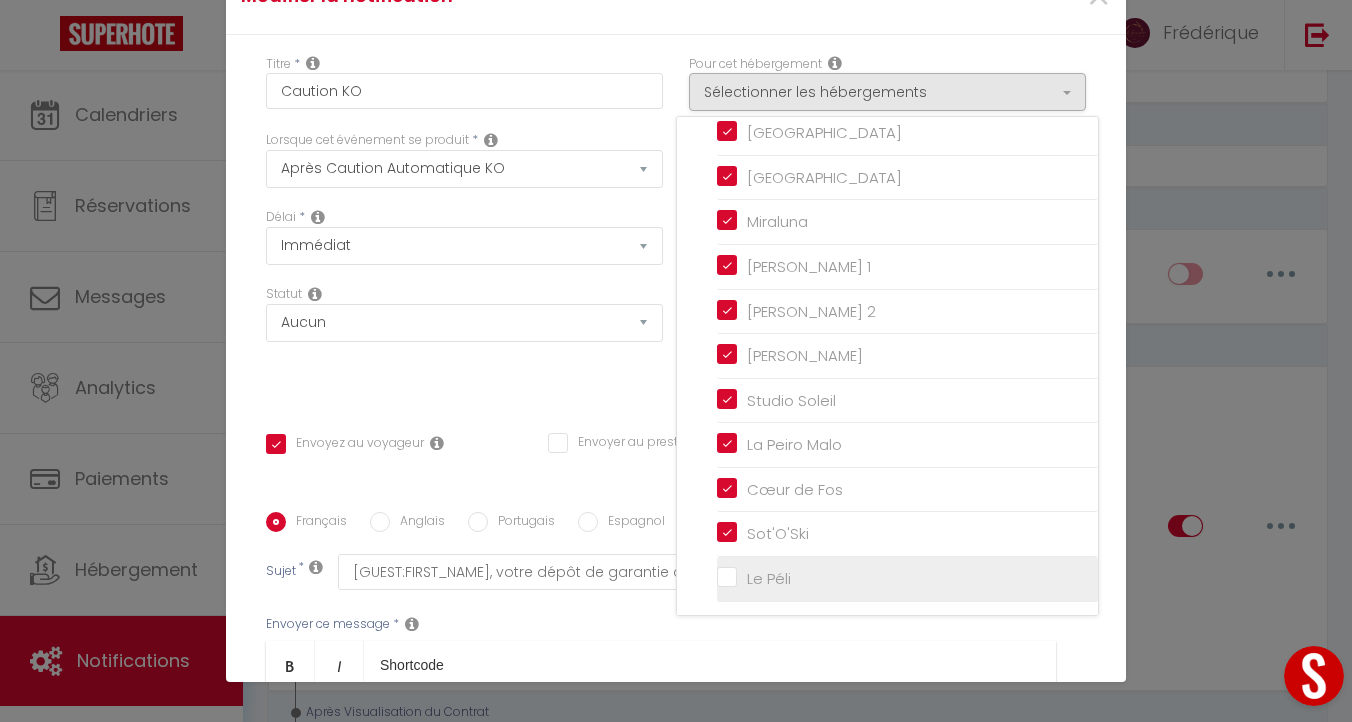 click on "Le Péli" at bounding box center [907, 579] 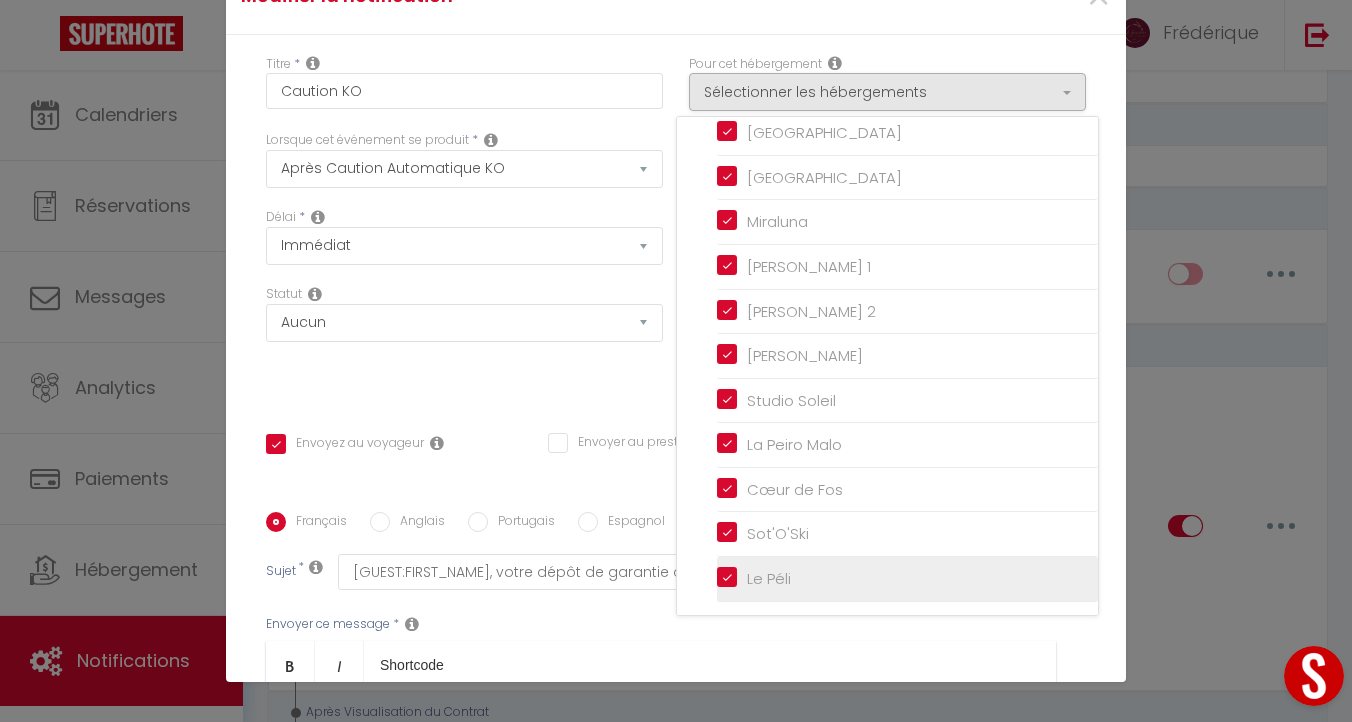 checkbox on "true" 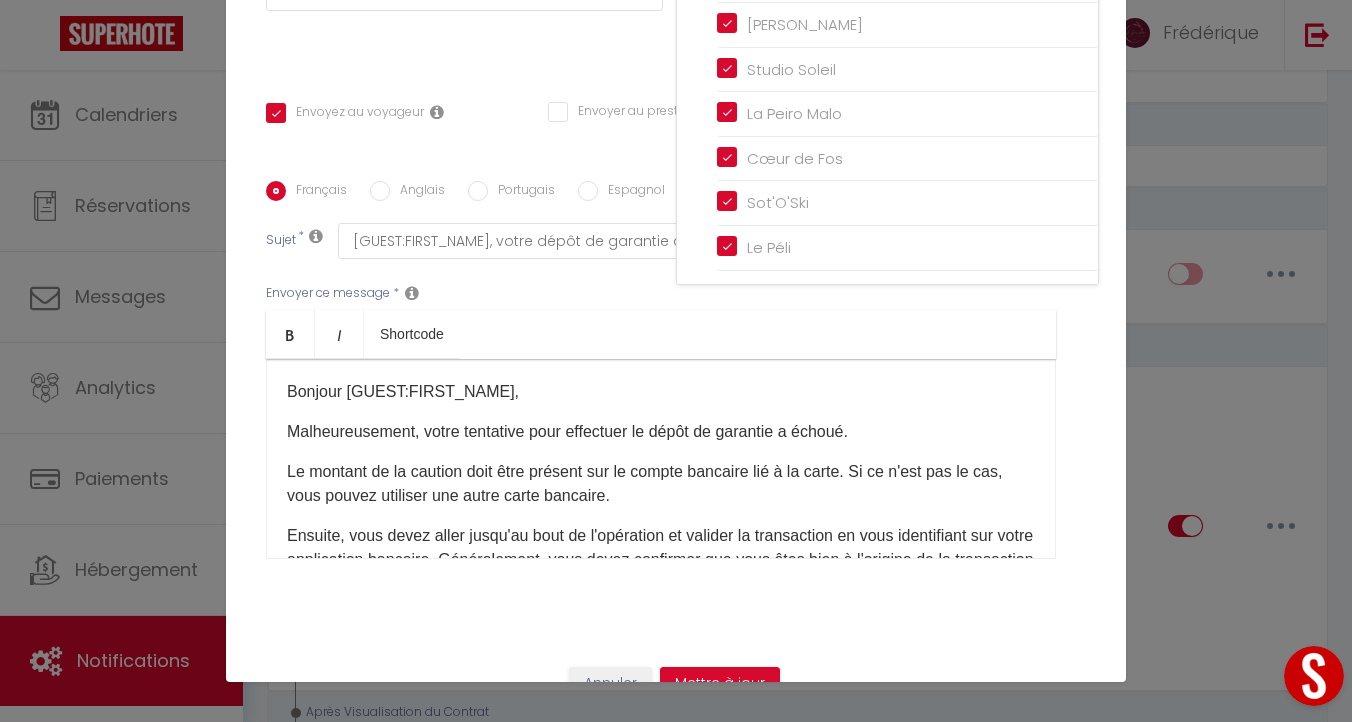 scroll, scrollTop: 371, scrollLeft: 0, axis: vertical 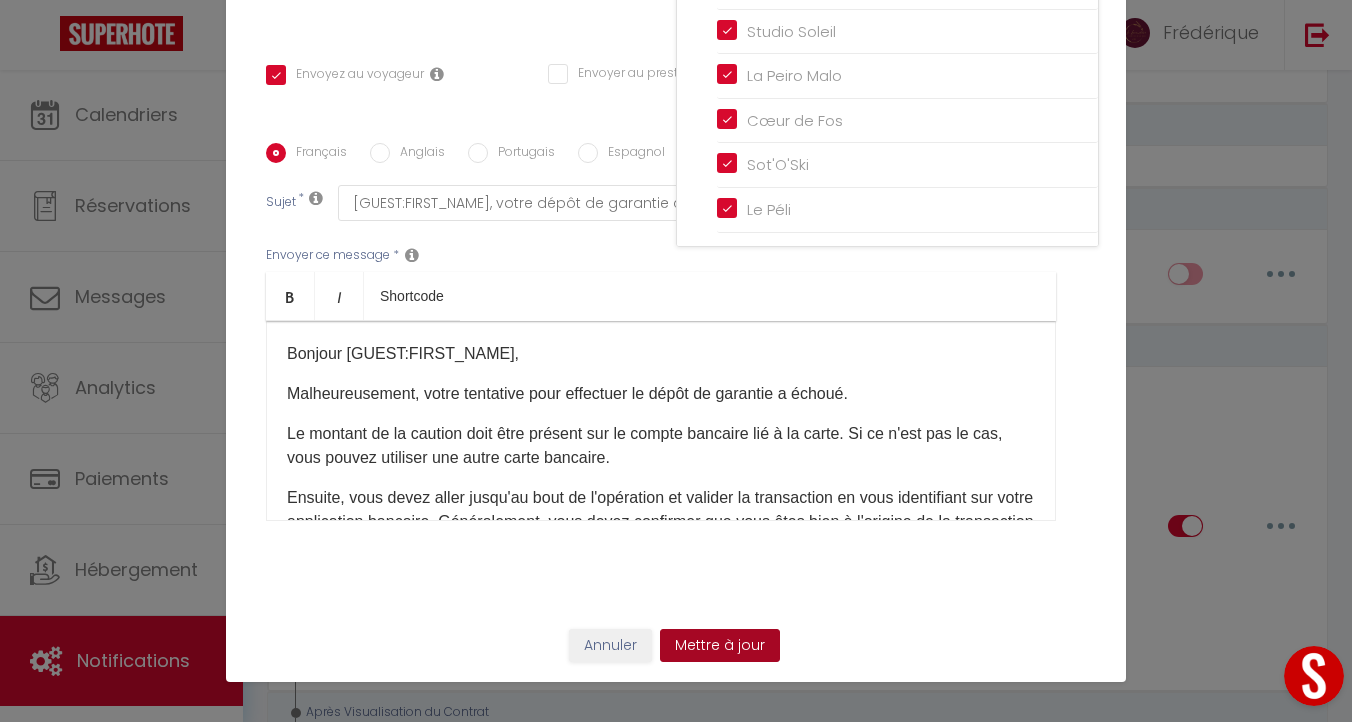 click on "Mettre à jour" at bounding box center (720, 646) 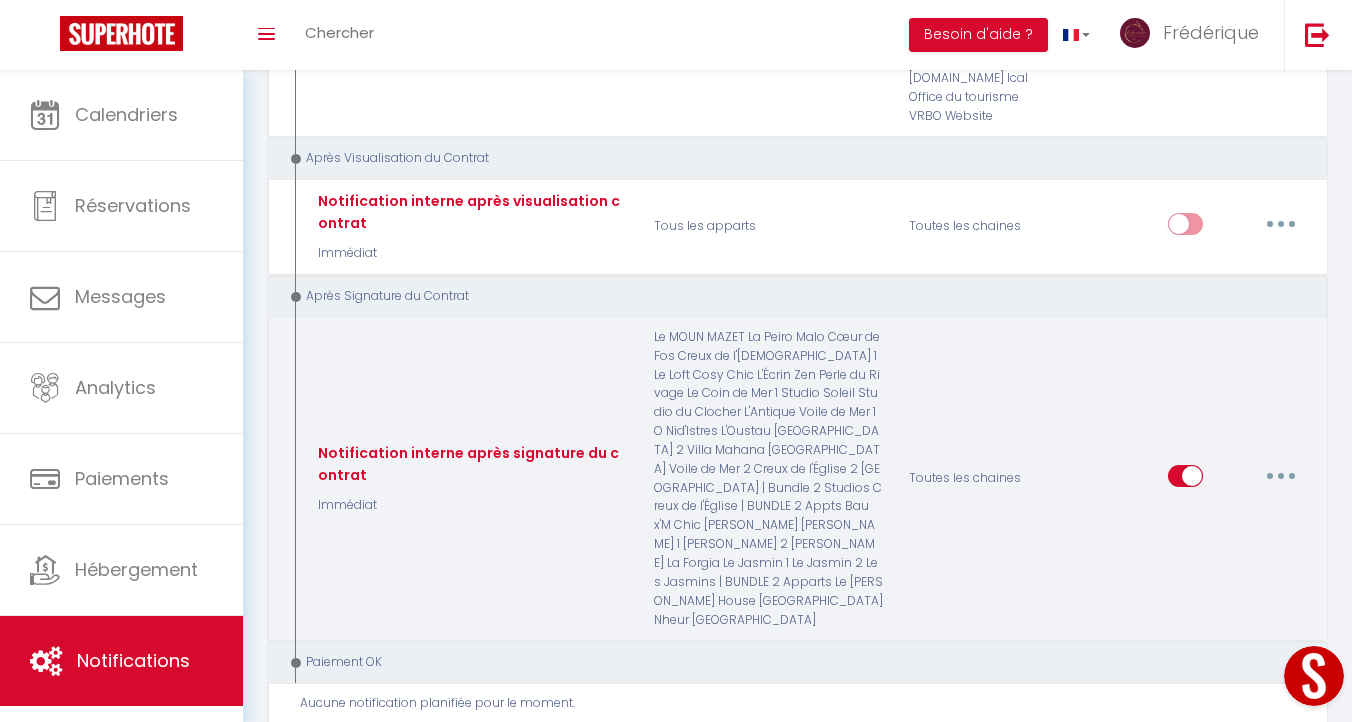 scroll, scrollTop: 4892, scrollLeft: 0, axis: vertical 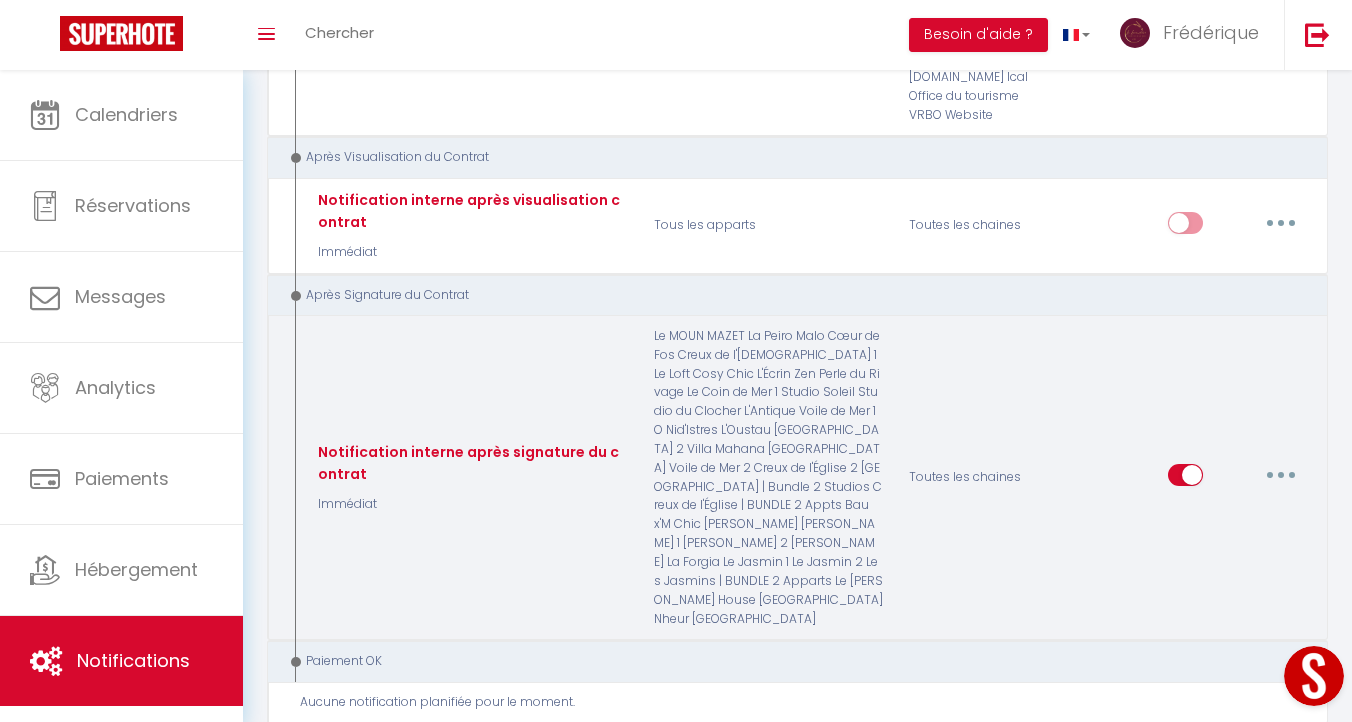 click at bounding box center [1281, 475] 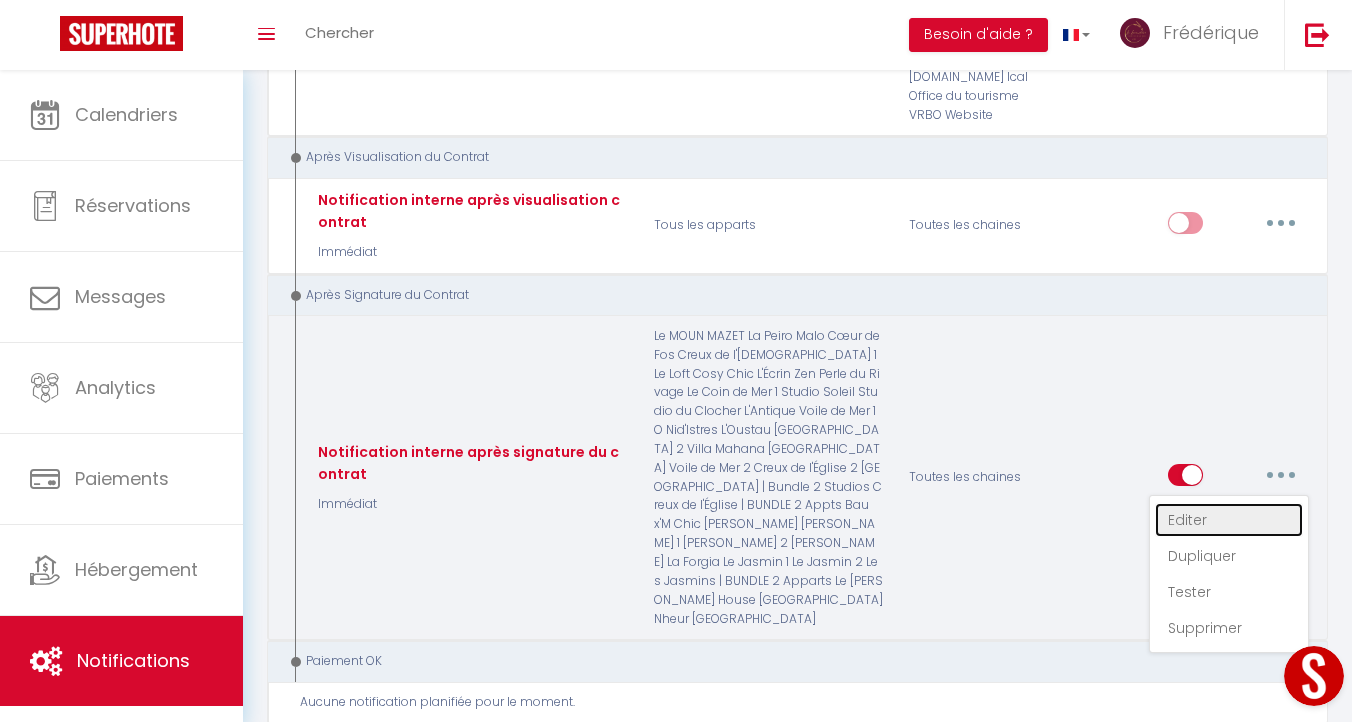click on "Editer" at bounding box center [1229, 520] 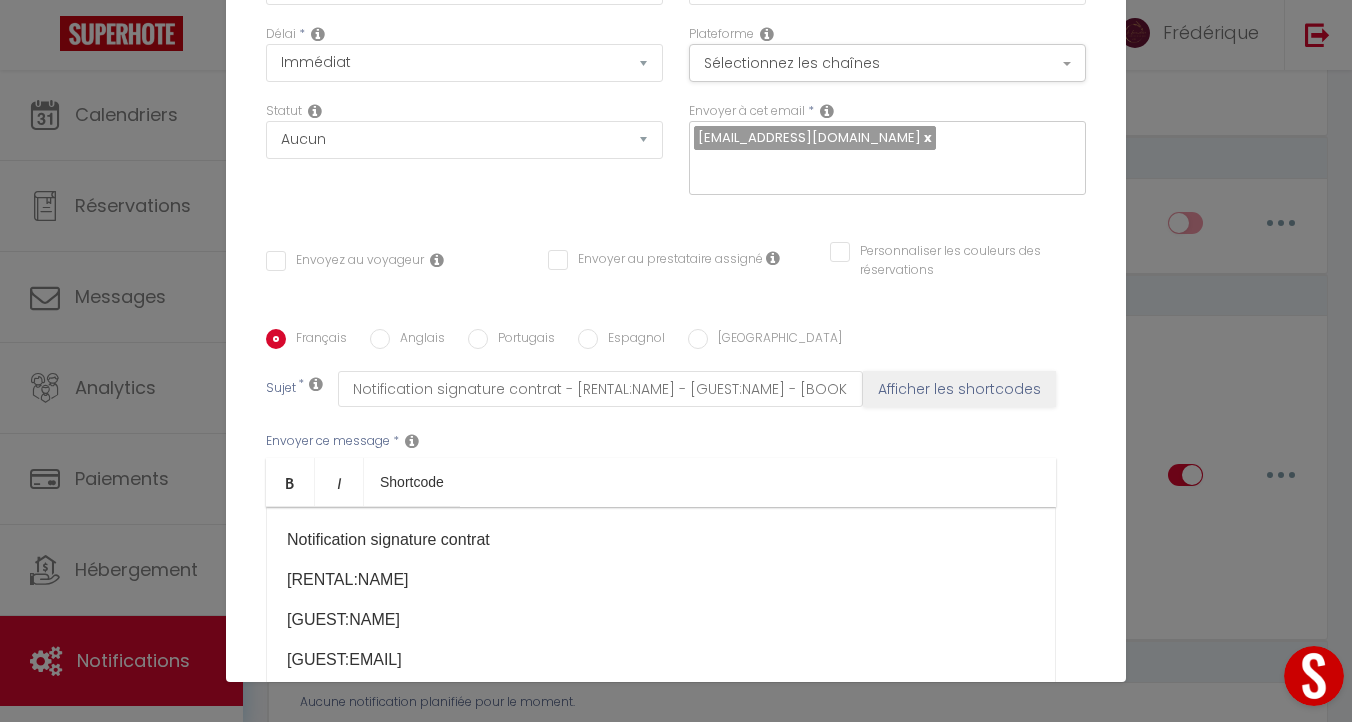 scroll, scrollTop: 0, scrollLeft: 0, axis: both 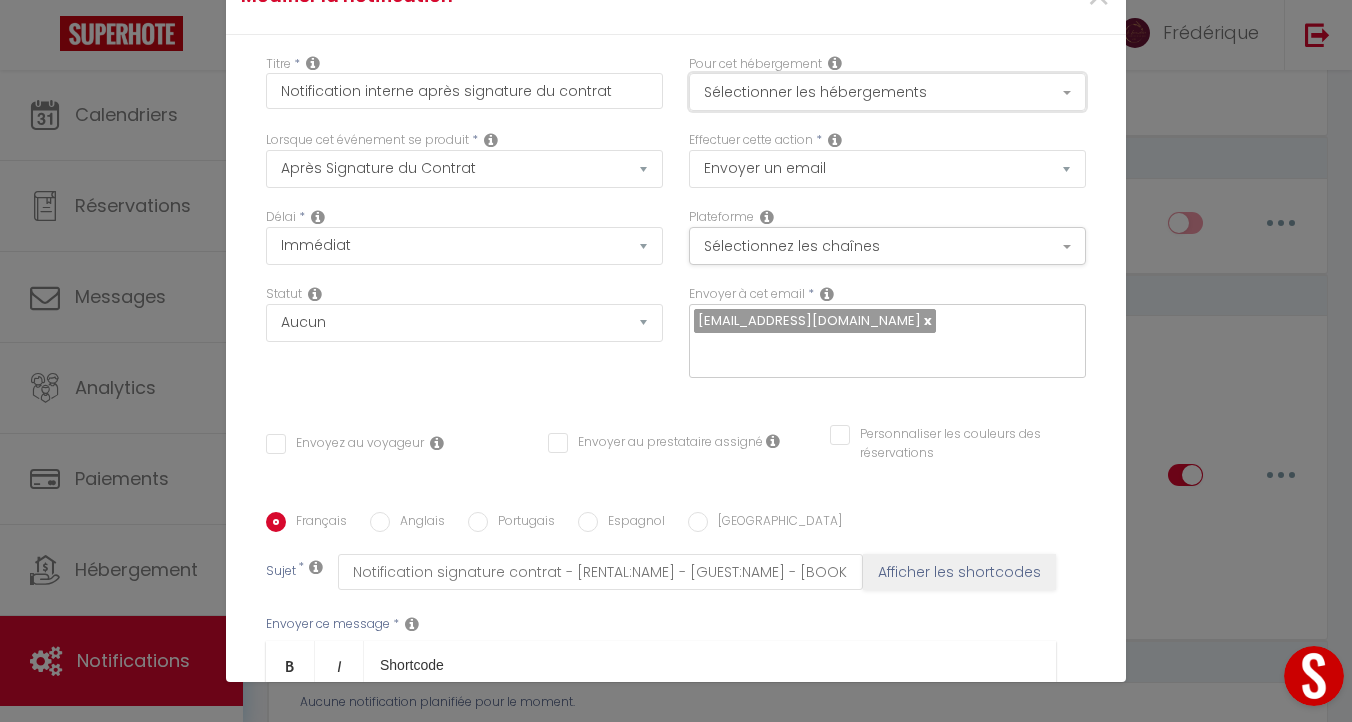 click on "Sélectionner les hébergements" at bounding box center [887, 92] 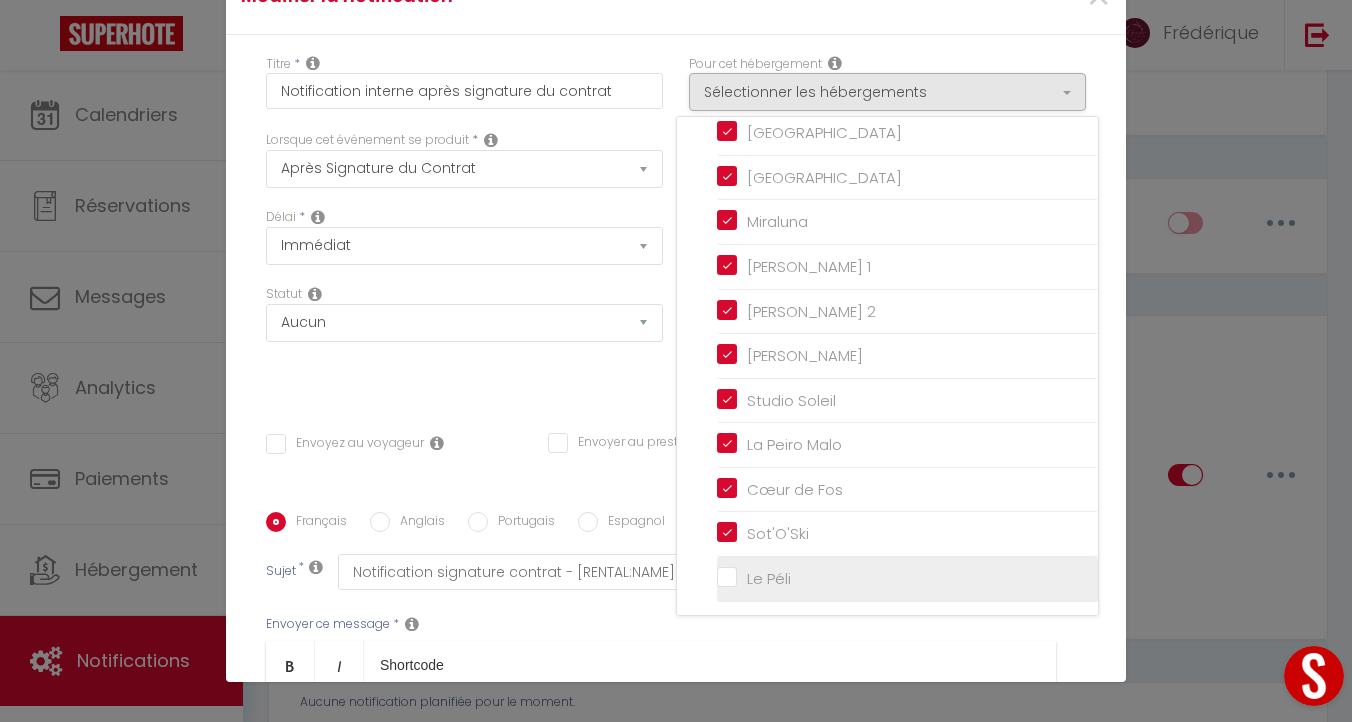 click on "Le Péli" at bounding box center [907, 579] 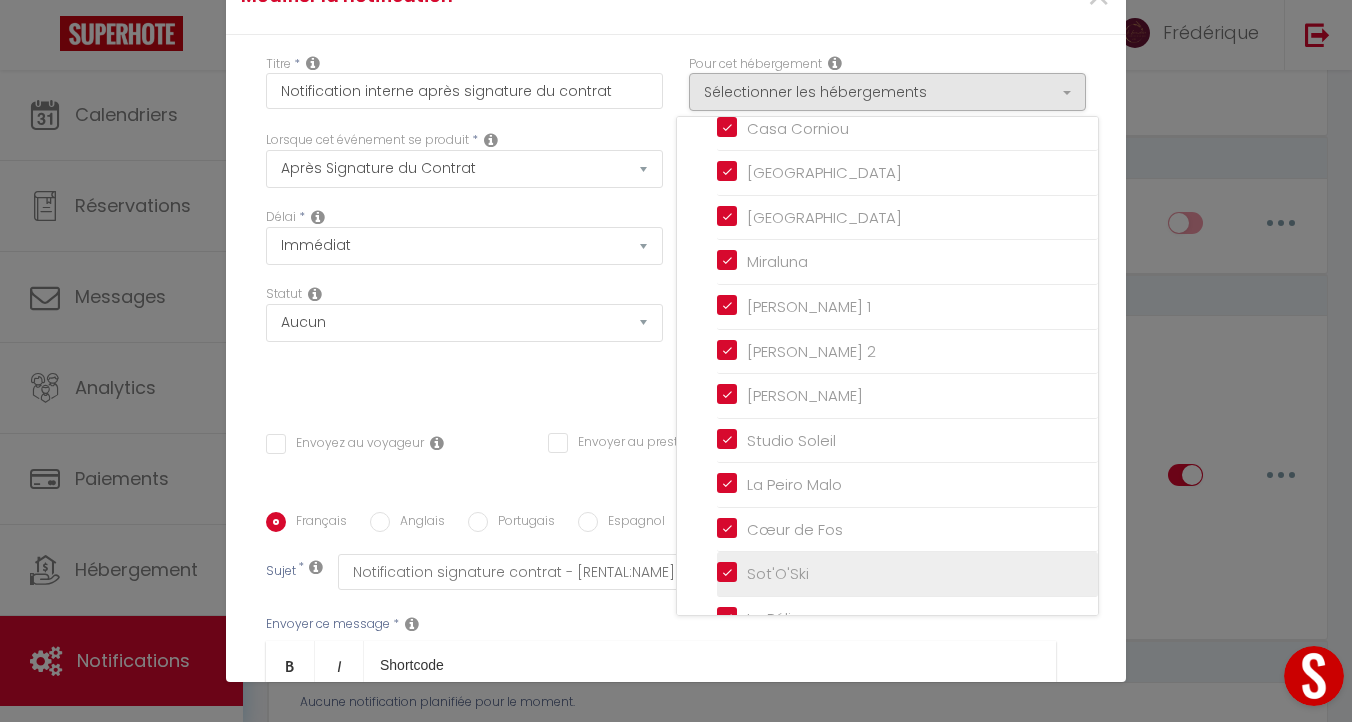 scroll, scrollTop: 1236, scrollLeft: 0, axis: vertical 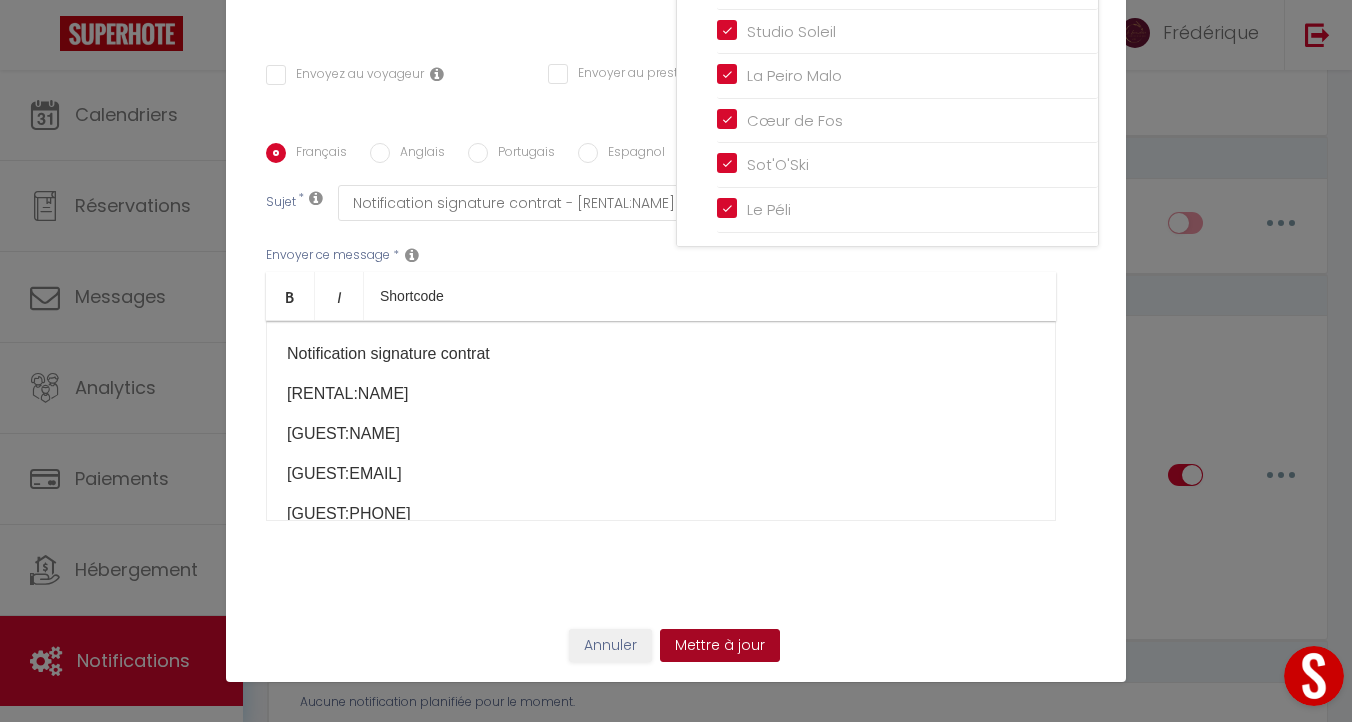click on "Mettre à jour" at bounding box center [720, 646] 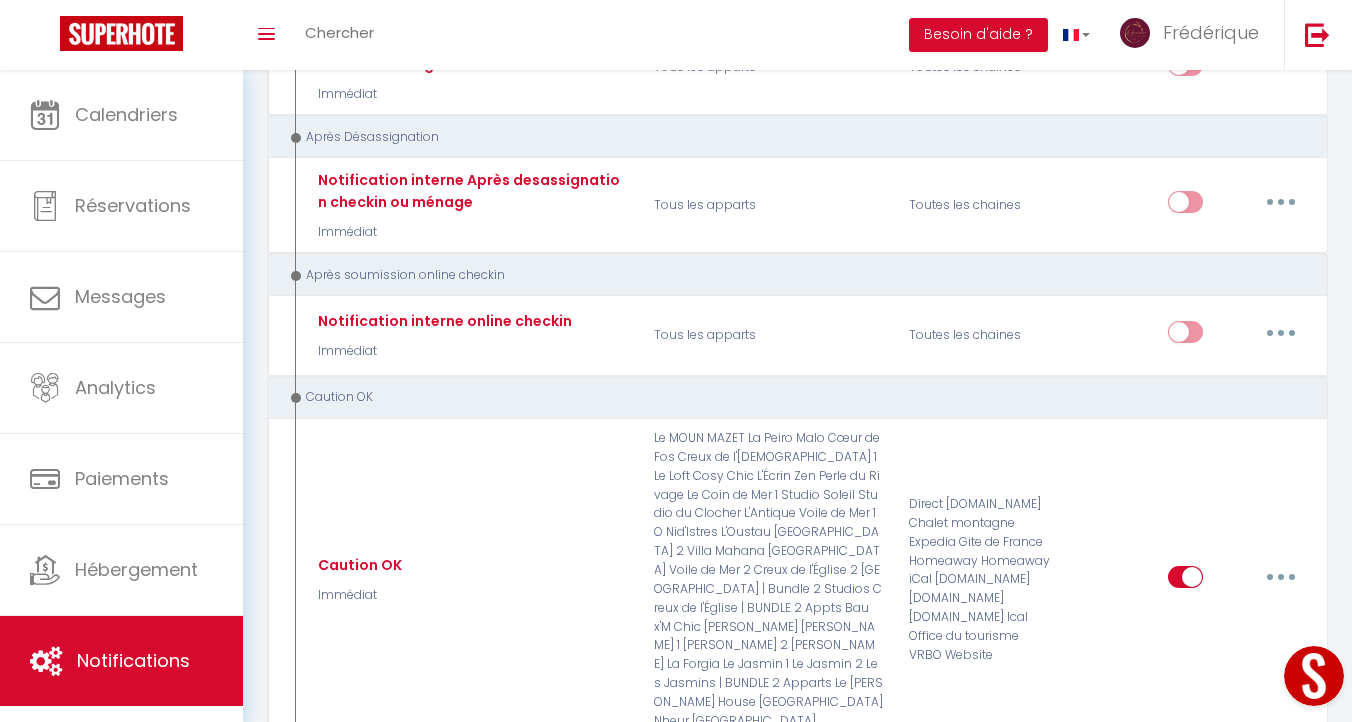 scroll, scrollTop: 5756, scrollLeft: 0, axis: vertical 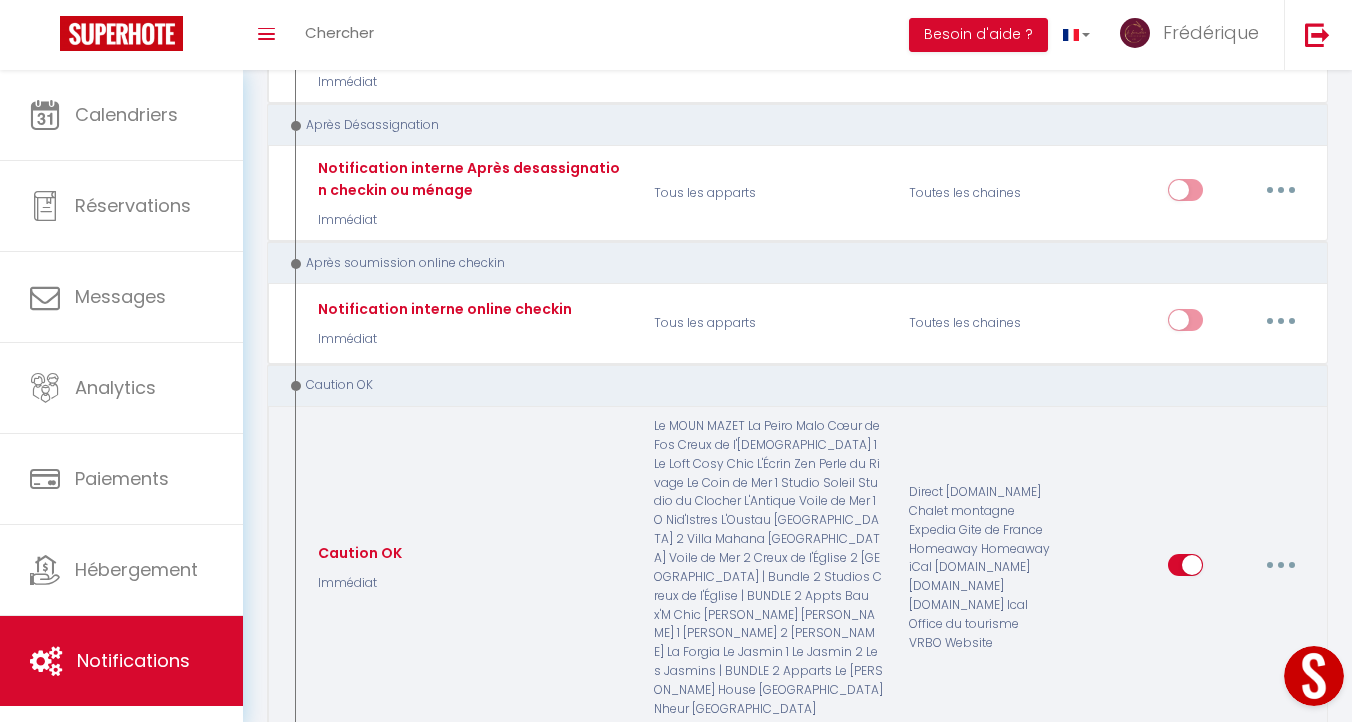 click at bounding box center (1281, 565) 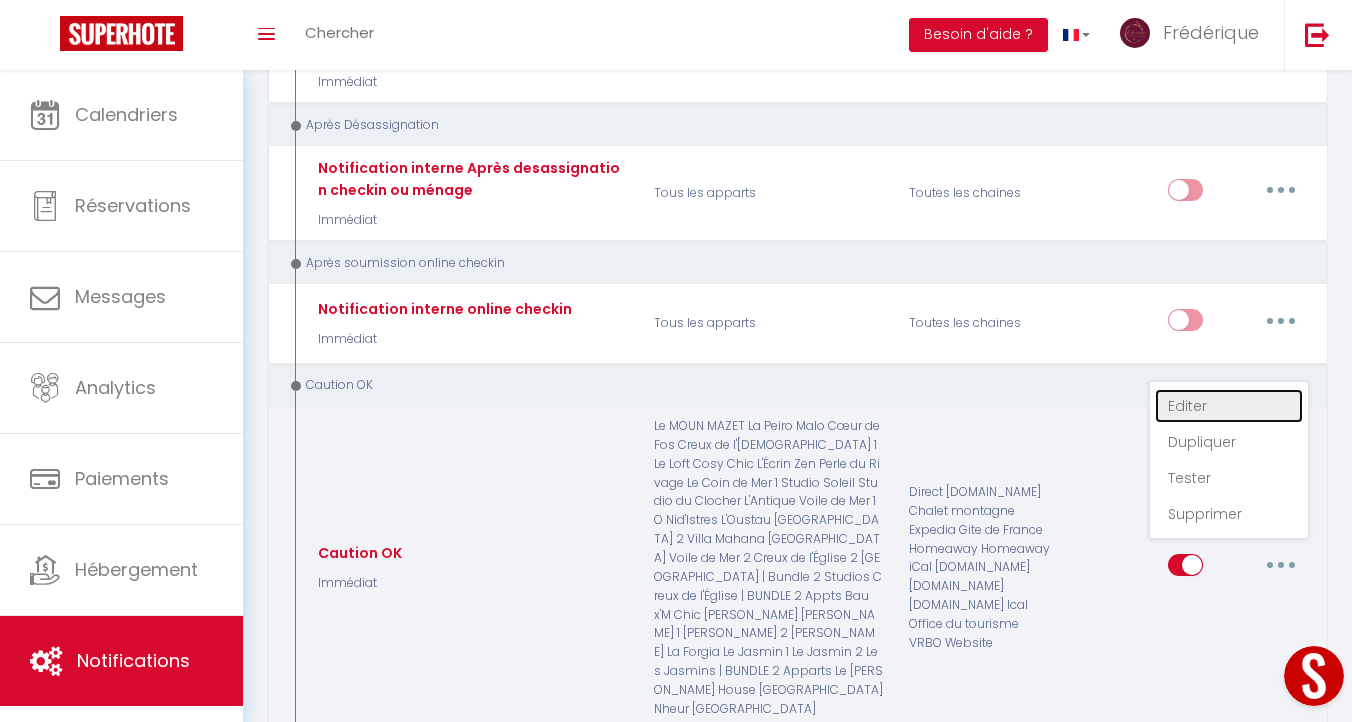 click on "Editer" at bounding box center [1229, 406] 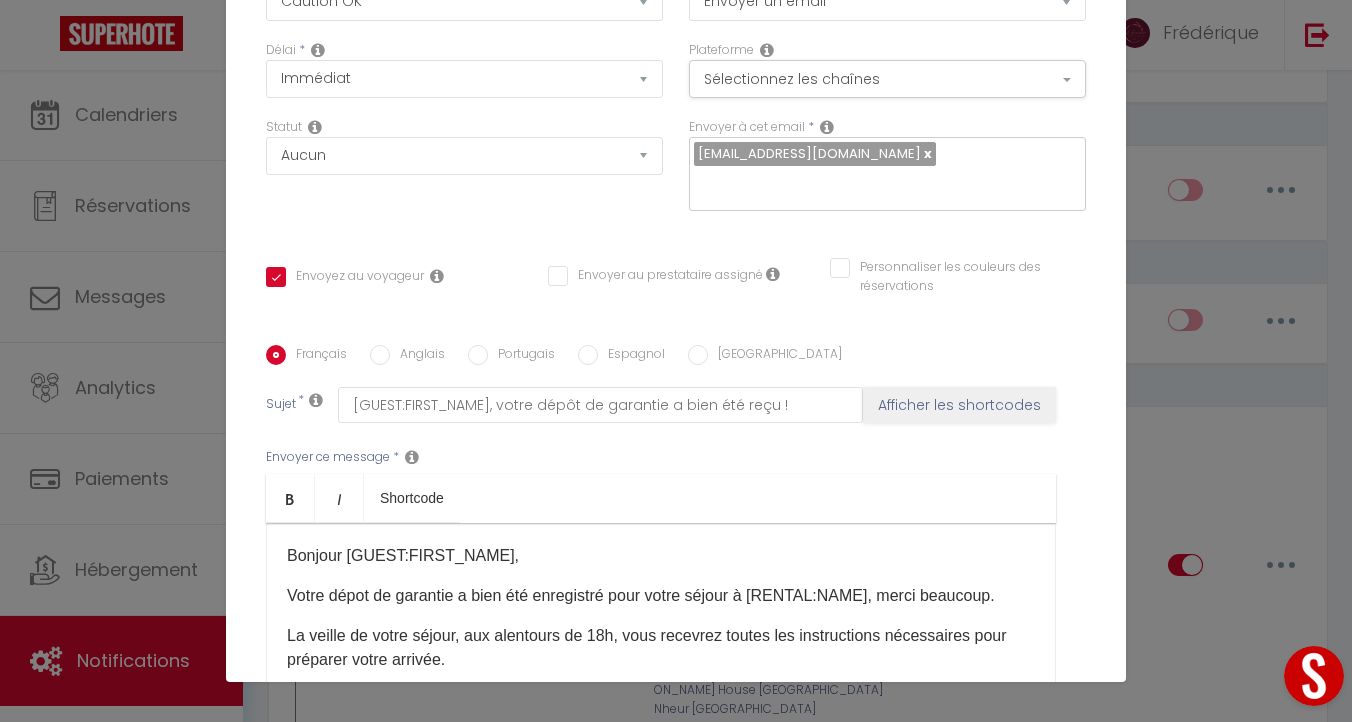scroll, scrollTop: 0, scrollLeft: 0, axis: both 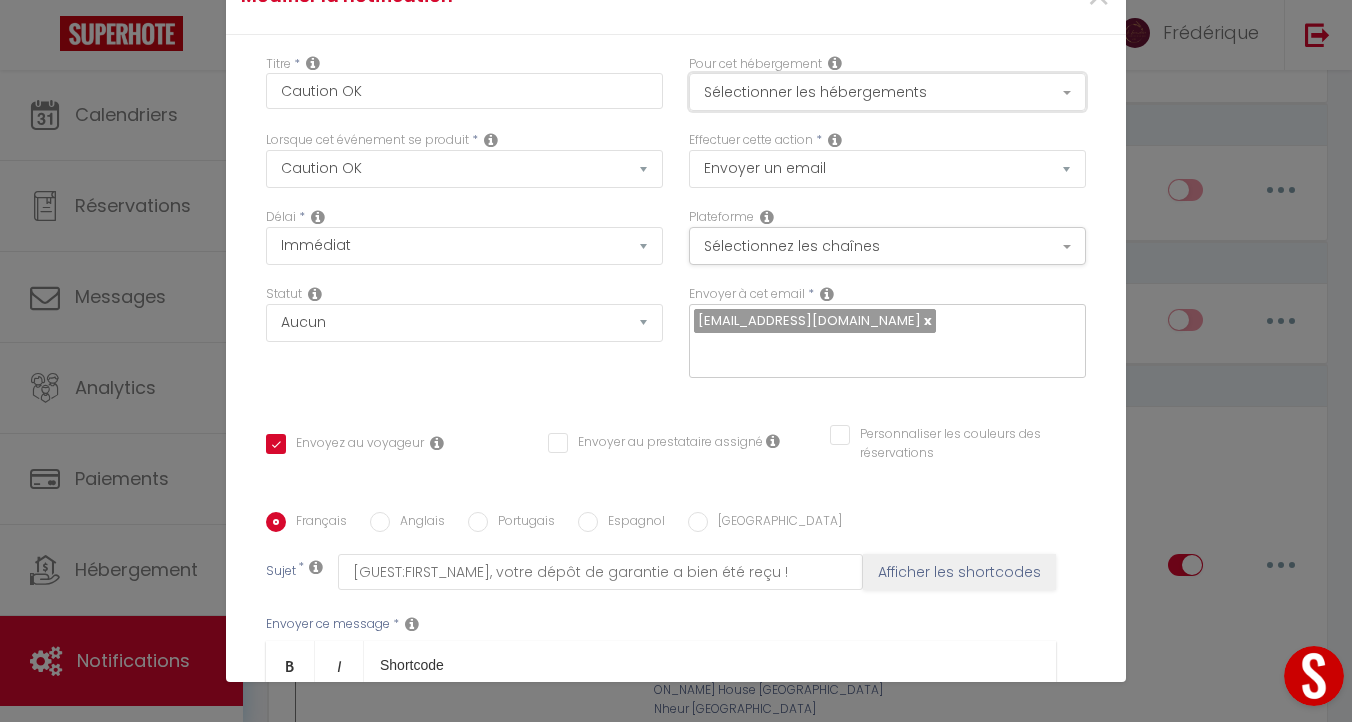 click on "Sélectionner les hébergements" at bounding box center (887, 92) 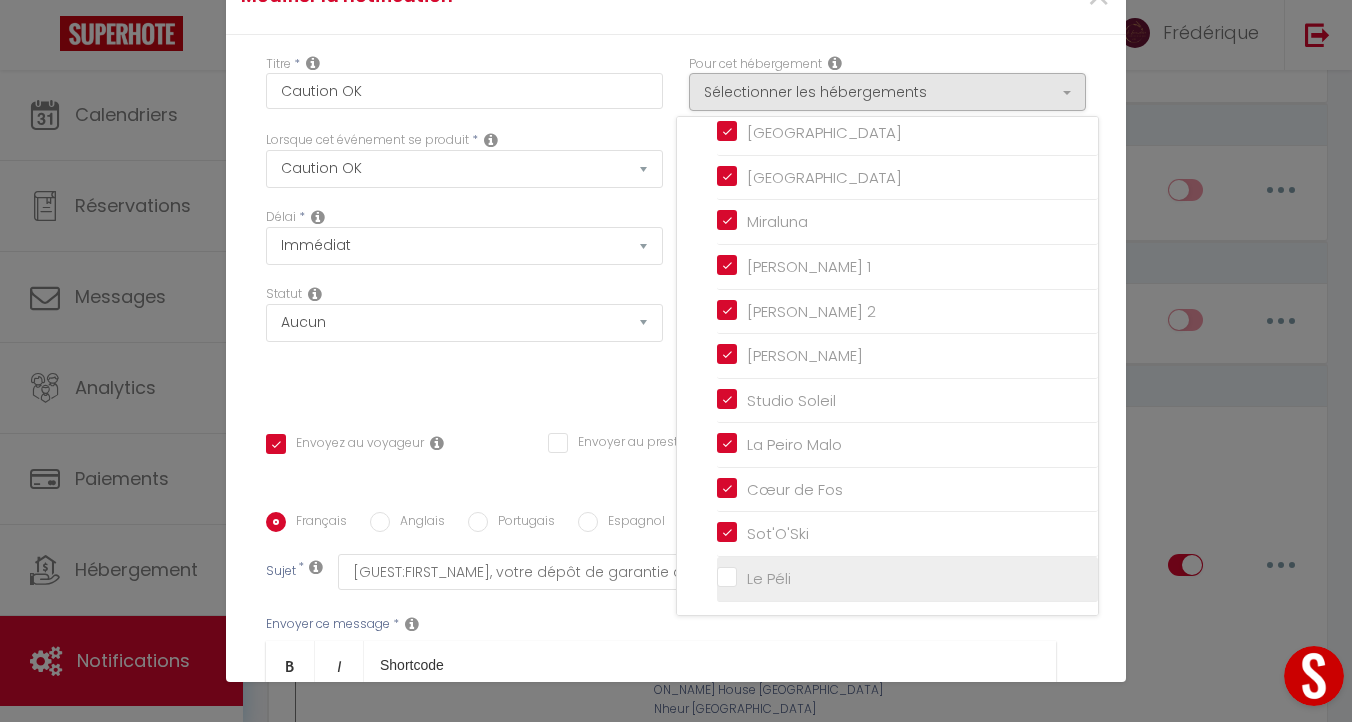click on "Le Péli" at bounding box center (907, 579) 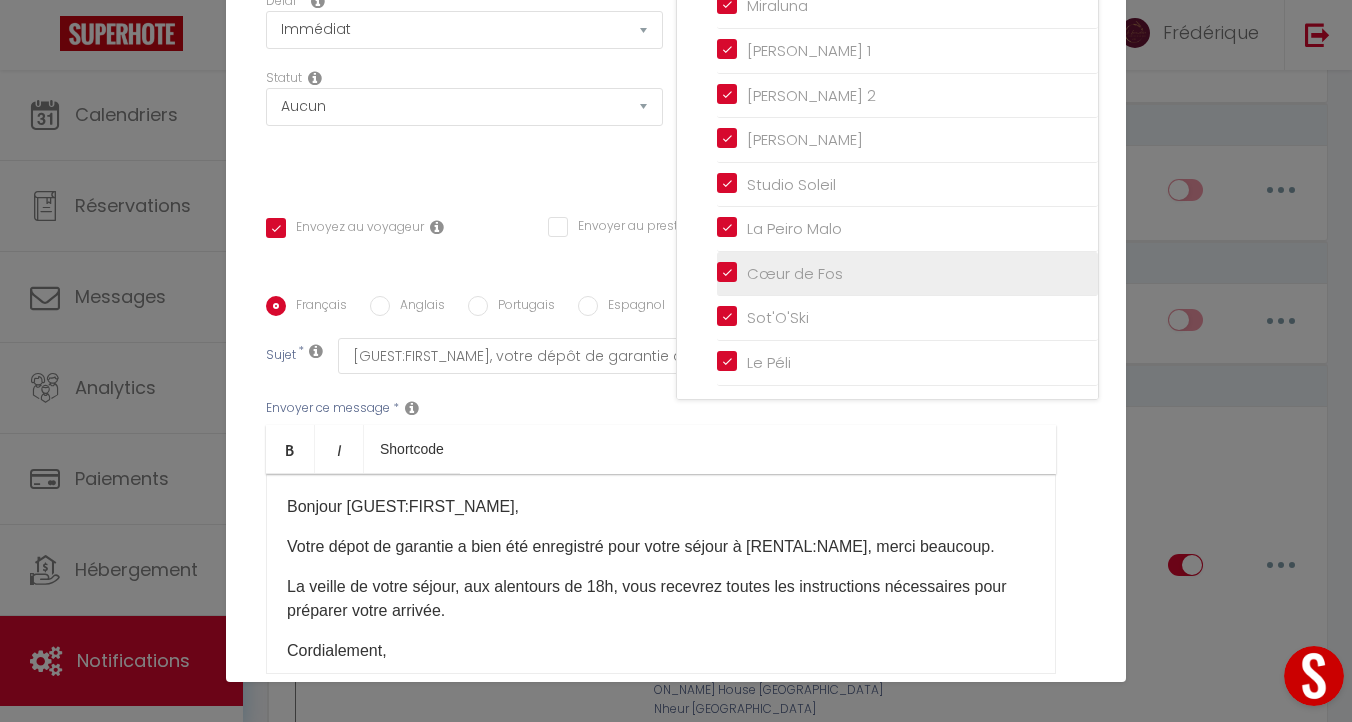scroll, scrollTop: 371, scrollLeft: 0, axis: vertical 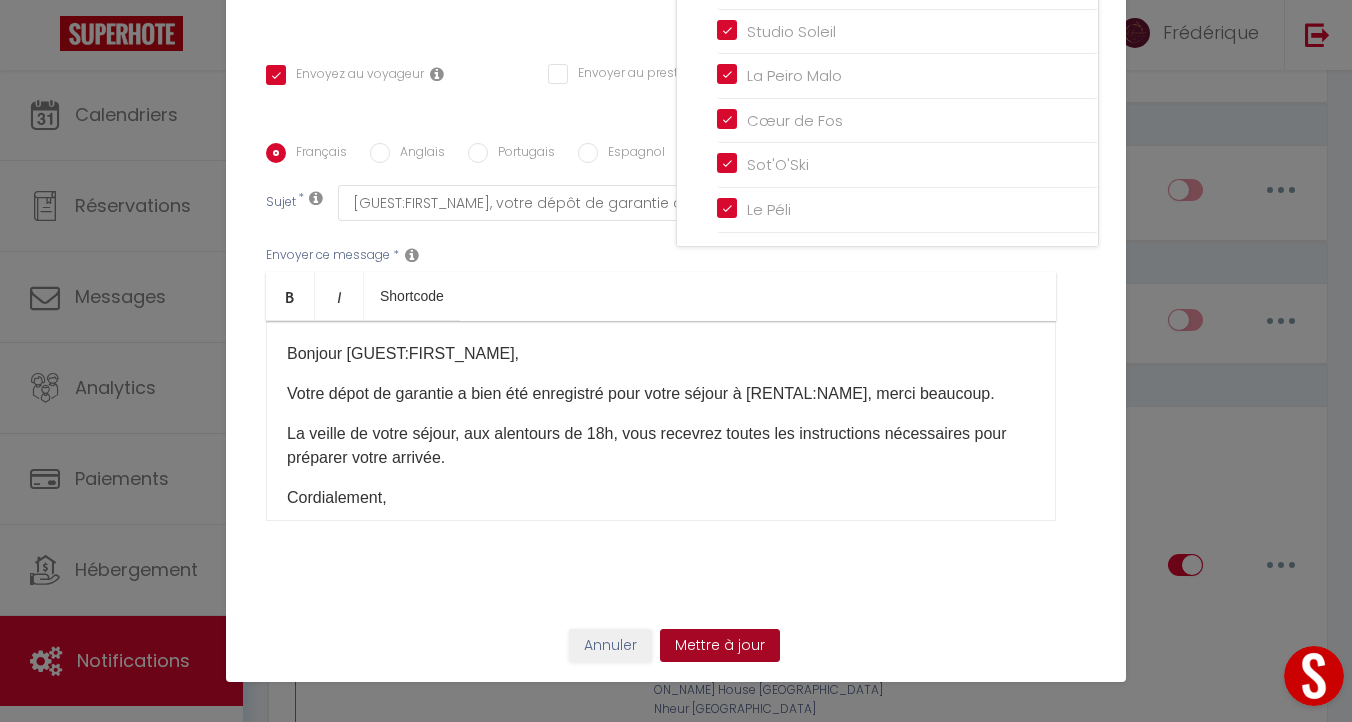 click on "Mettre à jour" at bounding box center [720, 646] 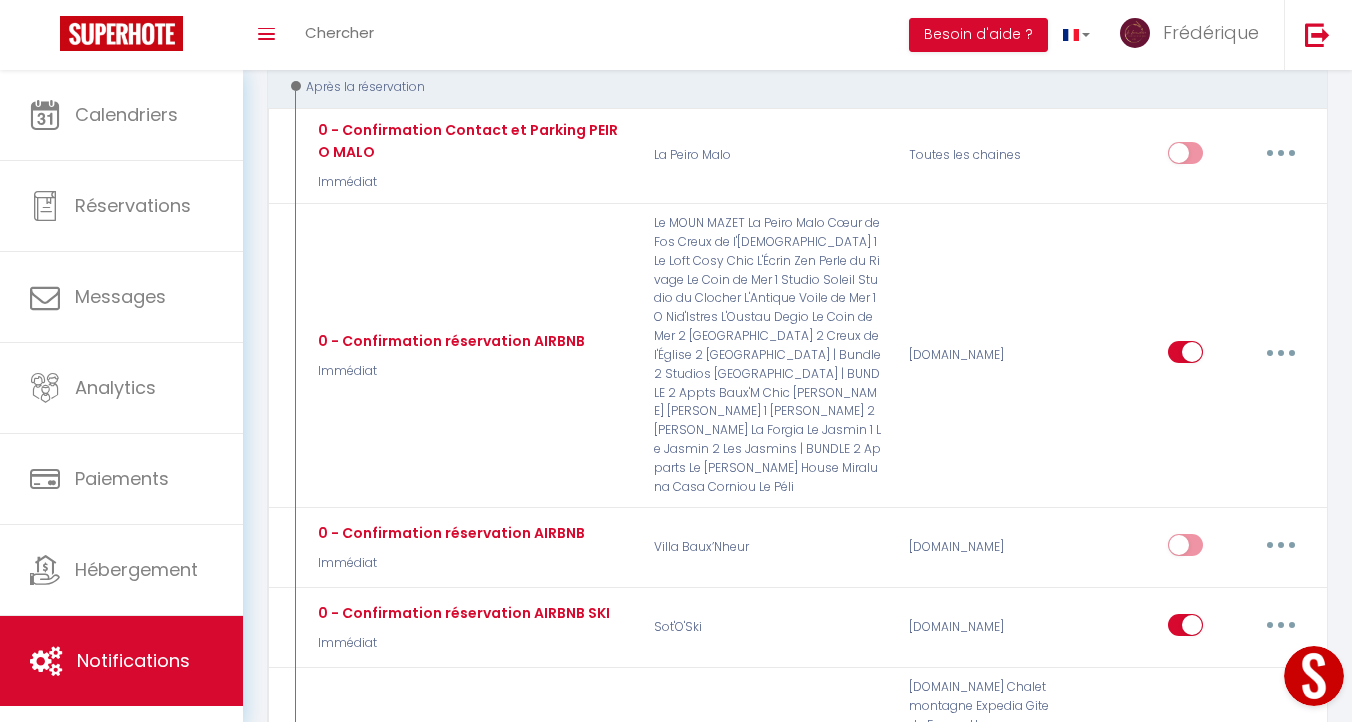 scroll, scrollTop: 0, scrollLeft: 0, axis: both 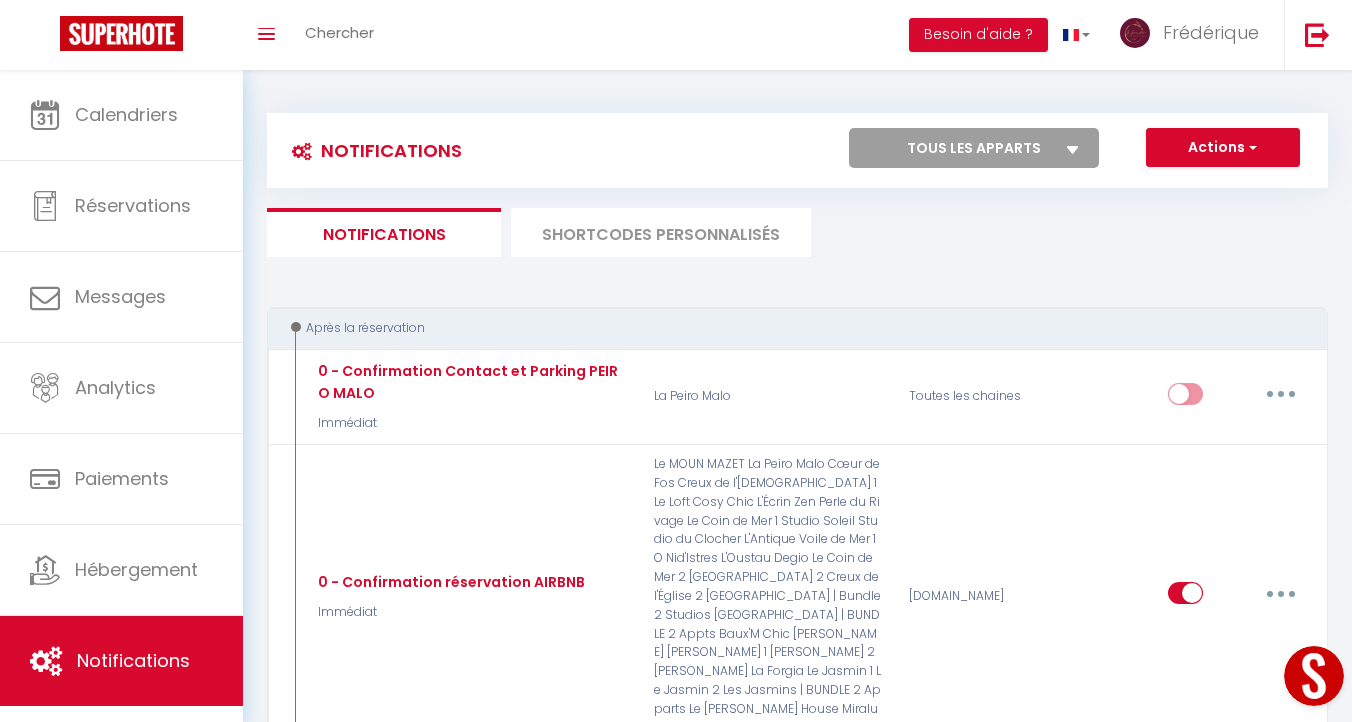 click on "SHORTCODES PERSONNALISÉS" at bounding box center (661, 232) 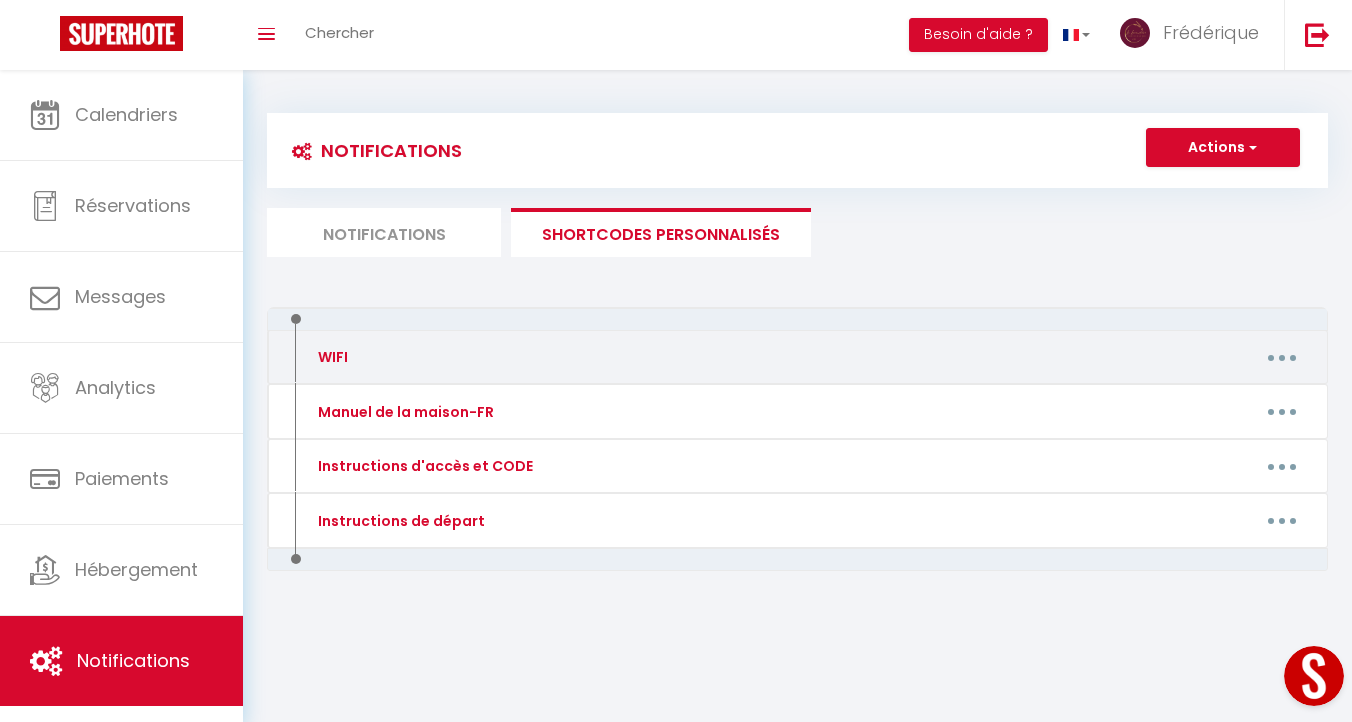 click at bounding box center [1282, 357] 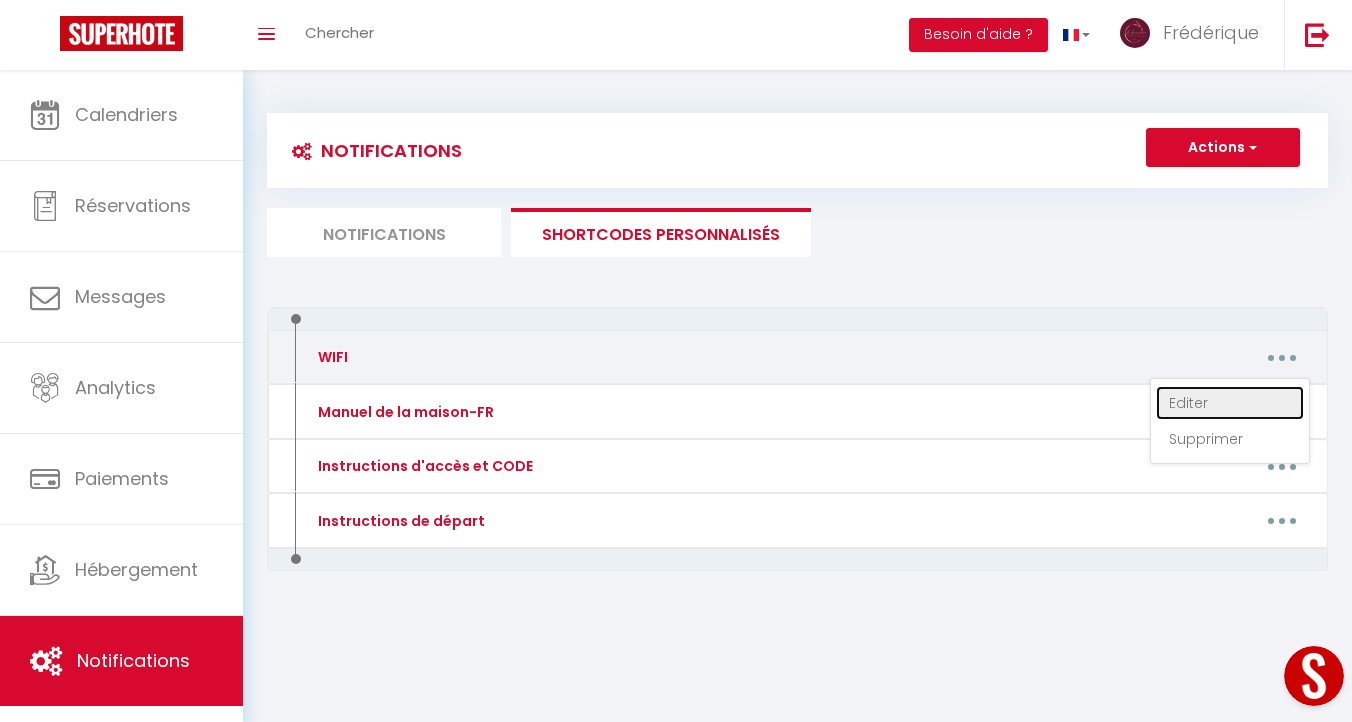 click on "Editer" at bounding box center (1230, 403) 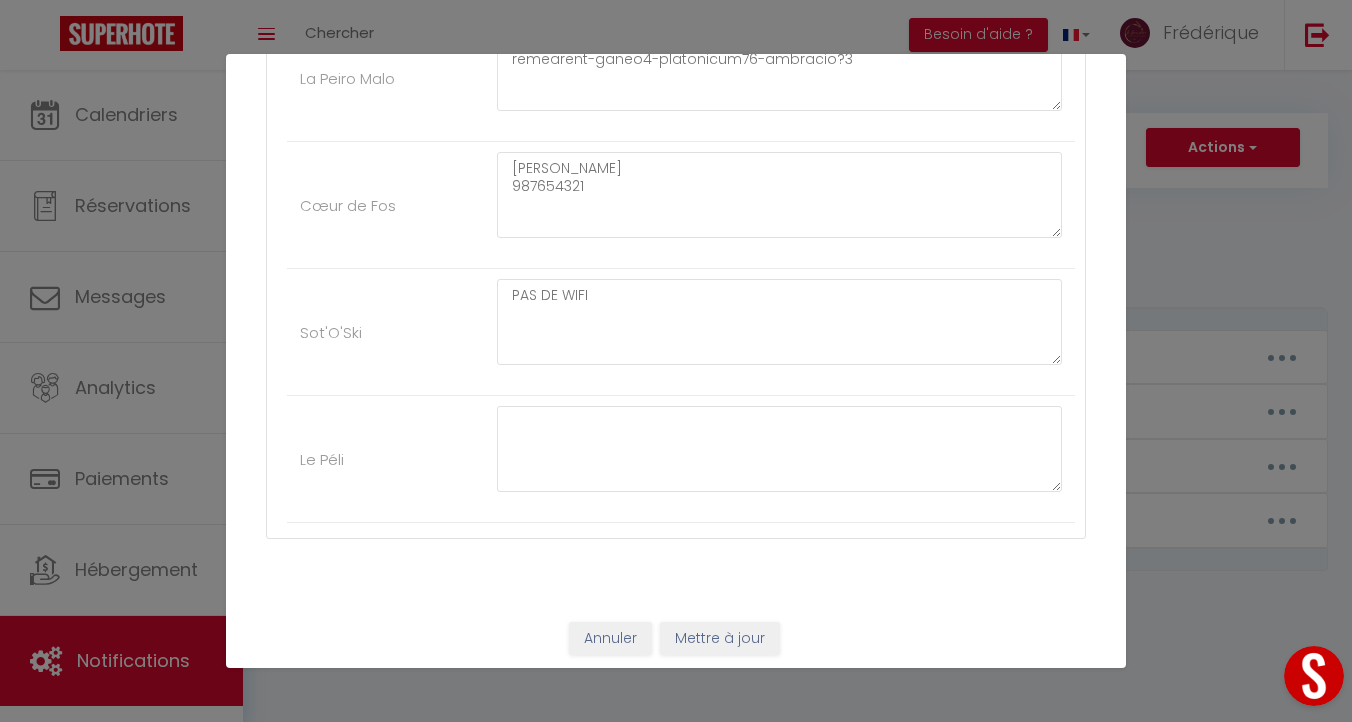 scroll, scrollTop: 4672, scrollLeft: 0, axis: vertical 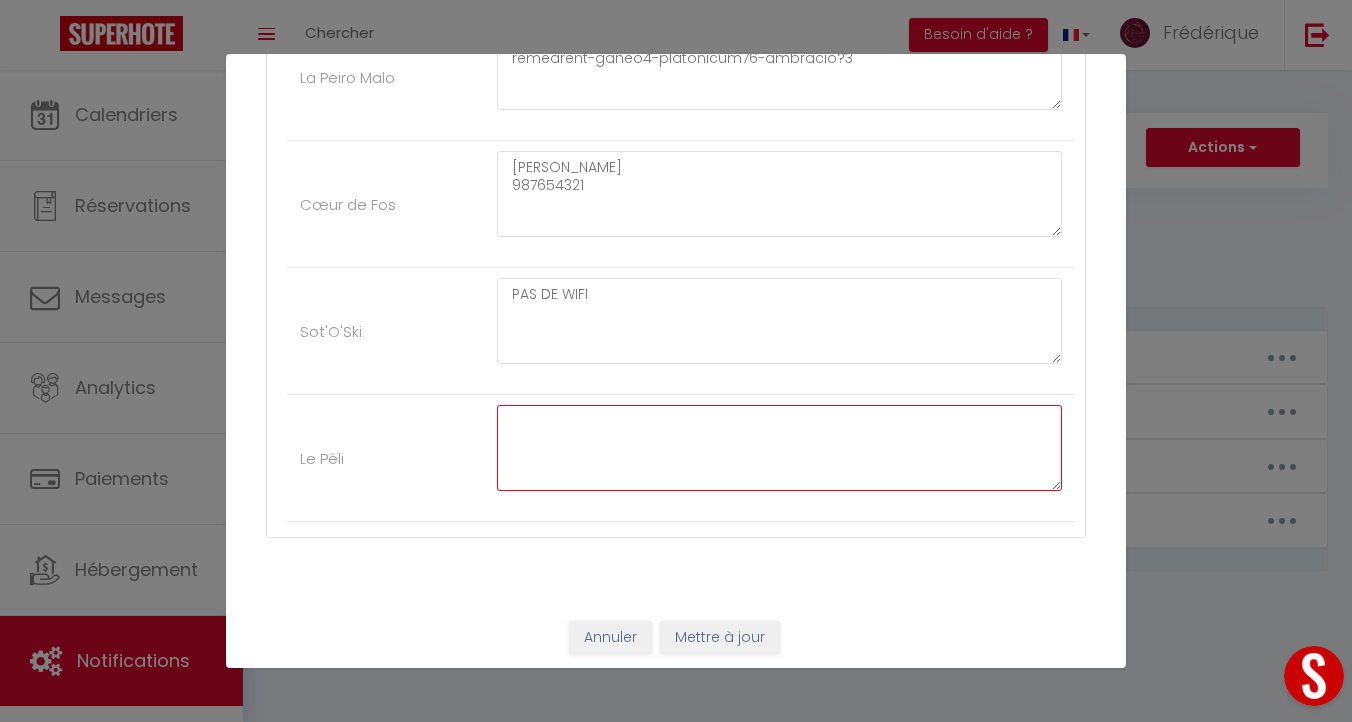 click at bounding box center [779, 448] 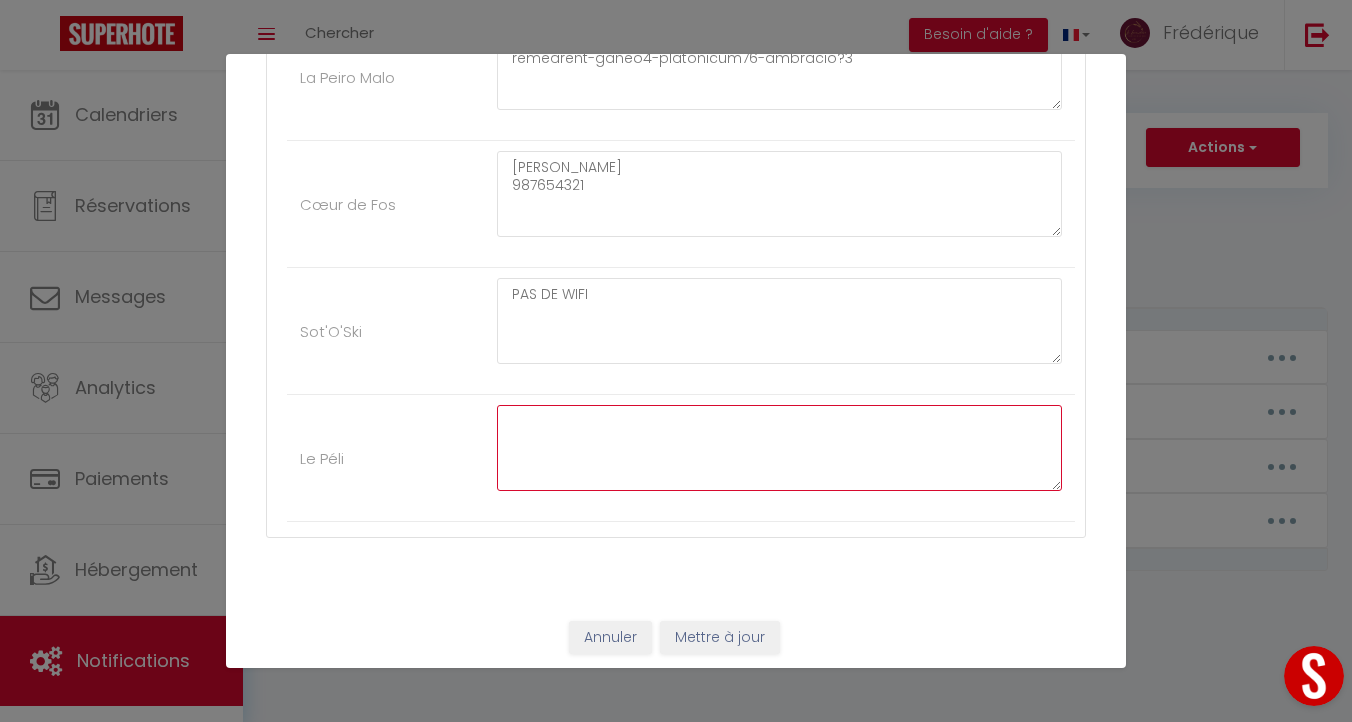 paste on "Pelissanne" 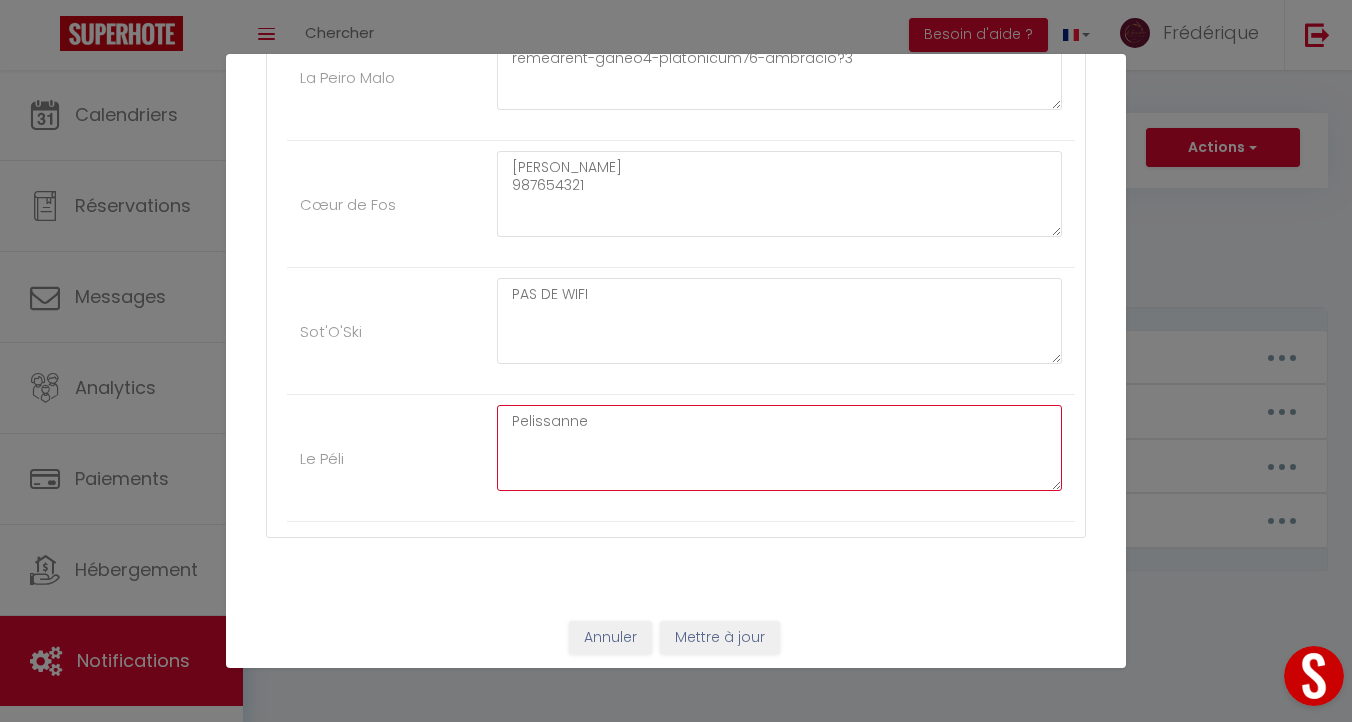 paste on "lamouroux" 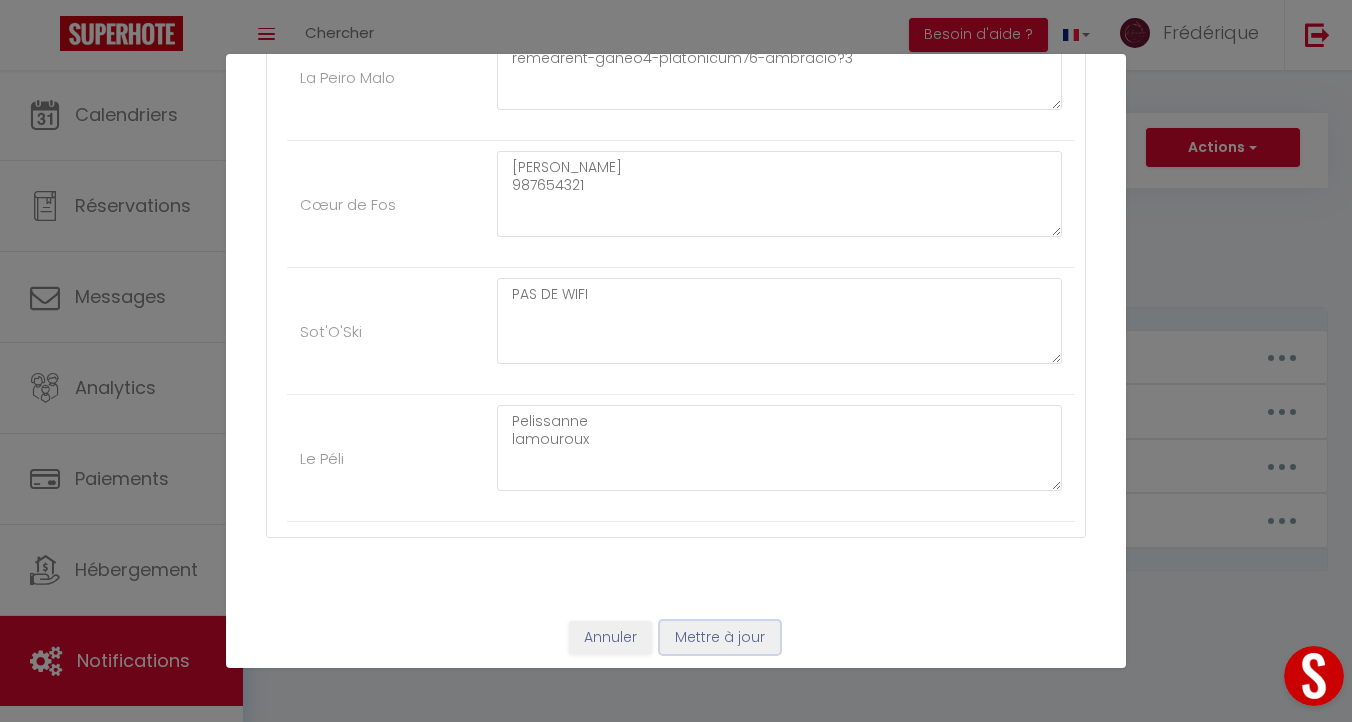 click on "Mettre à jour" at bounding box center (720, 638) 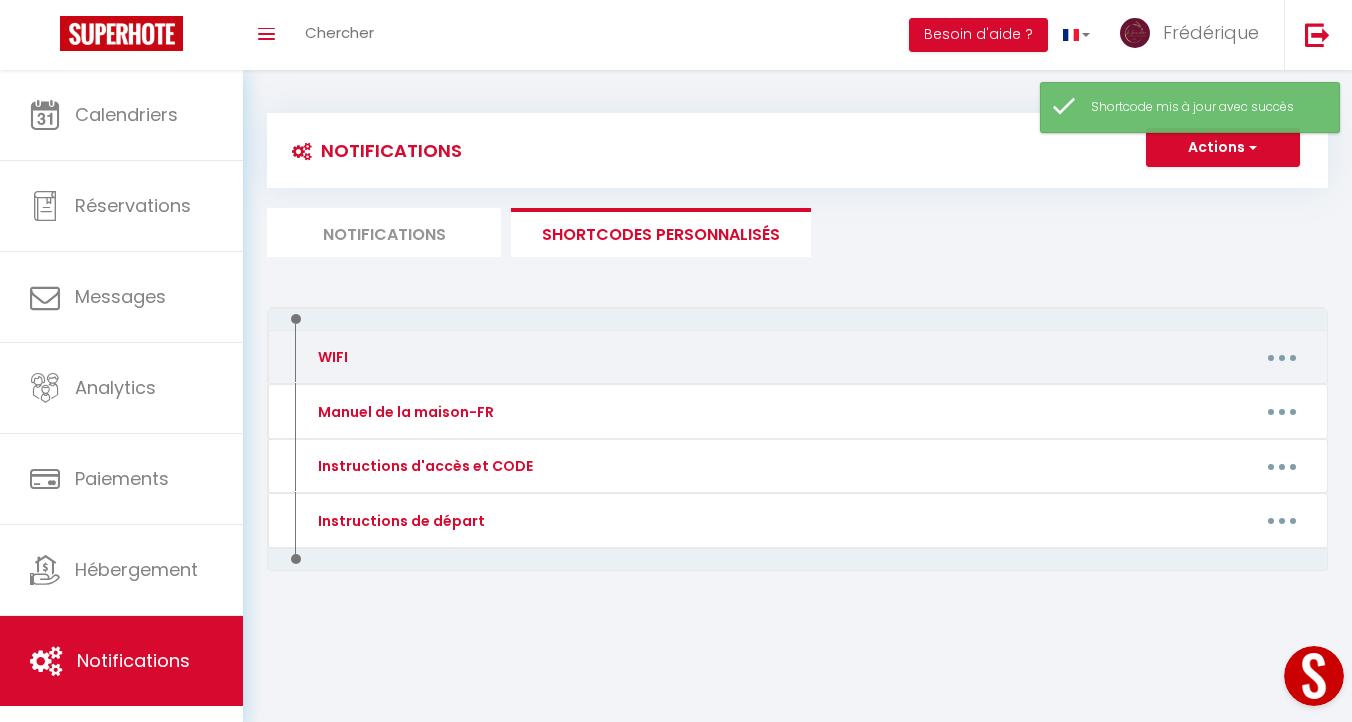 click at bounding box center [1282, 357] 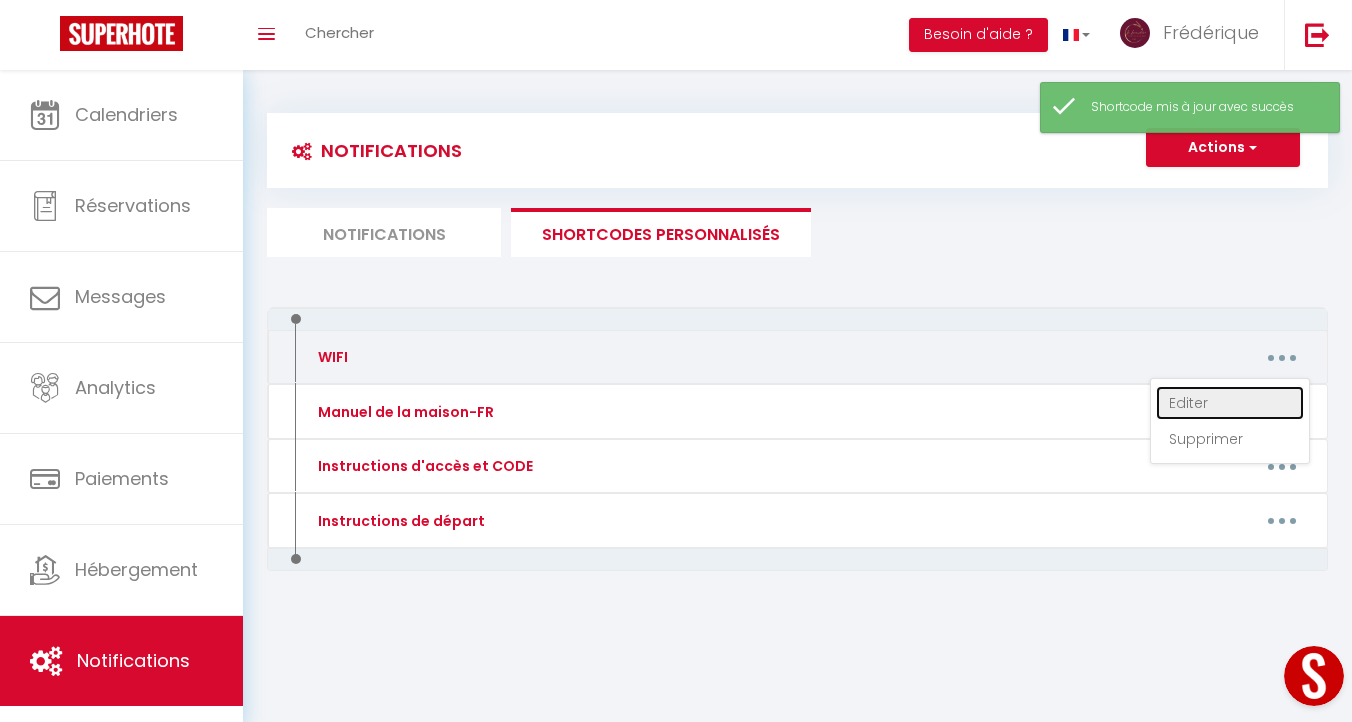 click on "Editer" at bounding box center (1230, 403) 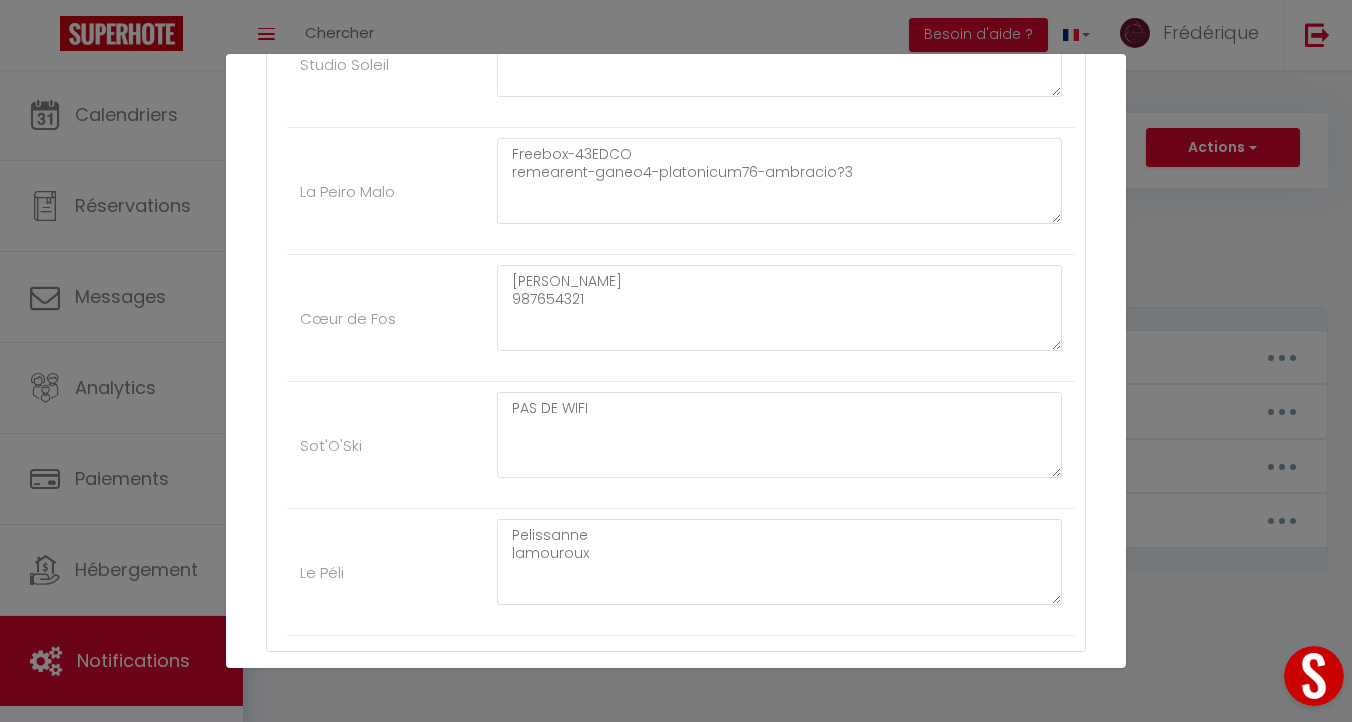 scroll, scrollTop: 4679, scrollLeft: 0, axis: vertical 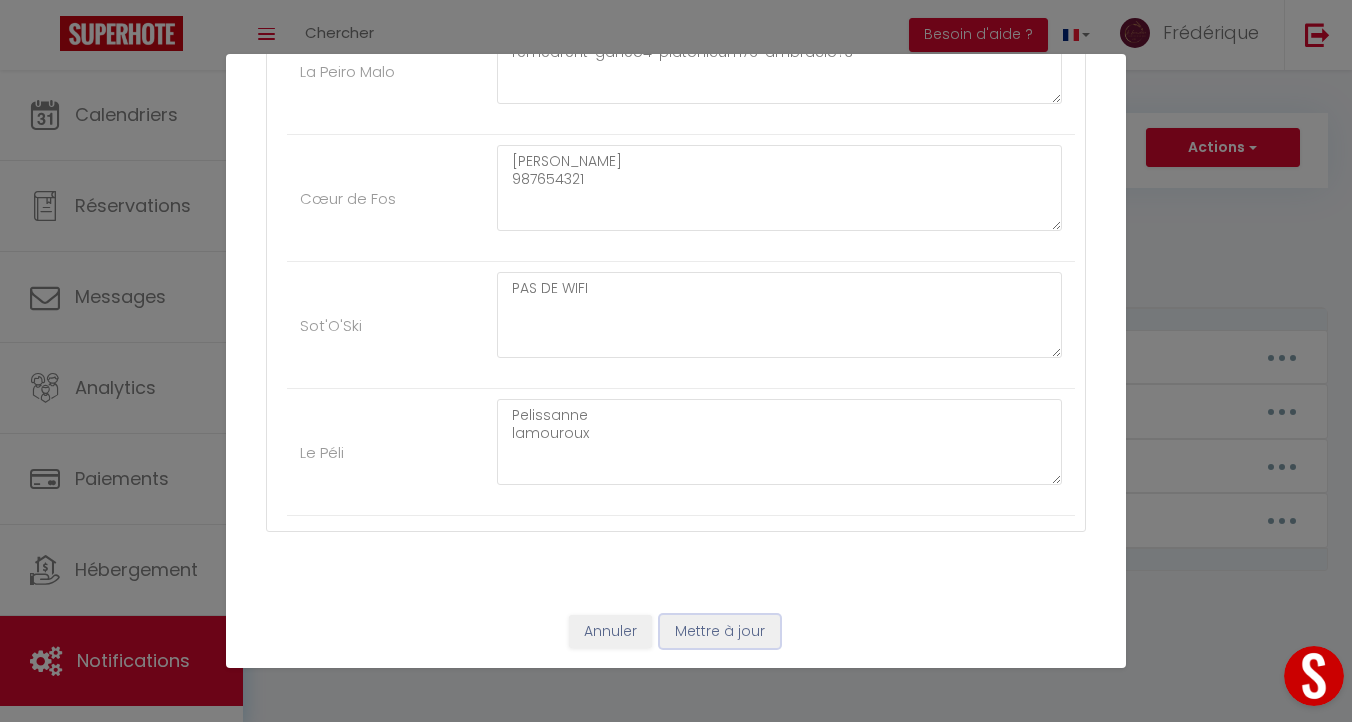 click on "Mettre à jour" at bounding box center (720, 632) 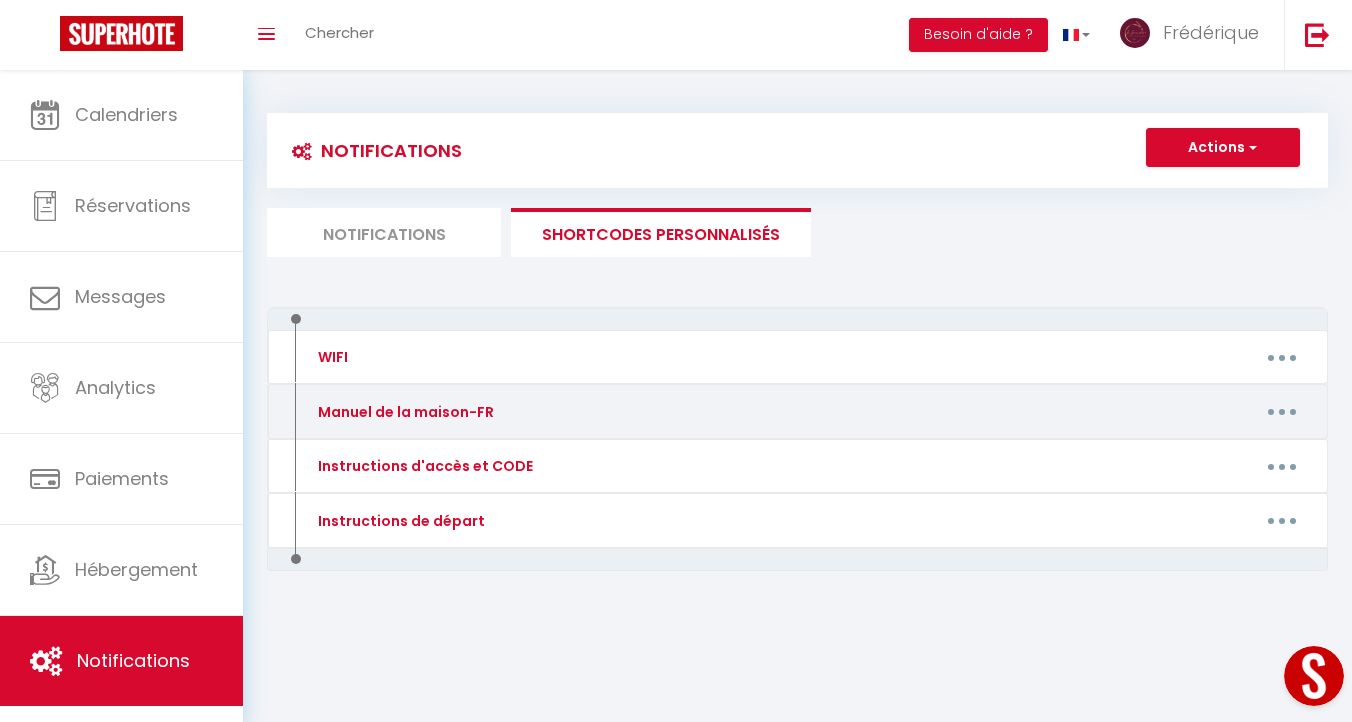 click at bounding box center [1282, 412] 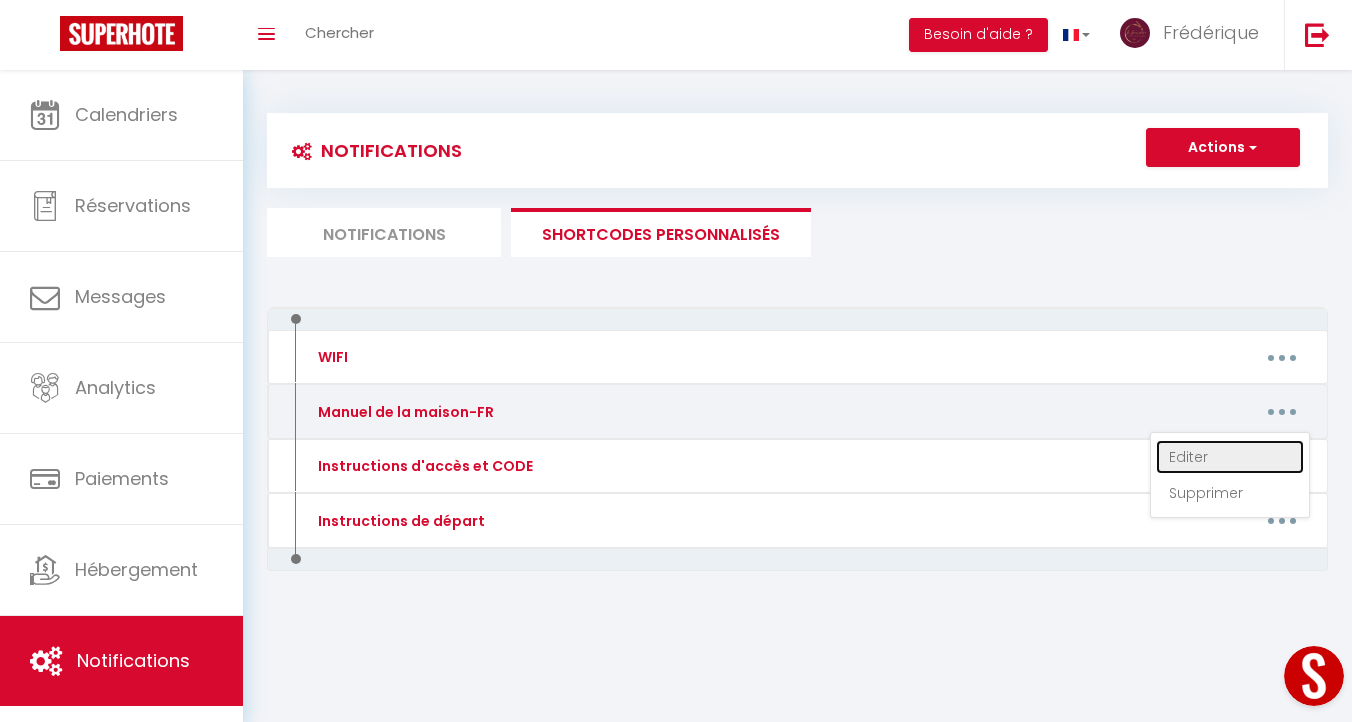 click on "Editer" at bounding box center [1230, 457] 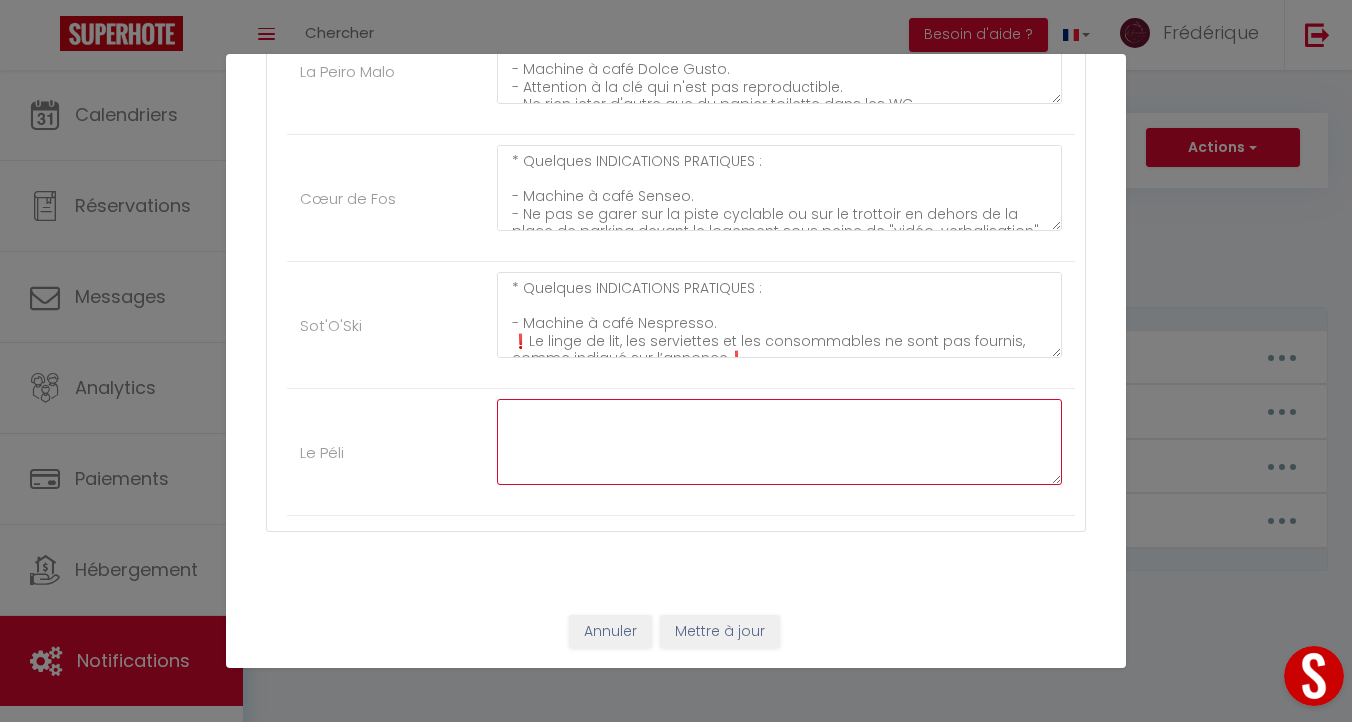 click at bounding box center (779, 442) 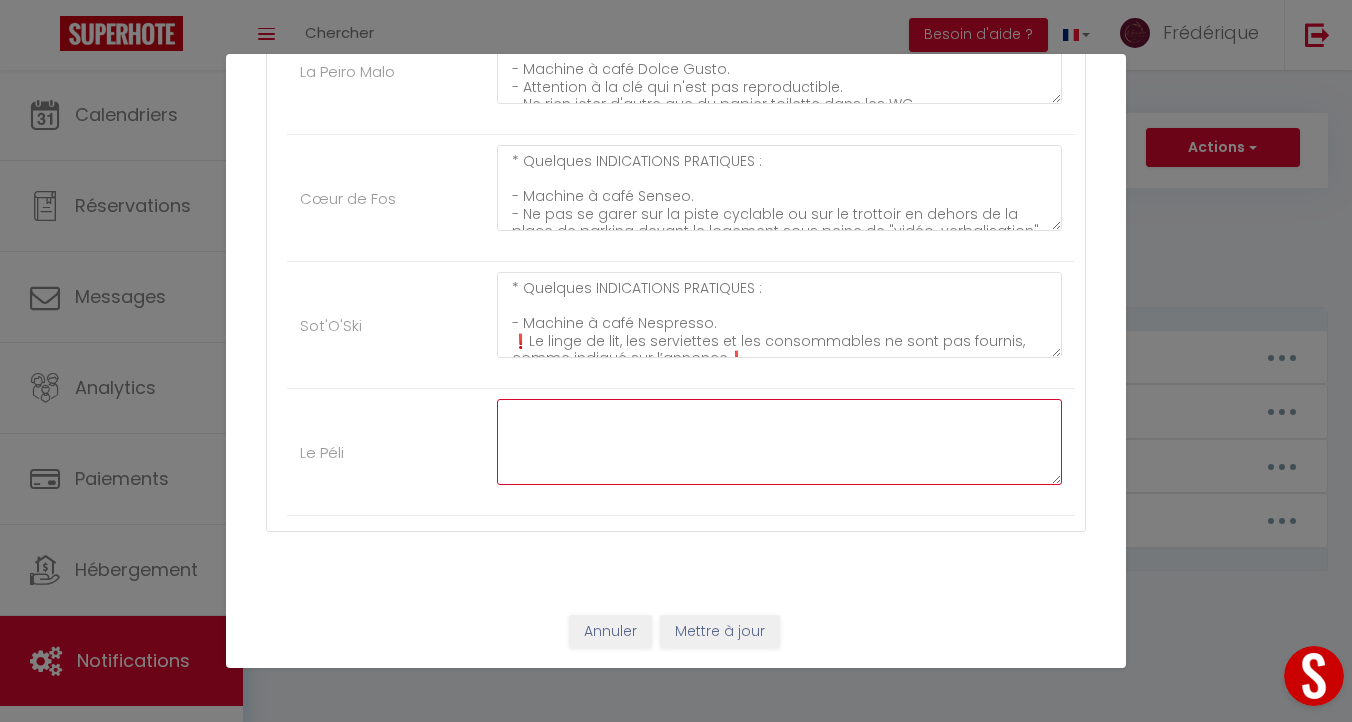 paste on "* Quelques INDICATIONS PRATIQUES :
- Cafetière Senseo
- Appartement au rez-de-chaussée (à gauche).
- Sortir les poubelles régulièrement.
- Ne rien jeter d'autre que du papier toilette dans les WC.
- Parking gratuit à 20 mètres de l'appartement (juste un peu plus loin à droite dans la rue (voir photos). Plusieurs conteneurs poubelles se trouvent sur le parking." 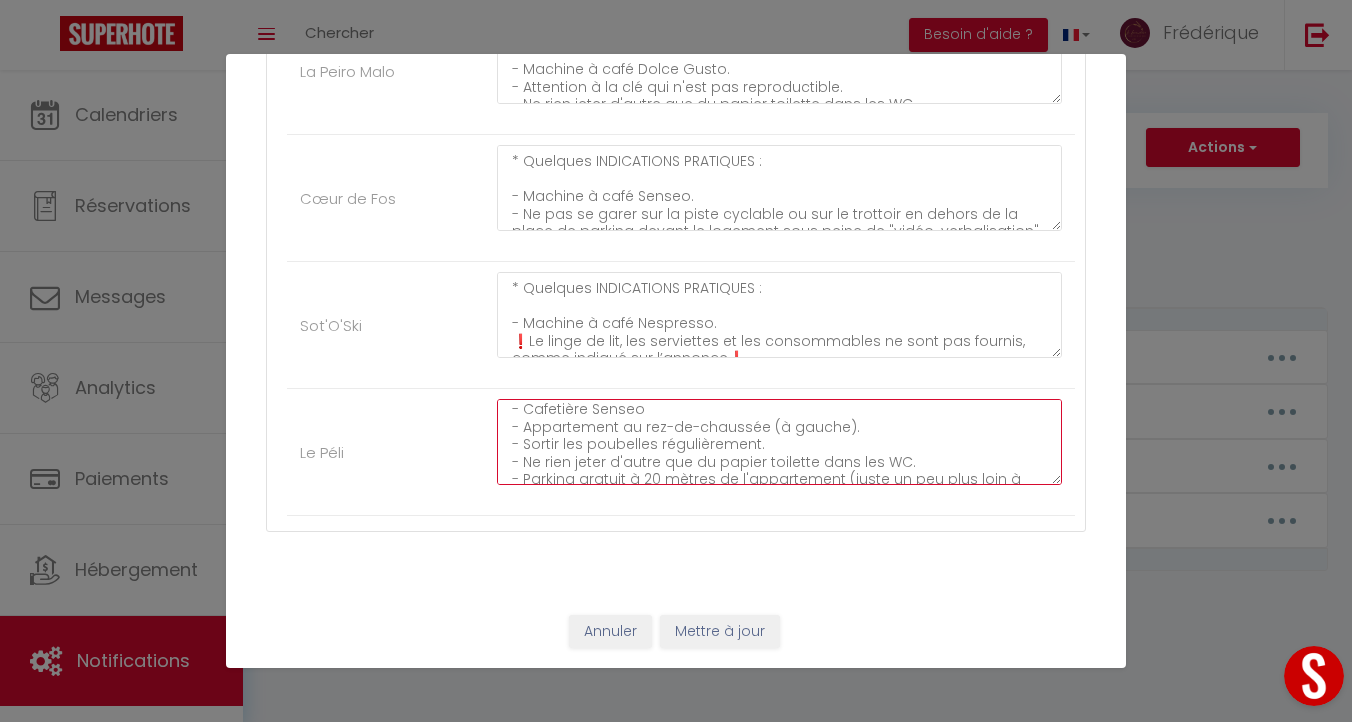 scroll, scrollTop: 42, scrollLeft: 0, axis: vertical 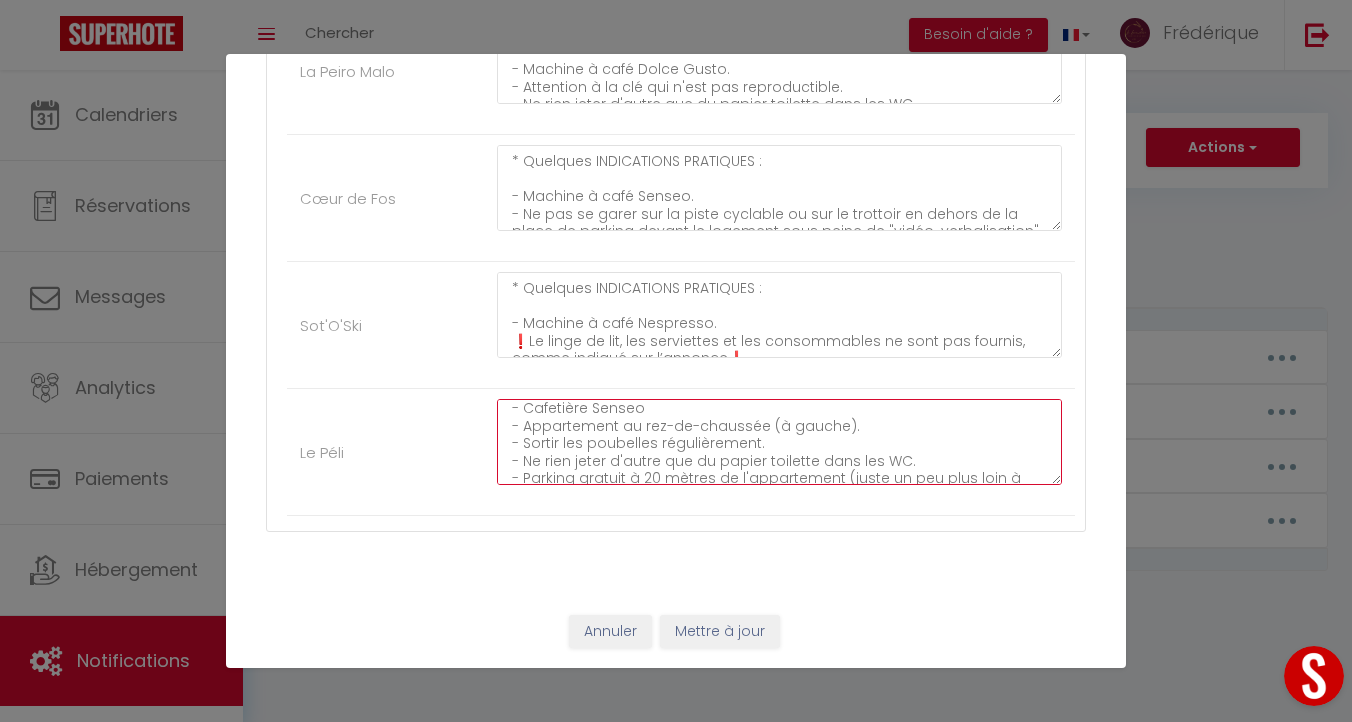drag, startPoint x: 763, startPoint y: 441, endPoint x: 507, endPoint y: 448, distance: 256.09567 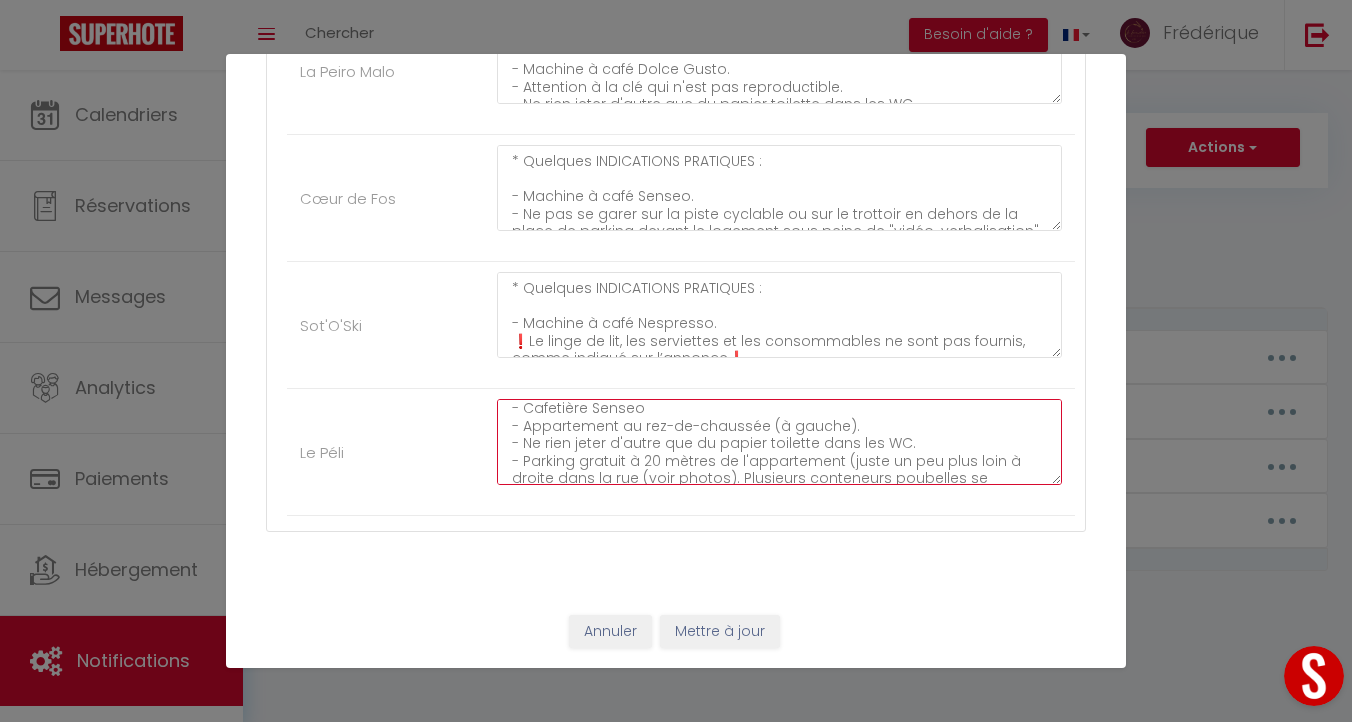 click on "* Quelques INDICATIONS PRATIQUES :
- Cafetière Senseo
- Appartement au rez-de-chaussée (à gauche).
- Ne rien jeter d'autre que du papier toilette dans les WC.
- Parking gratuit à 20 mètres de l'appartement (juste un peu plus loin à droite dans la rue (voir photos). Plusieurs conteneurs poubelles se trouvent sur le parking." at bounding box center (779, 442) 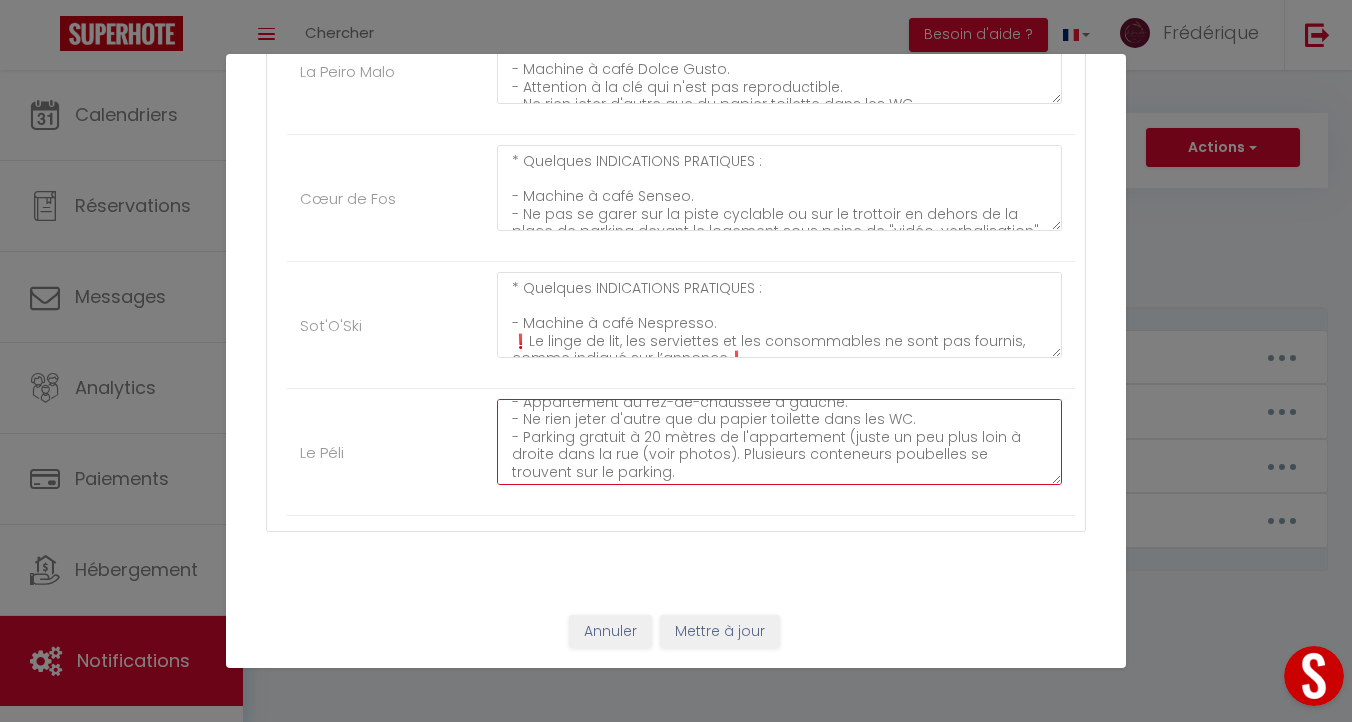 scroll, scrollTop: 70, scrollLeft: 0, axis: vertical 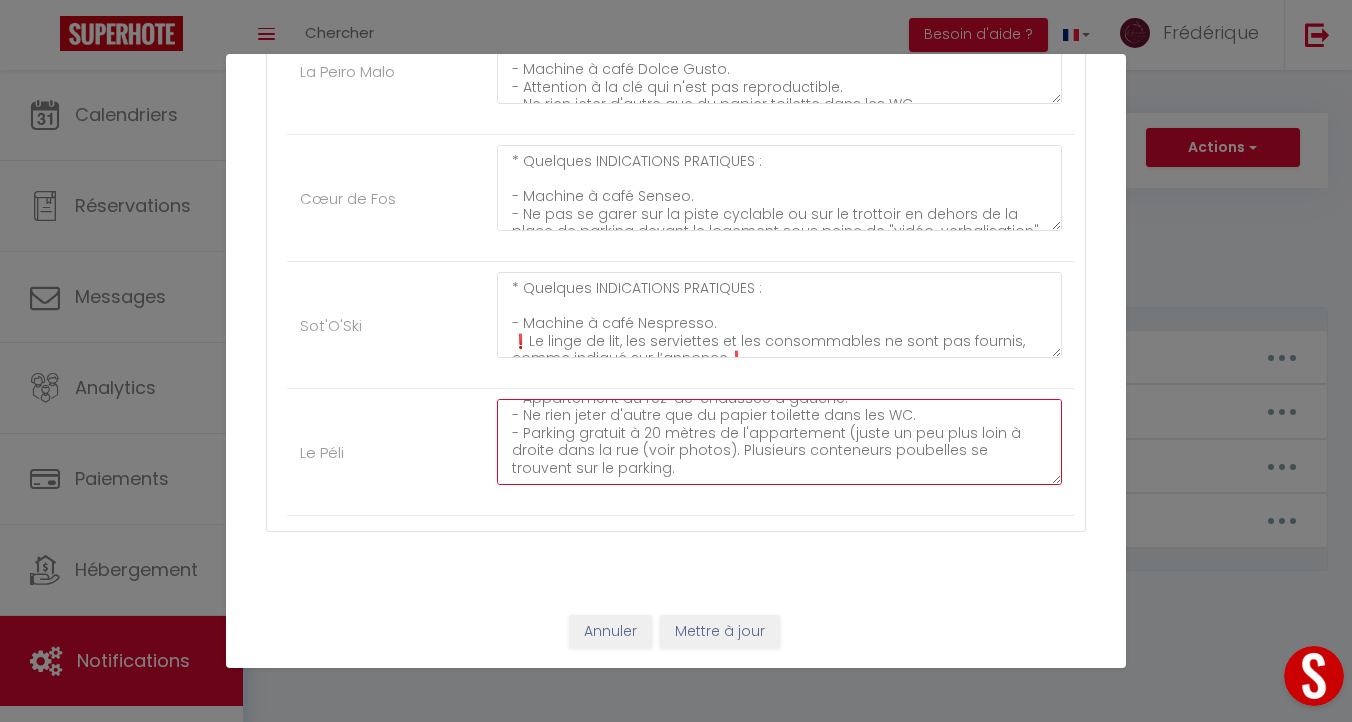 click on "* Quelques INDICATIONS PRATIQUES :
- Cafetière Senseo
- Appartement au rez-de-chaussée à gauche.
- Ne rien jeter d'autre que du papier toilette dans les WC.
- Parking gratuit à 20 mètres de l'appartement (juste un peu plus loin à droite dans la rue (voir photos). Plusieurs conteneurs poubelles se trouvent sur le parking." at bounding box center [779, 442] 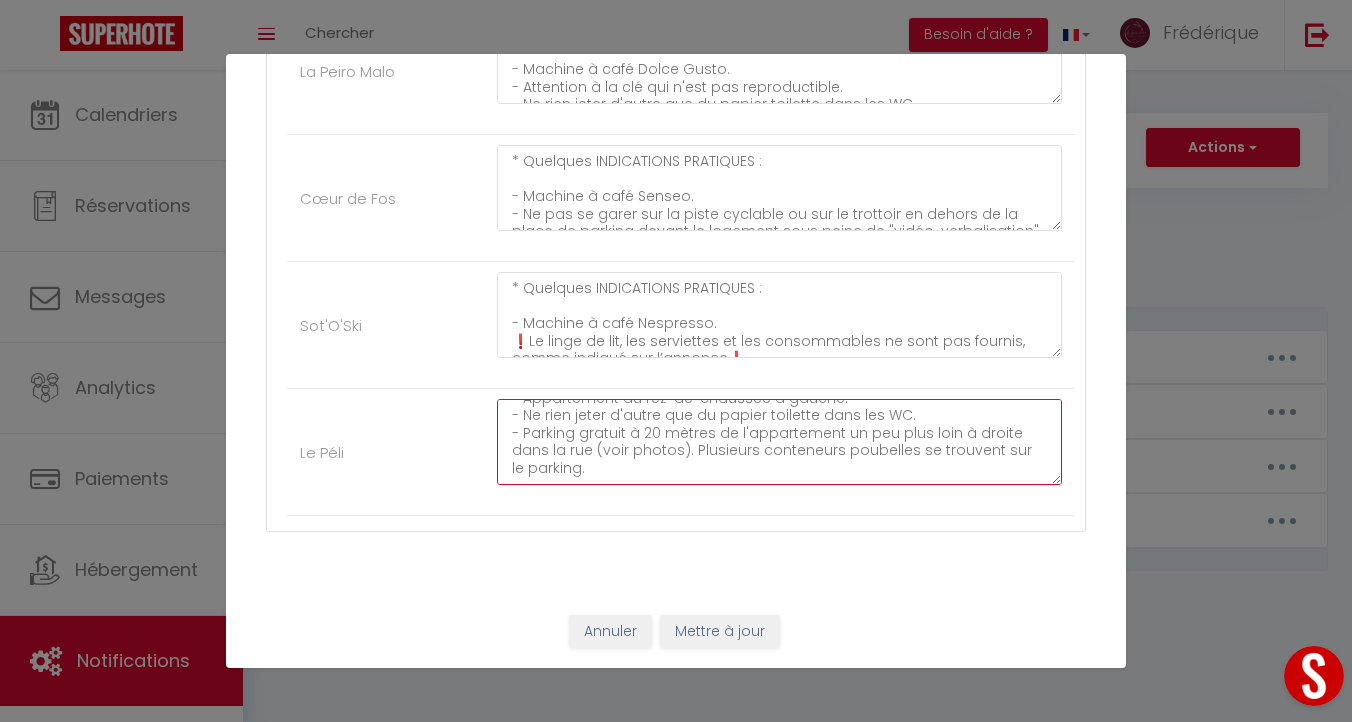 scroll, scrollTop: 52, scrollLeft: 0, axis: vertical 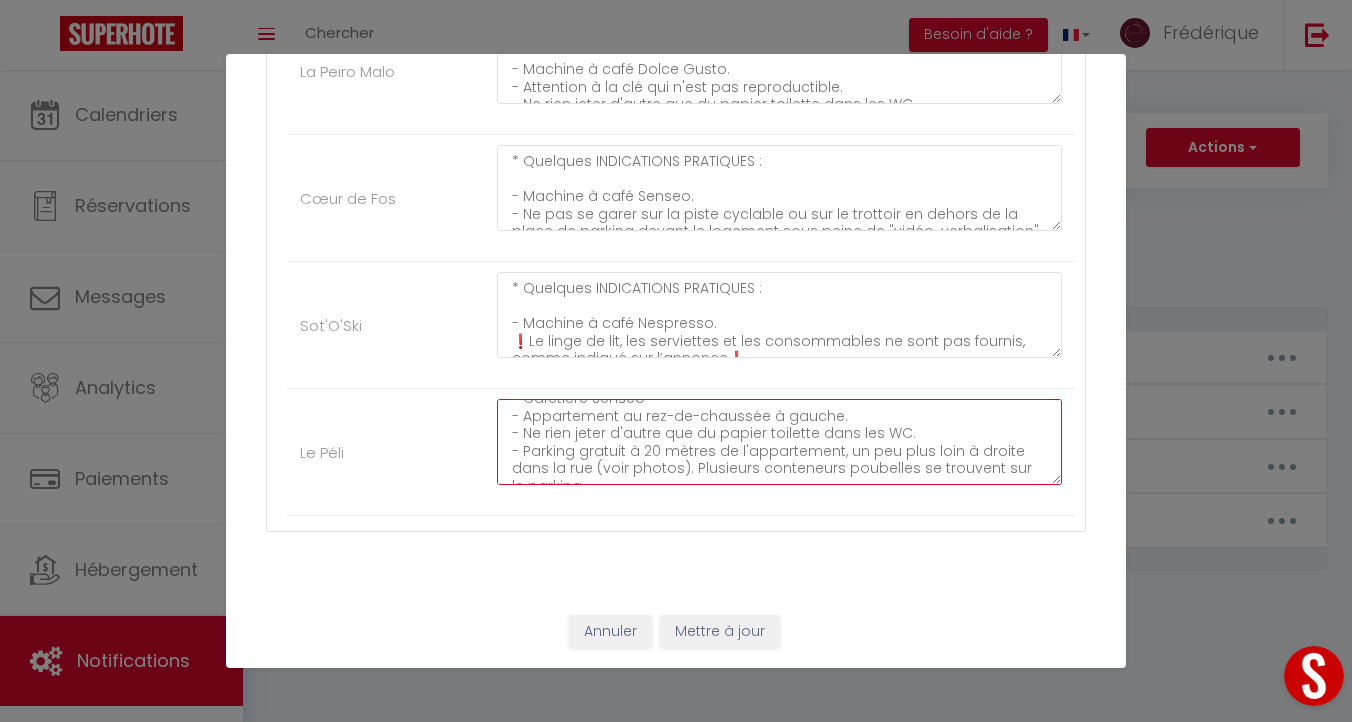 click on "* Quelques INDICATIONS PRATIQUES :
- Cafetière Senseo
- Appartement au rez-de-chaussée à gauche.
- Ne rien jeter d'autre que du papier toilette dans les WC.
- Parking gratuit à 20 mètres de l'appartement, un peu plus loin à droite dans la rue (voir photos). Plusieurs conteneurs poubelles se trouvent sur le parking." at bounding box center (779, 442) 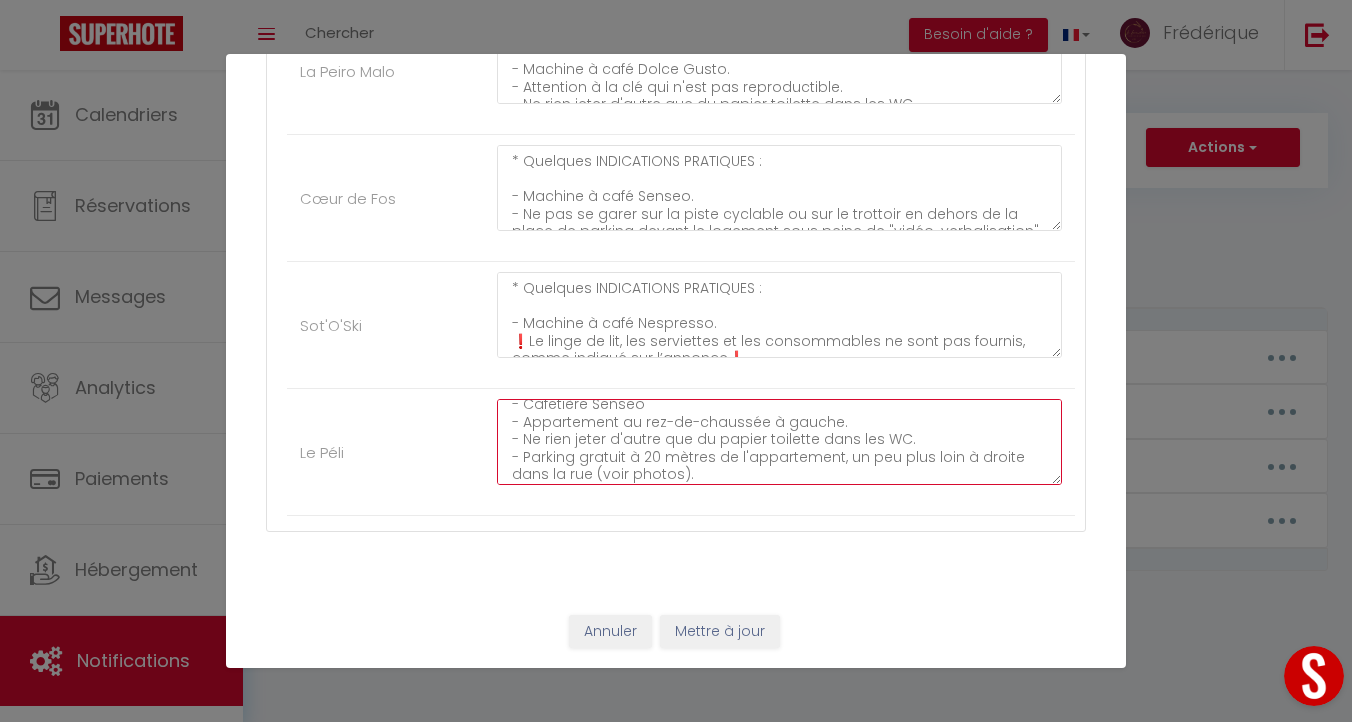 scroll, scrollTop: 33, scrollLeft: 0, axis: vertical 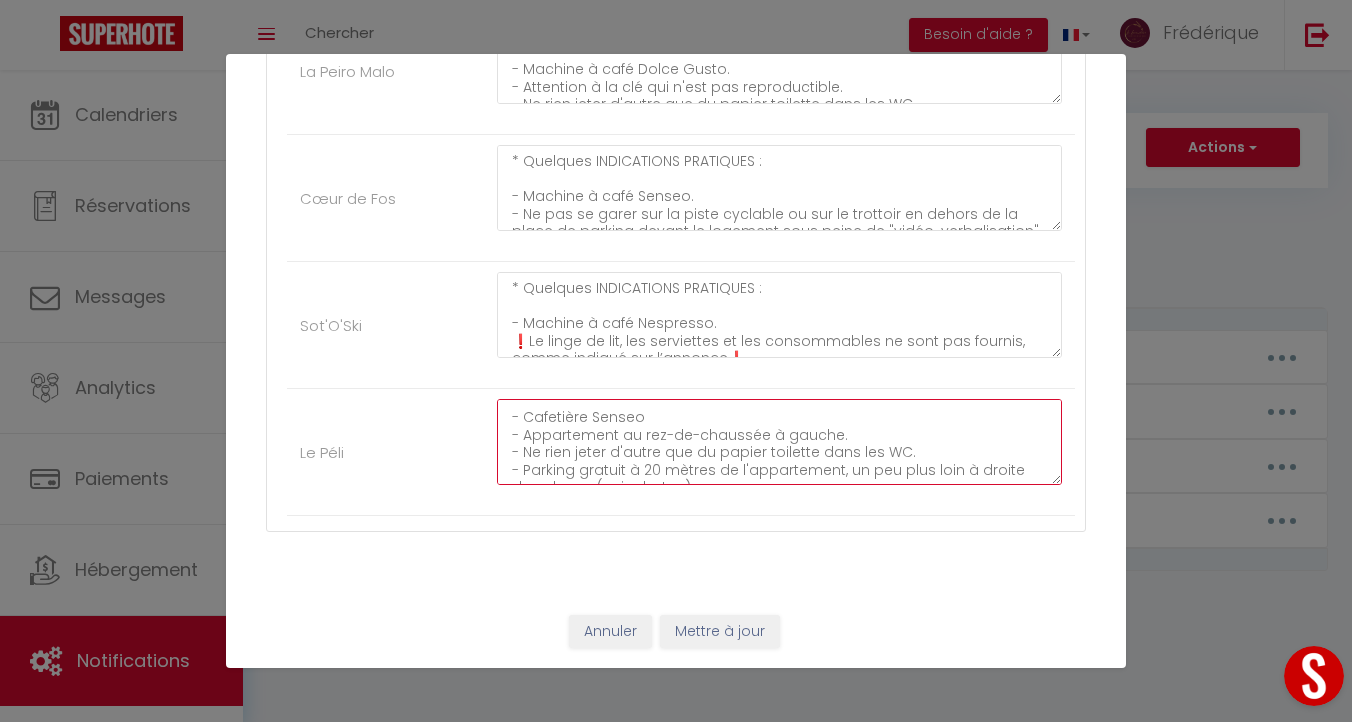 drag, startPoint x: 838, startPoint y: 434, endPoint x: 511, endPoint y: 441, distance: 327.07492 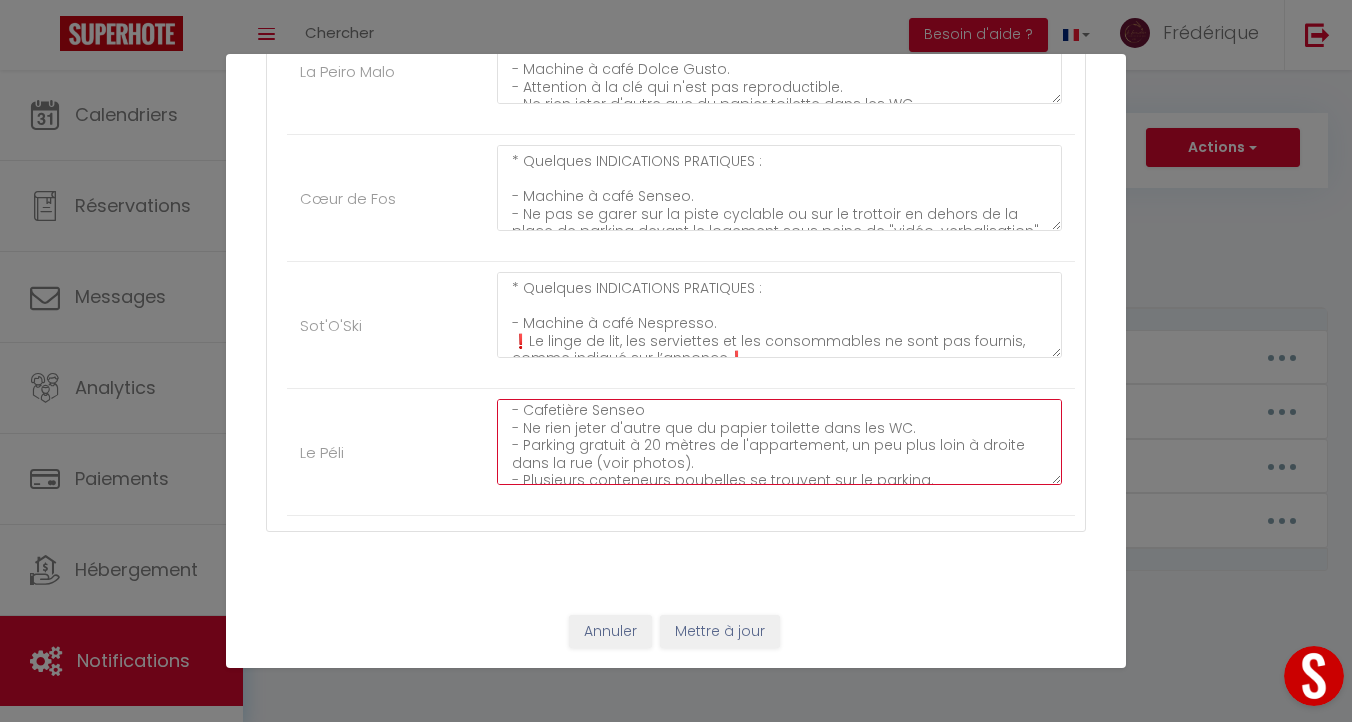 scroll, scrollTop: 52, scrollLeft: 0, axis: vertical 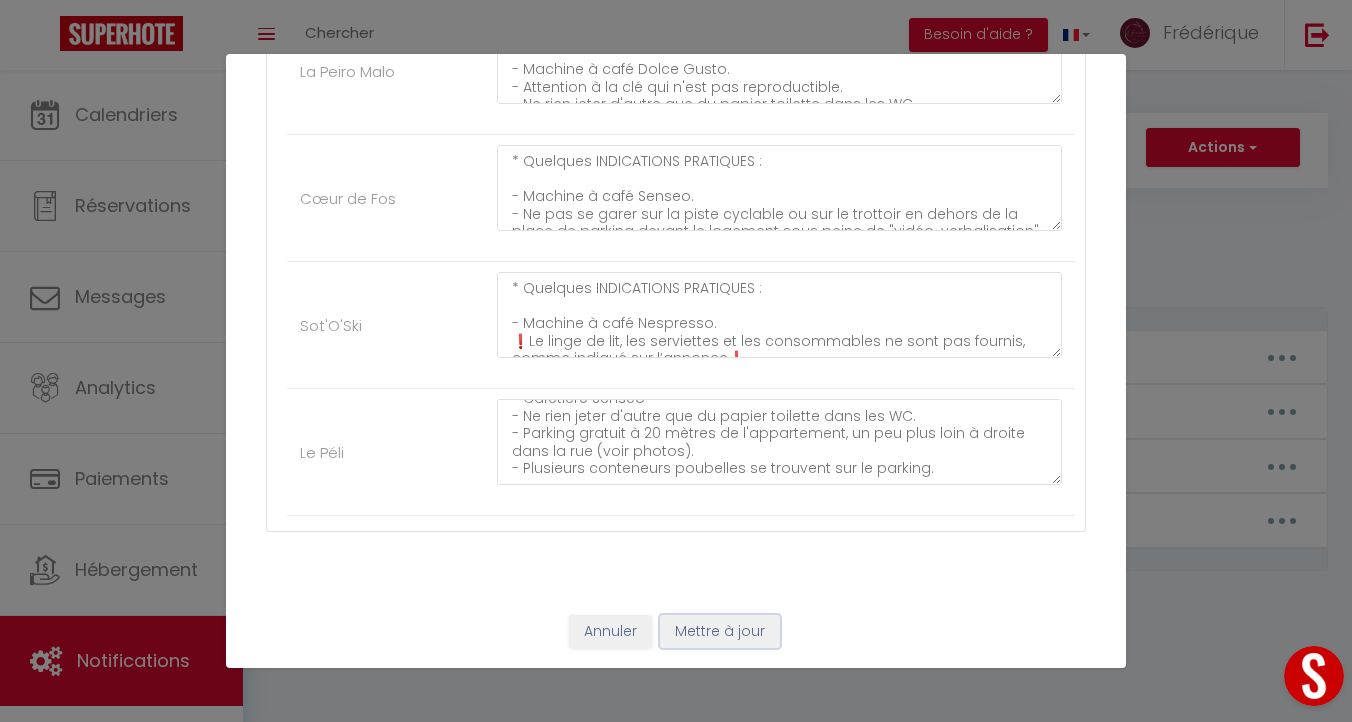 click on "Mettre à jour" at bounding box center [720, 632] 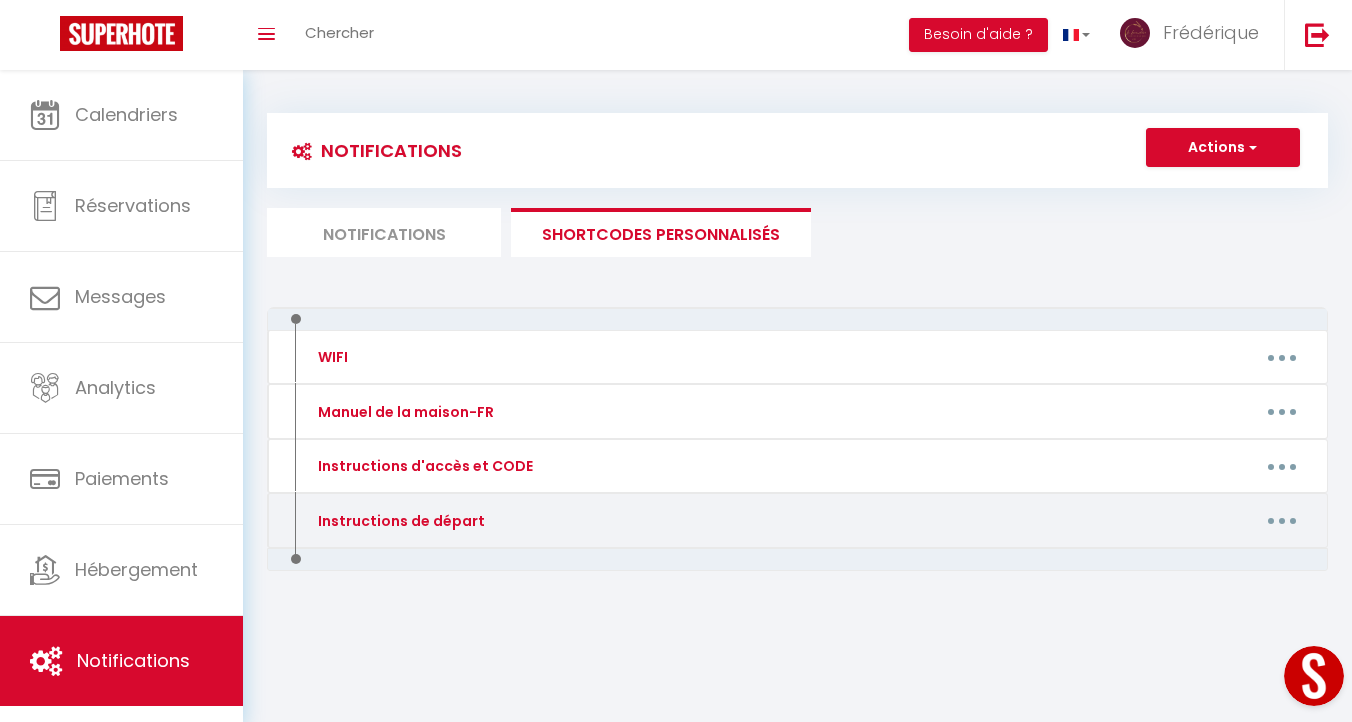 click at bounding box center [1282, 521] 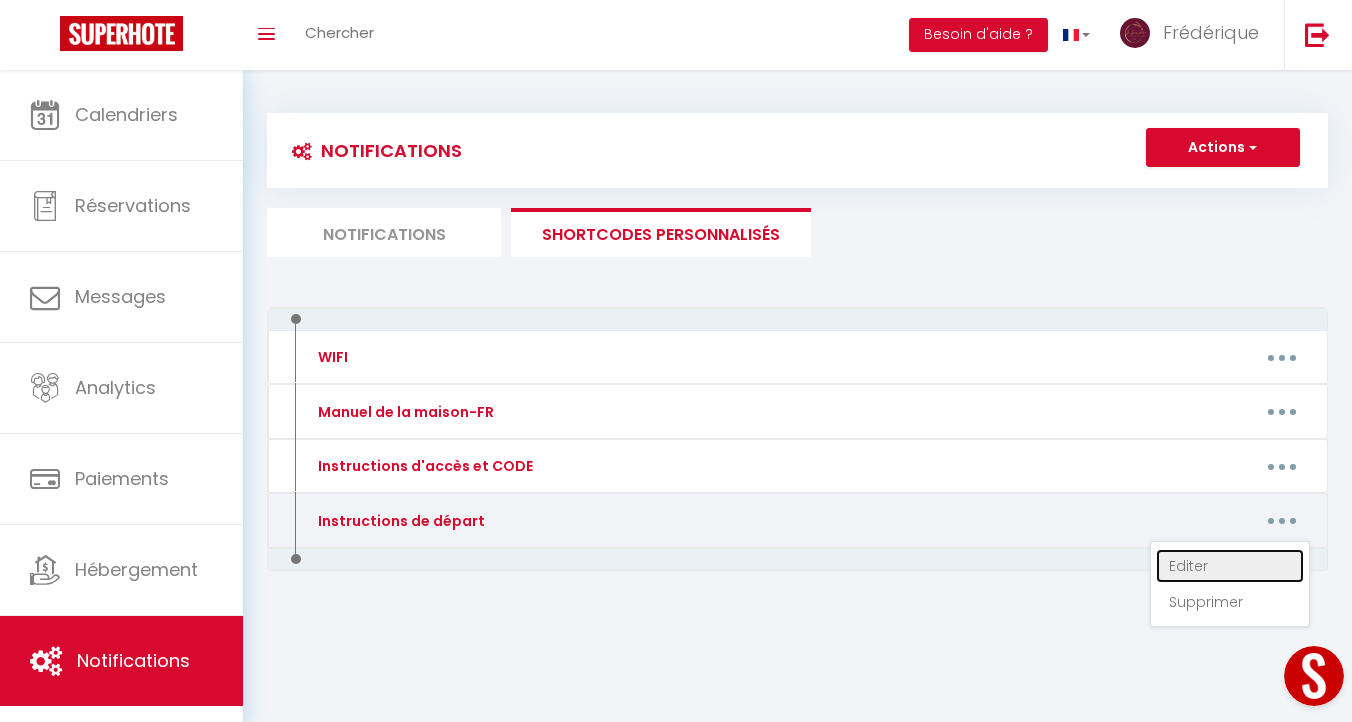 click on "Editer" at bounding box center (1230, 566) 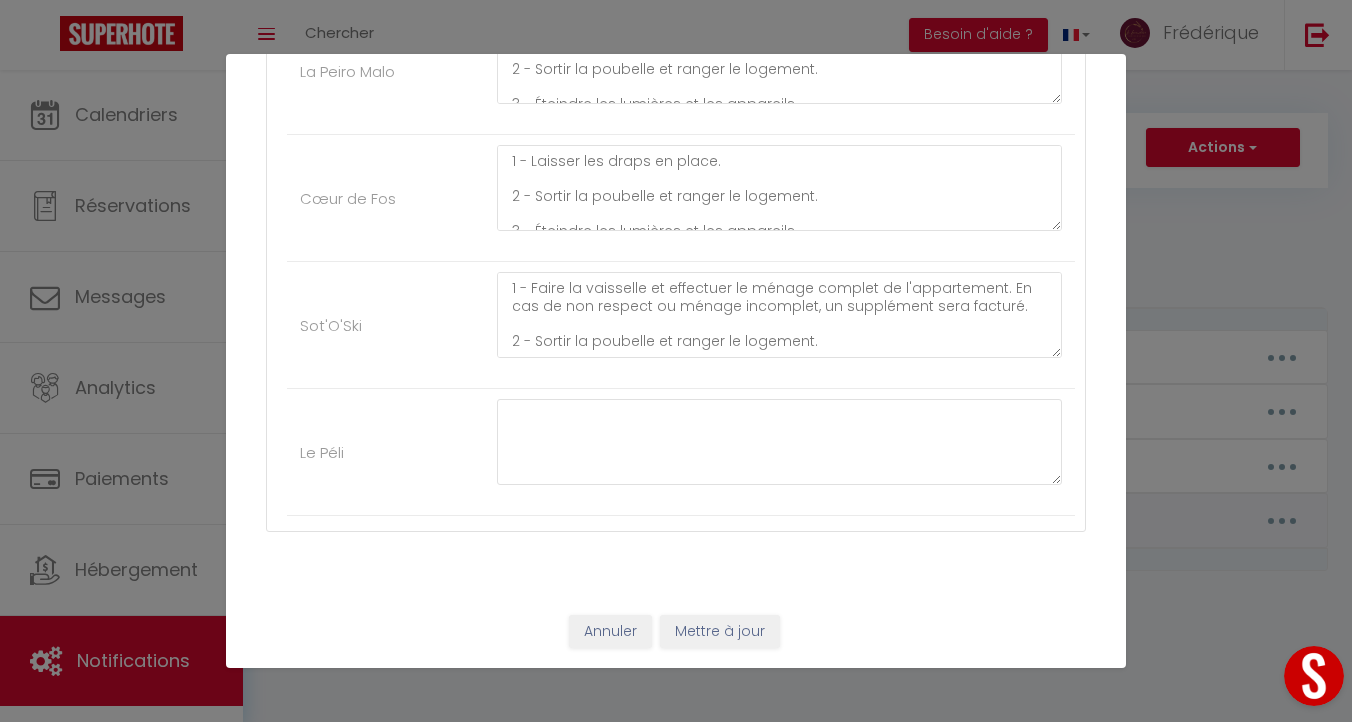 scroll, scrollTop: 0, scrollLeft: 0, axis: both 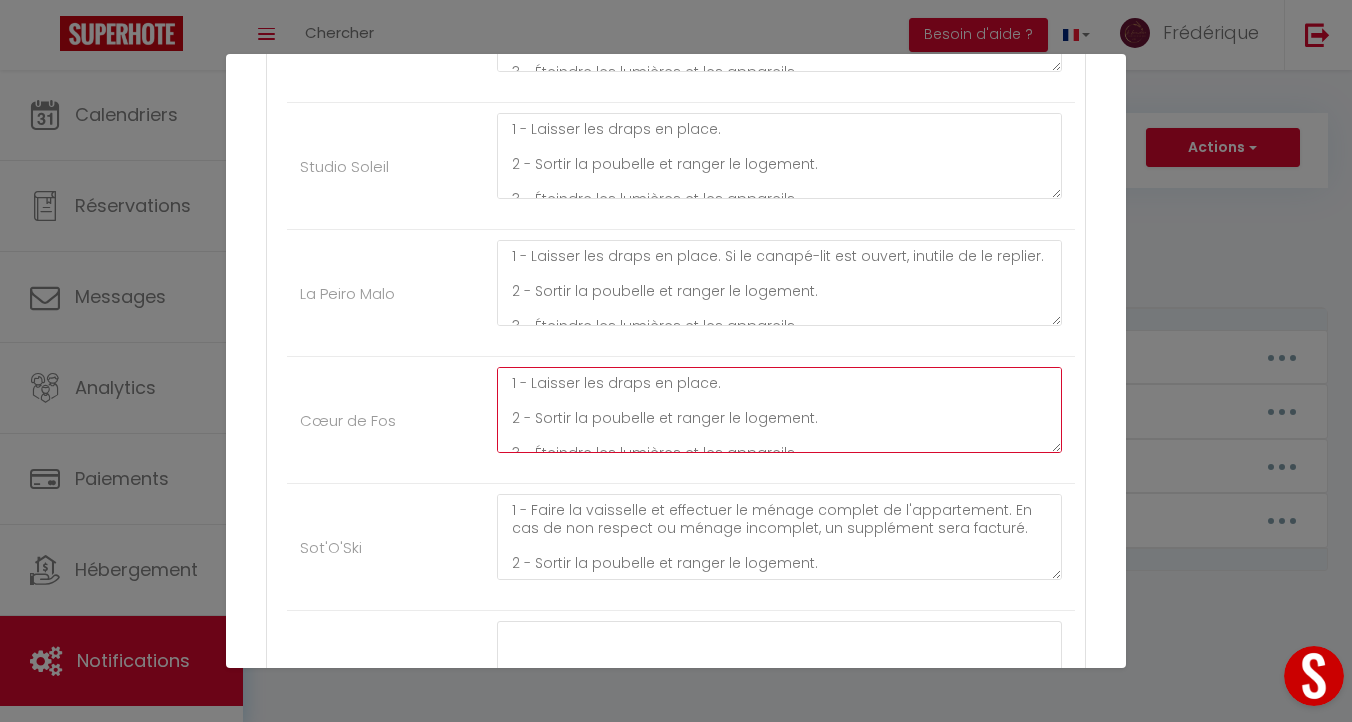 drag, startPoint x: 753, startPoint y: 440, endPoint x: 506, endPoint y: 370, distance: 256.72748 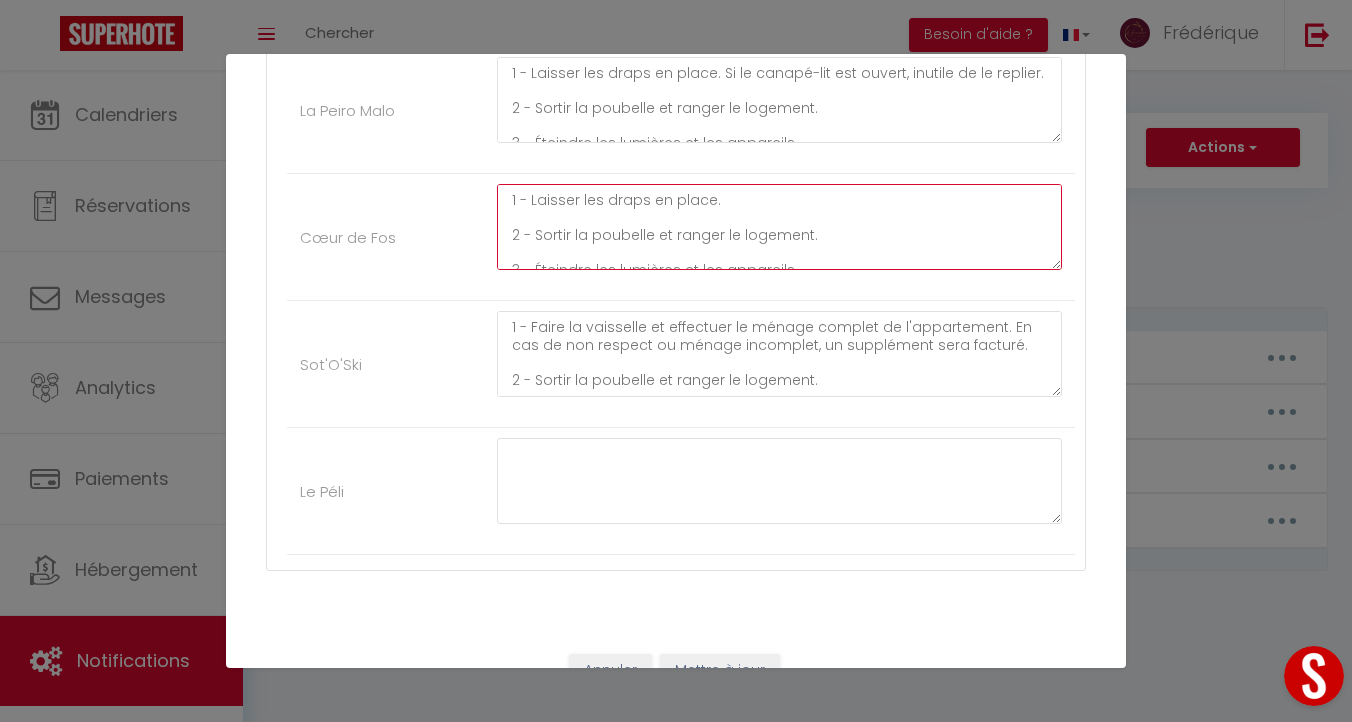 scroll, scrollTop: 4661, scrollLeft: 0, axis: vertical 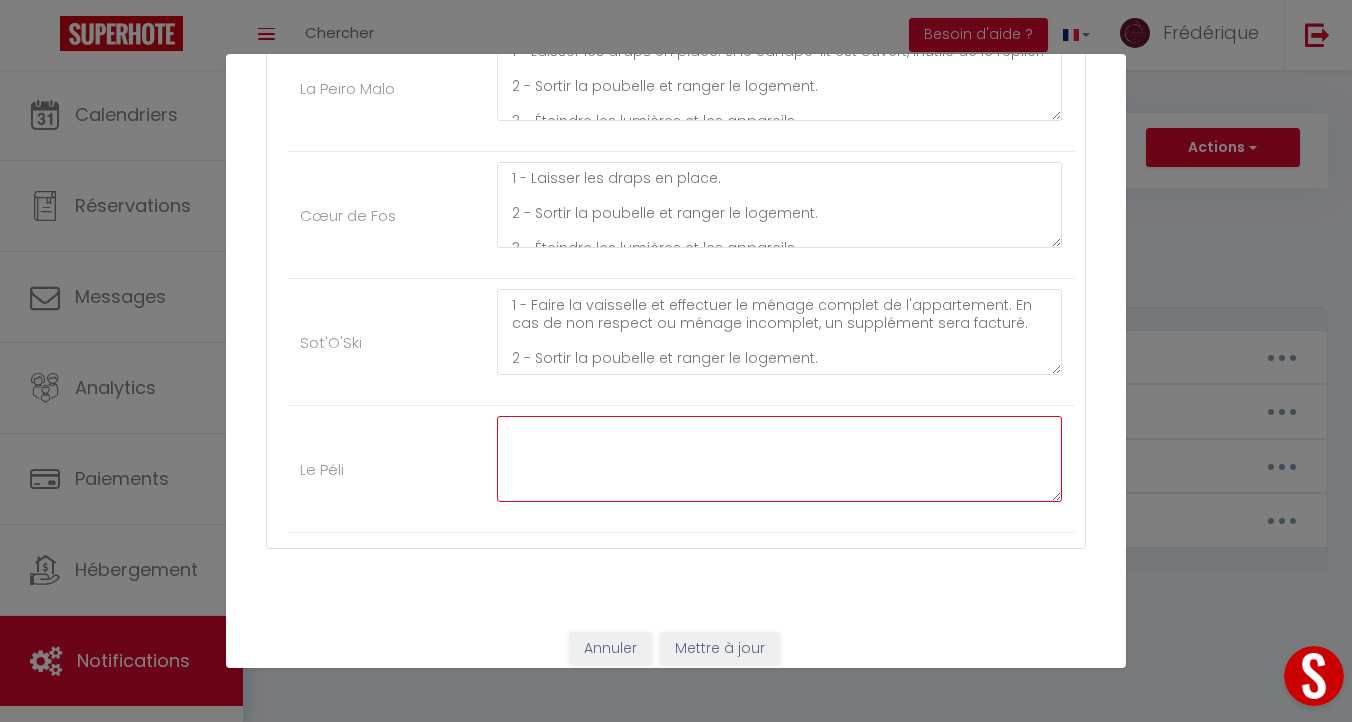 click at bounding box center [779, 459] 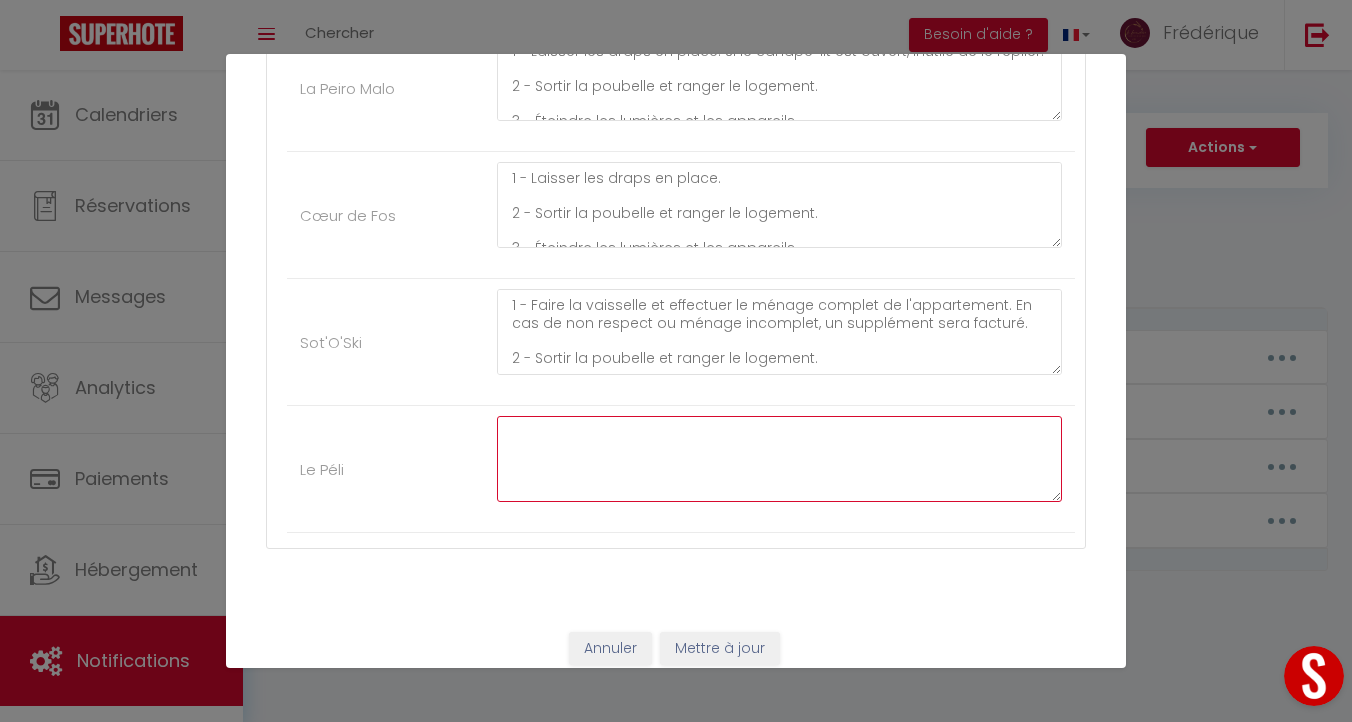 paste on "1 - Laisser les draps en place.
2 - Sortir la poubelle et ranger le logement.
3 - Éteindre les lumières et les appareils.
4 - Merci de bien refermer la porte, la barrière du parking, remettre les clés dans la boîte à clés et la refermer.
5 - Prévenir l’hôte de votre départ." 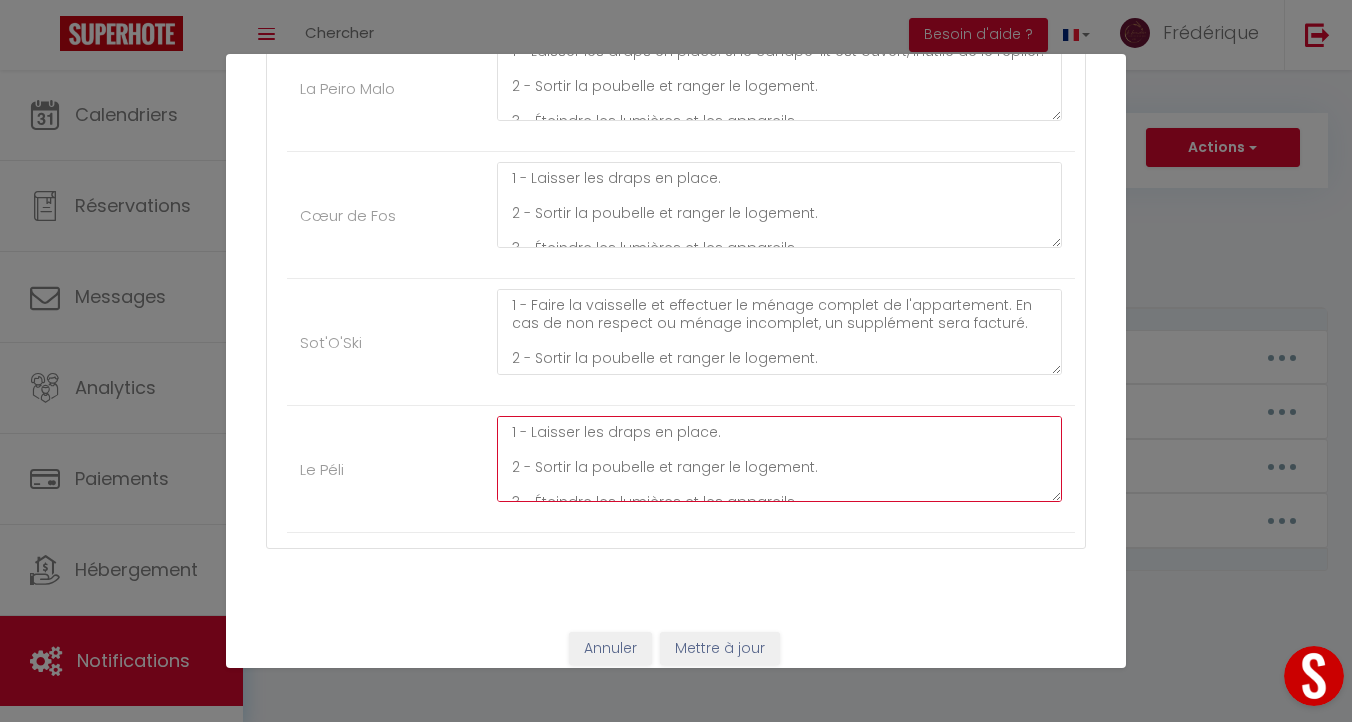 scroll, scrollTop: 99, scrollLeft: 0, axis: vertical 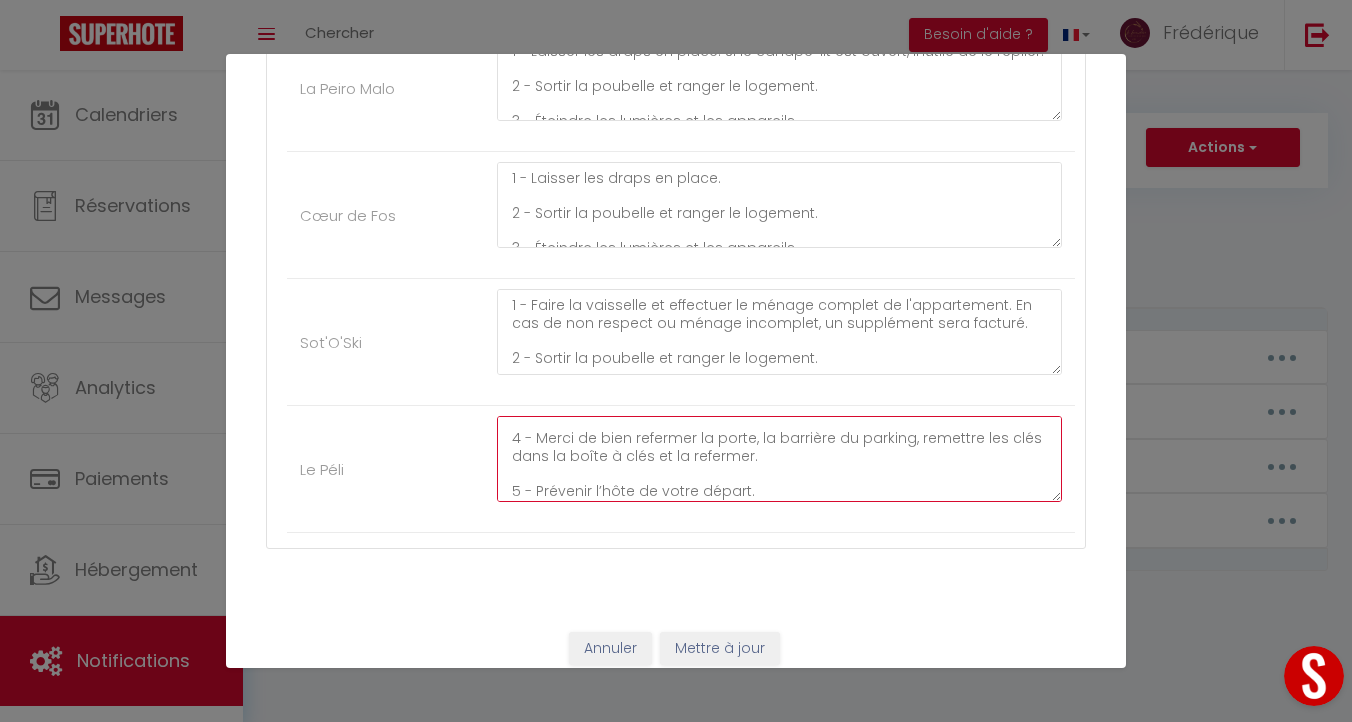 click on "1 - Laisser les draps en place.
2 - Sortir la poubelle et ranger le logement.
3 - Éteindre les lumières et les appareils.
4 - Merci de bien refermer la porte, la barrière du parking, remettre les clés dans la boîte à clés et la refermer.
5 - Prévenir l’hôte de votre départ." at bounding box center [779, 459] 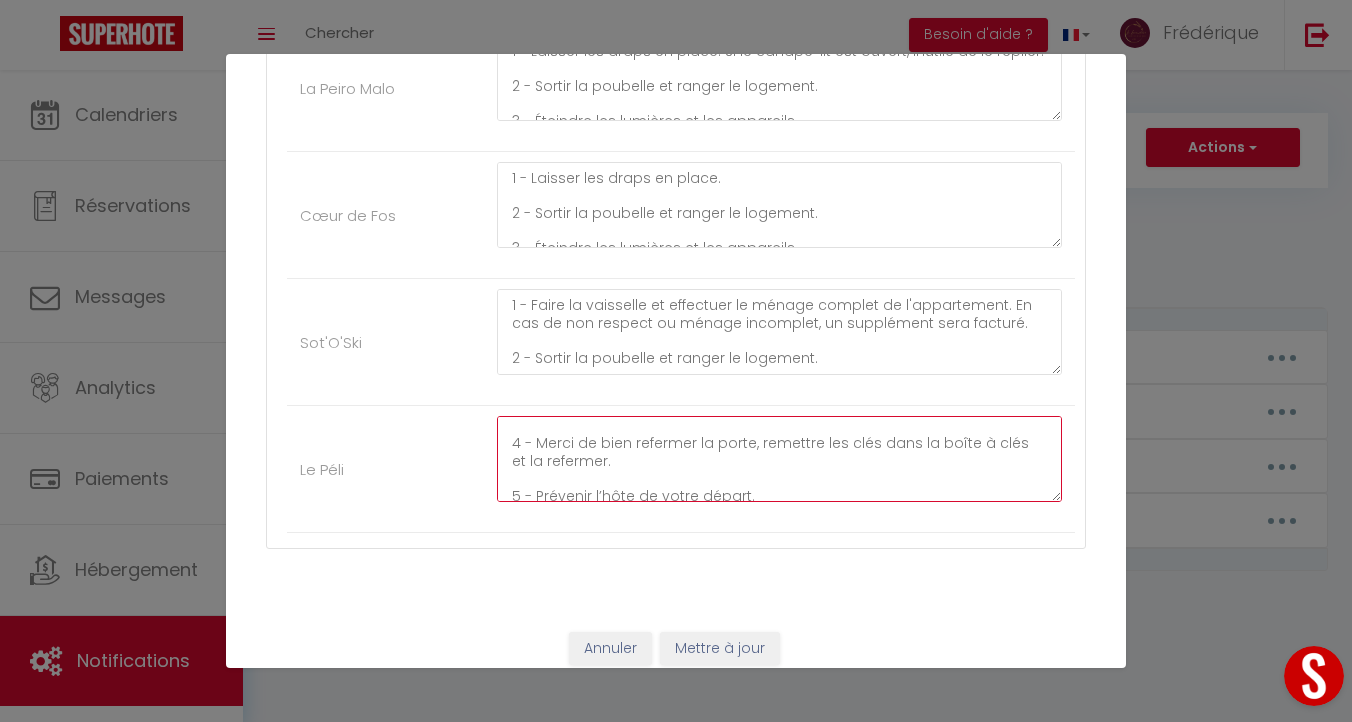 scroll, scrollTop: 105, scrollLeft: 0, axis: vertical 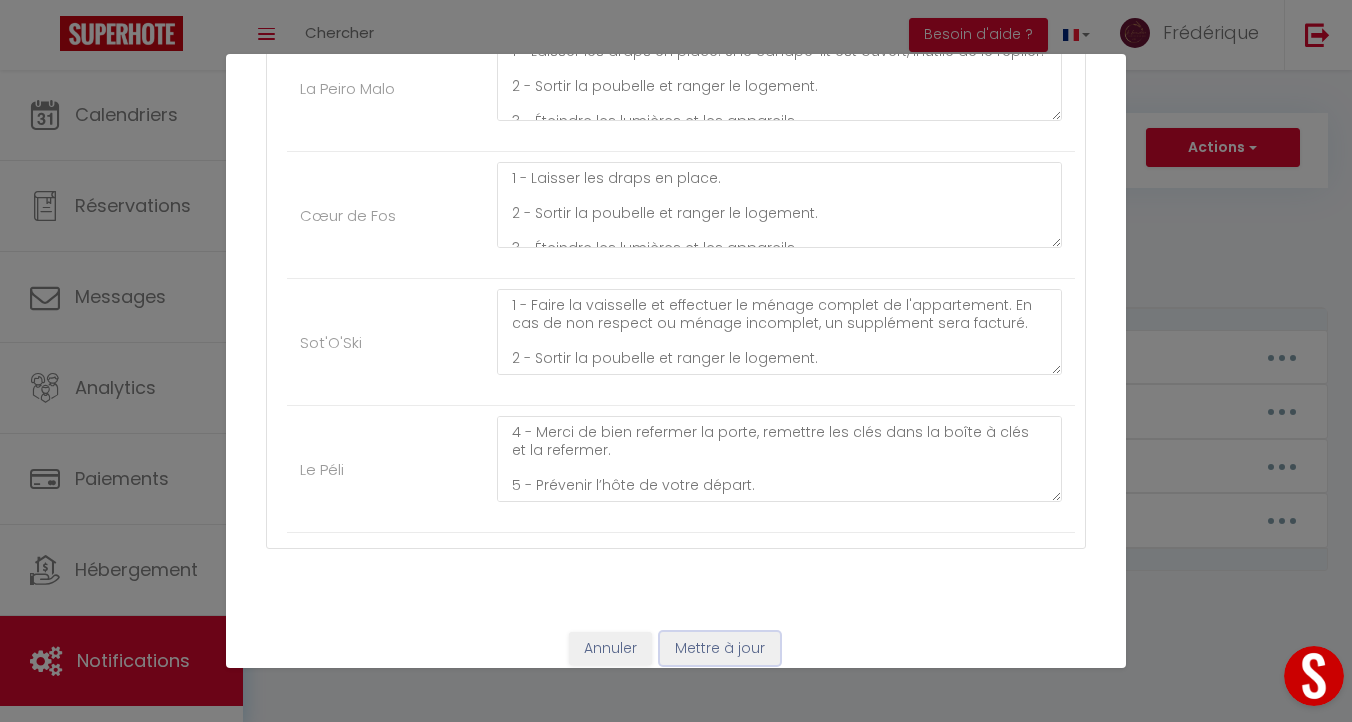 click on "Mettre à jour" at bounding box center [720, 649] 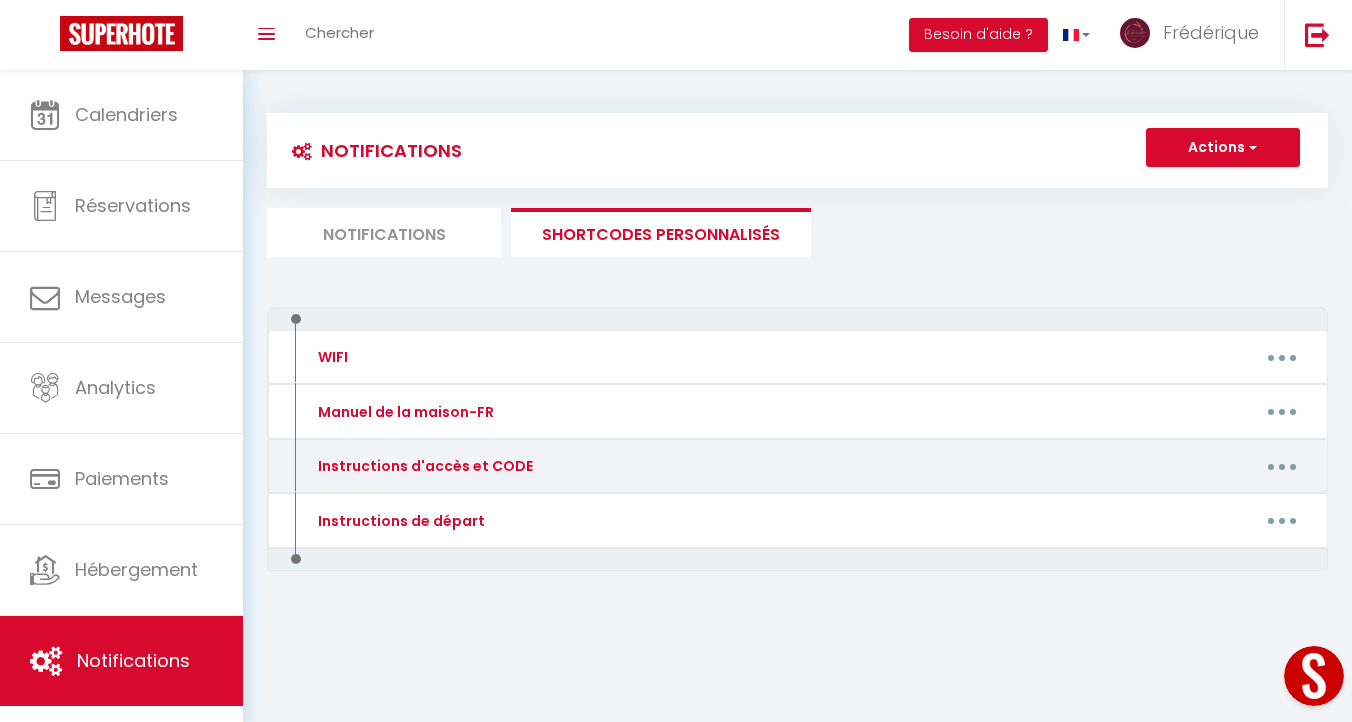 click at bounding box center [1282, 466] 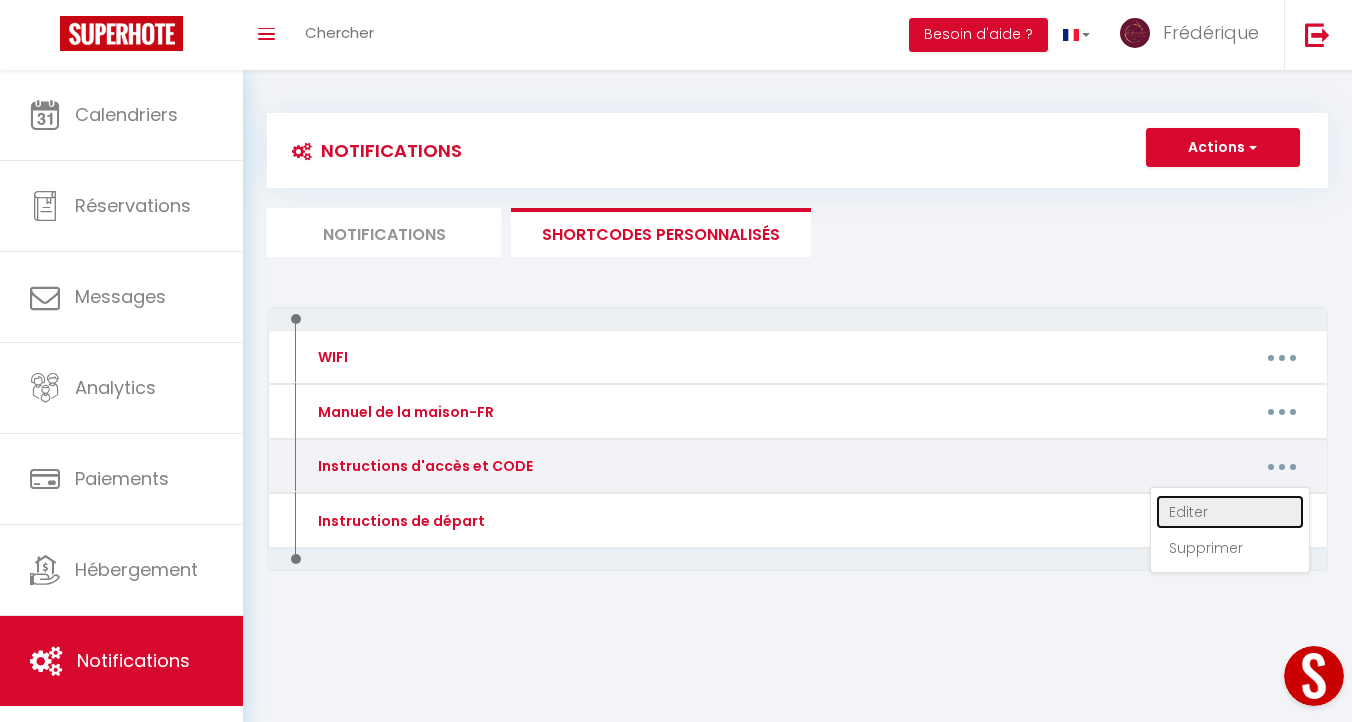 click on "Editer" at bounding box center [1230, 512] 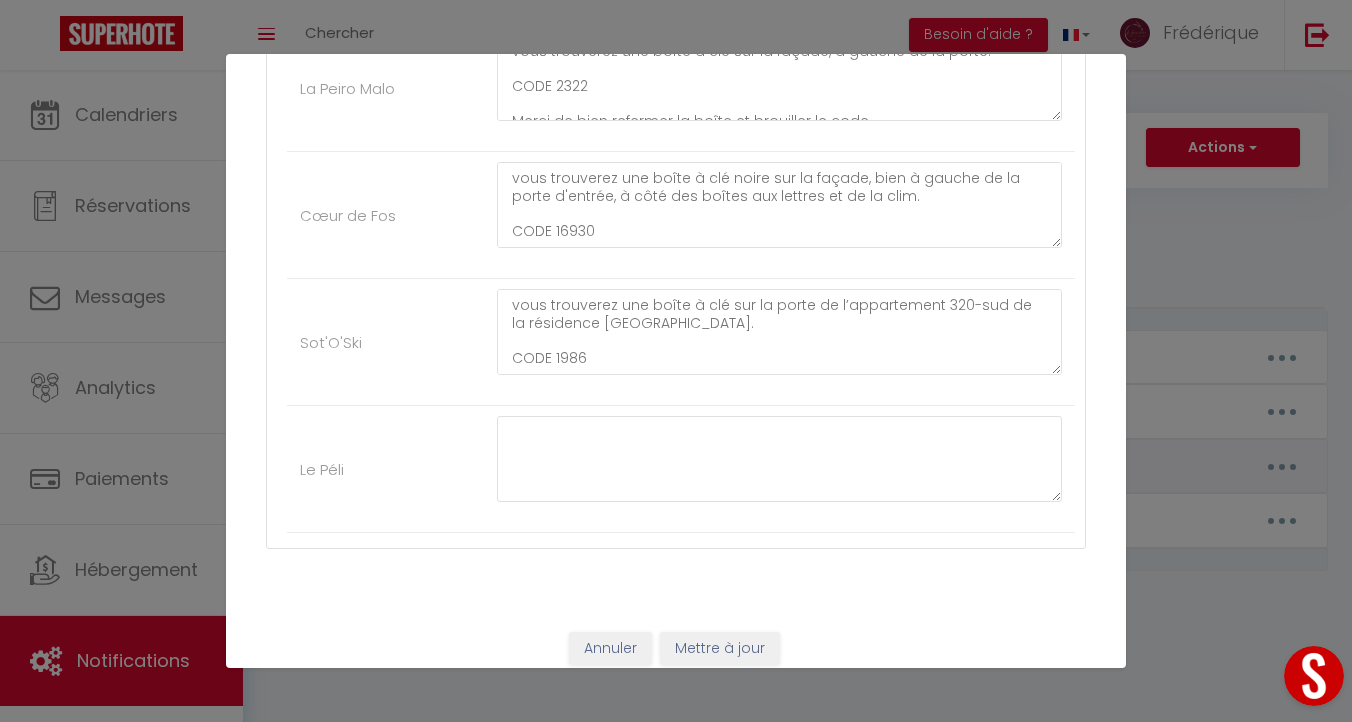 scroll, scrollTop: 0, scrollLeft: 0, axis: both 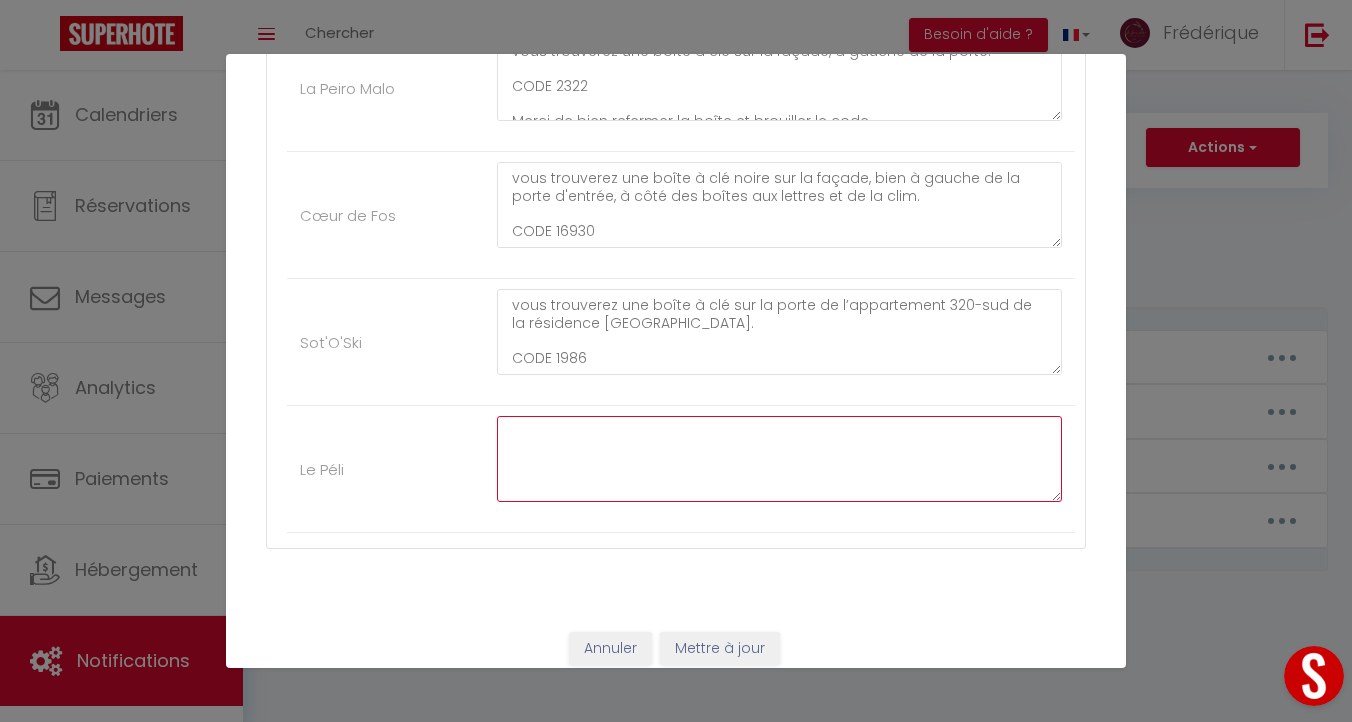 click at bounding box center [779, 459] 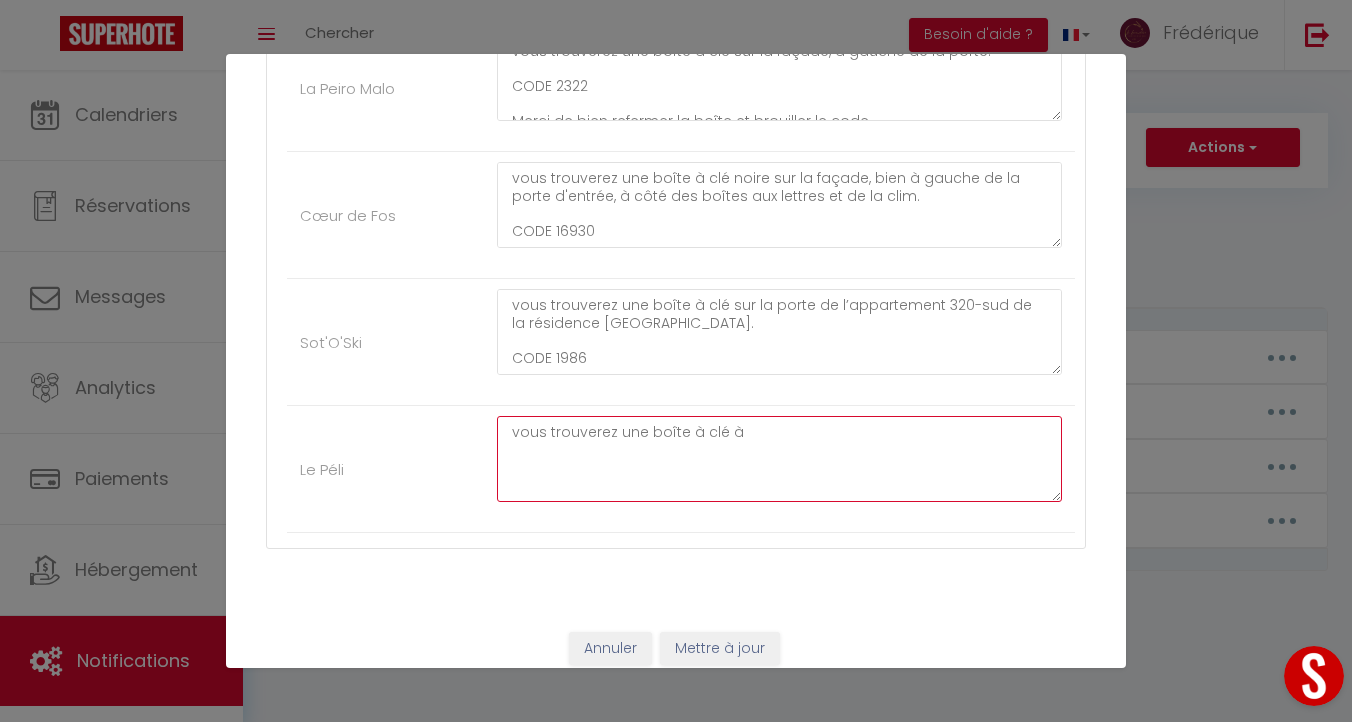 paste on "gauche de la porte d'entrée de l'immeuble" 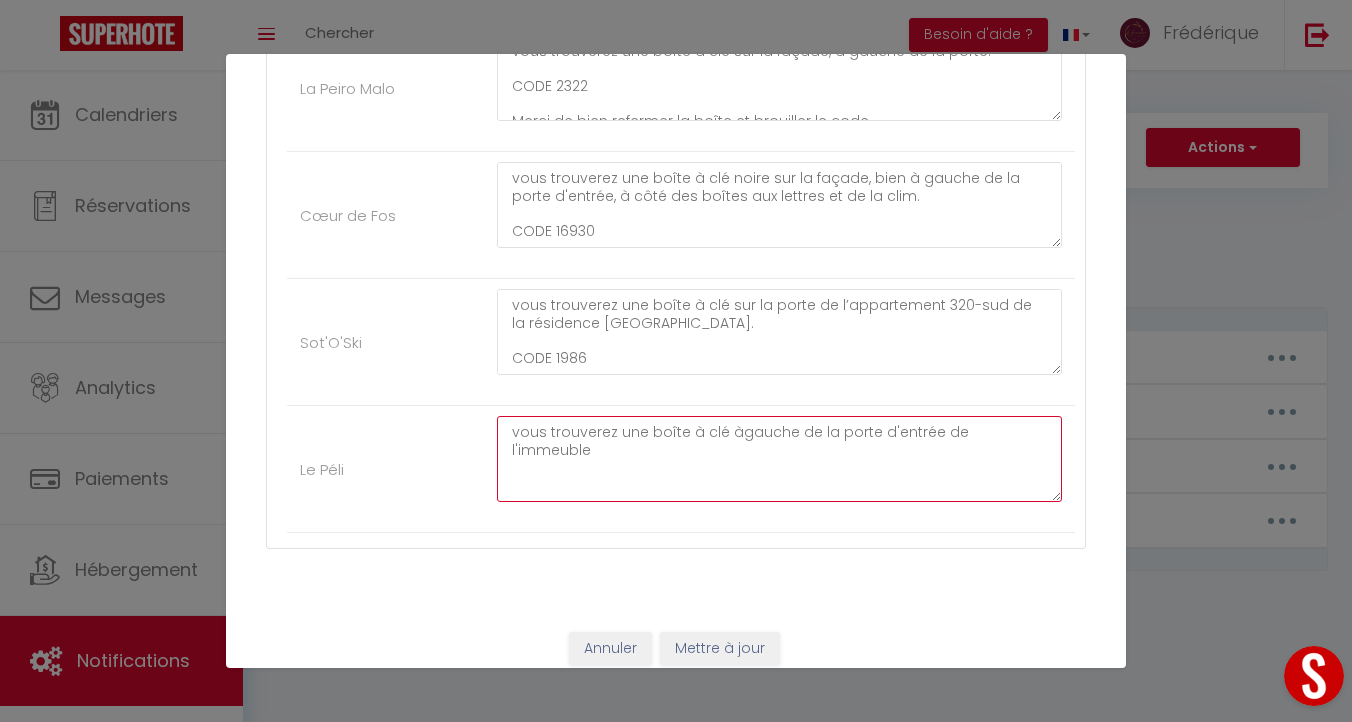 click on "vous trouverez une boîte à clé àgauche de la porte d'entrée de l'immeuble" at bounding box center [779, 459] 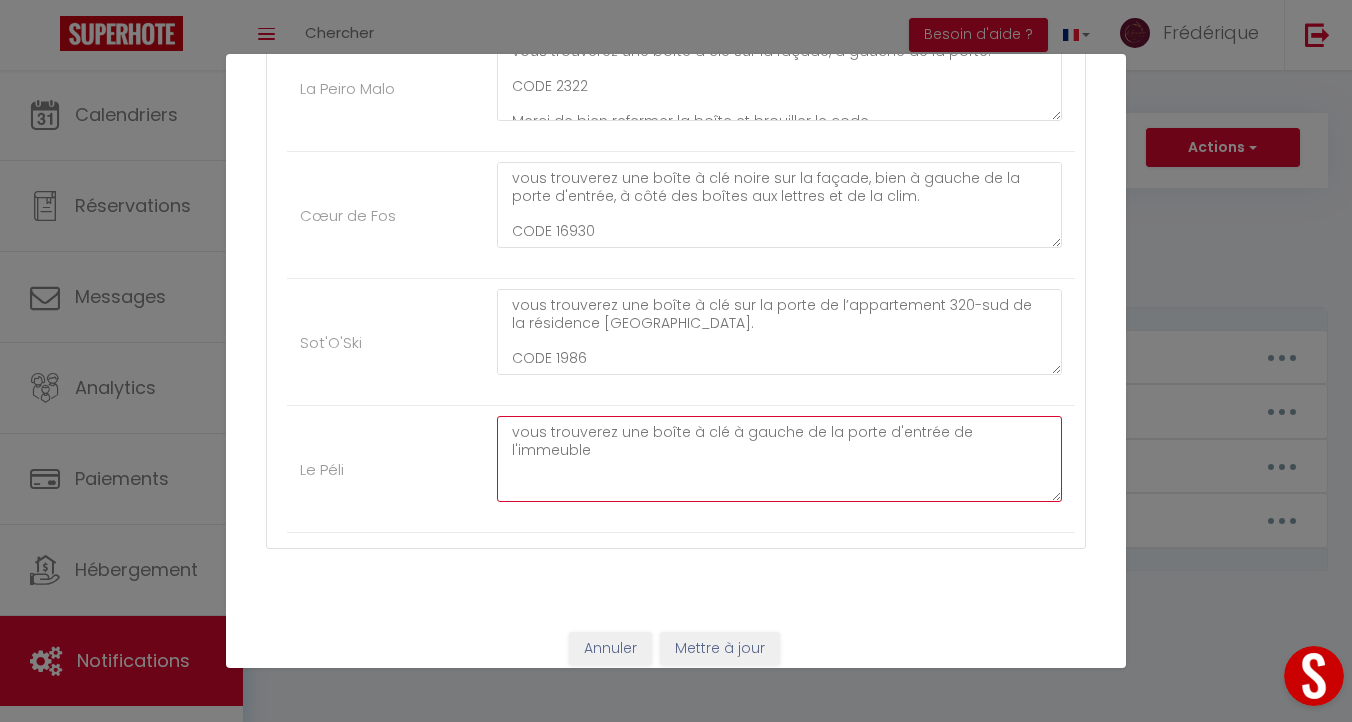 click on "vous trouverez une boîte à clé à gauche de la porte d'entrée de l'immeuble" at bounding box center [779, 459] 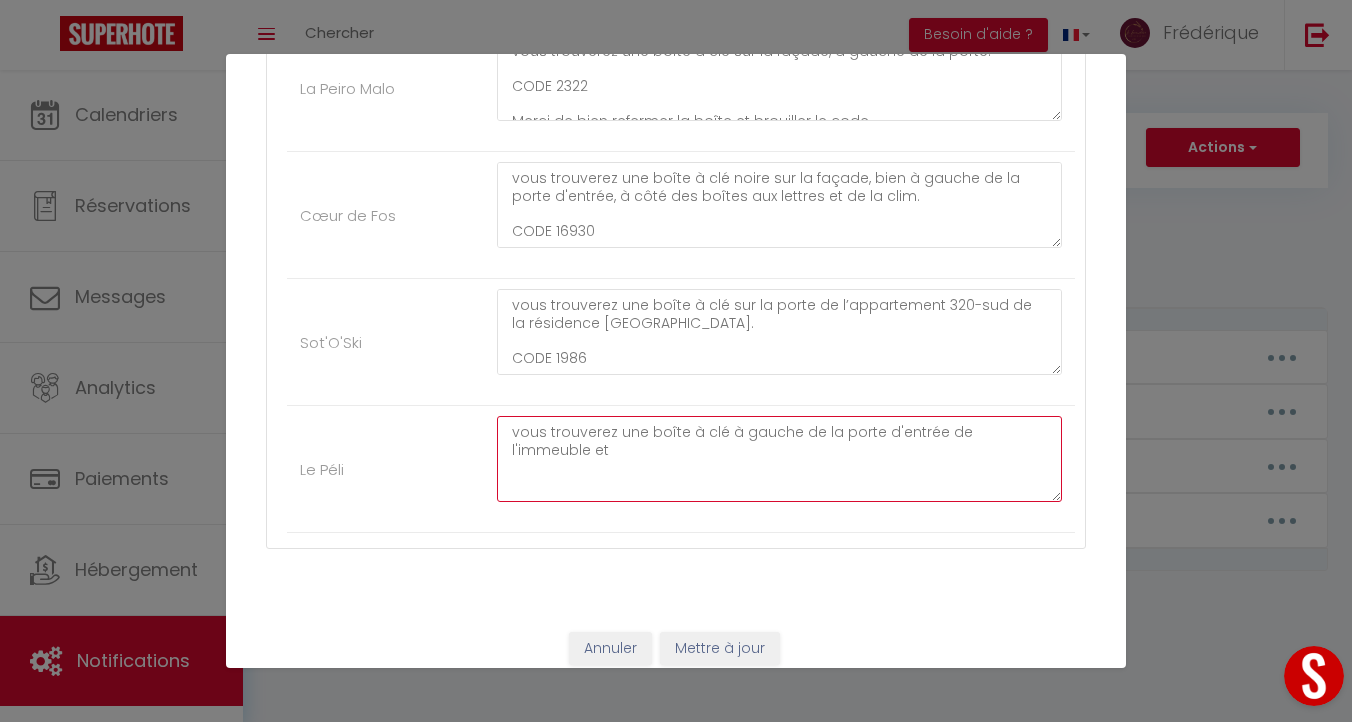 paste on "à droite de l'encadrement de la fenêtre" 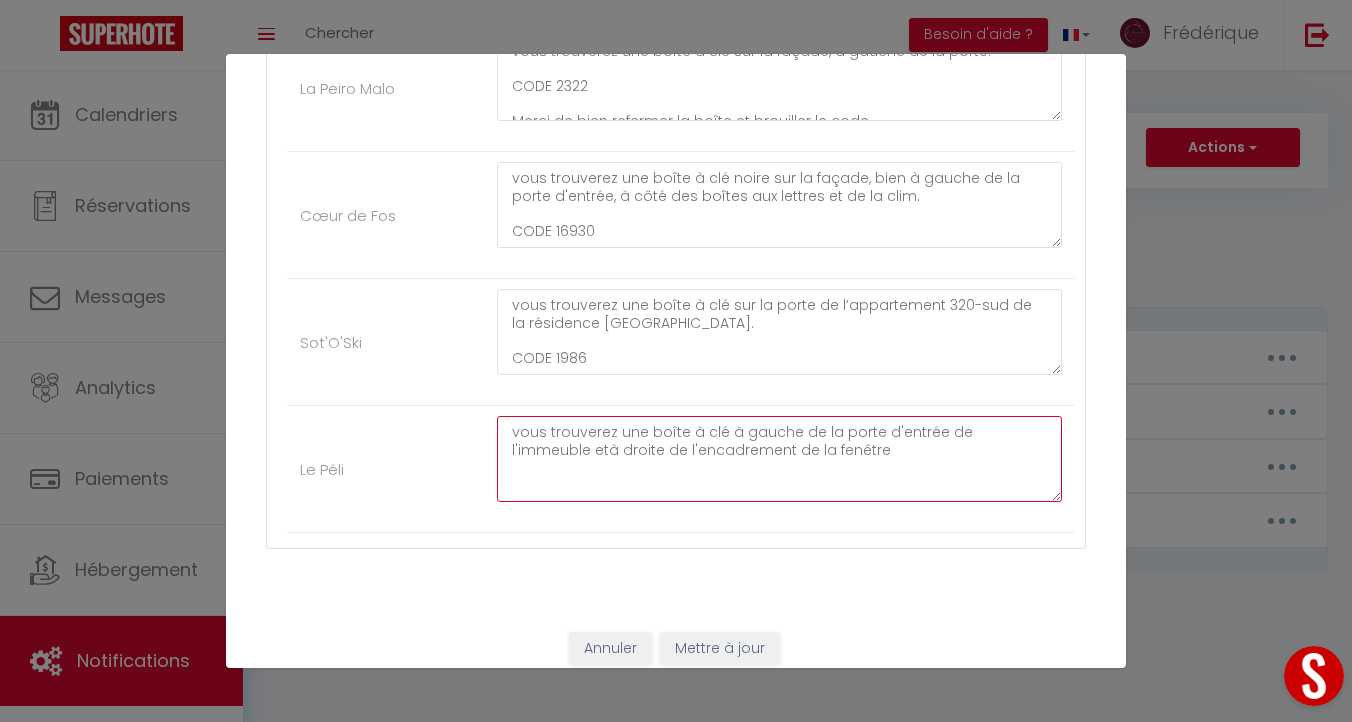 click on "vous trouverez une boîte à clé à gauche de la porte d'entrée de l'immeuble età droite de l'encadrement de la fenêtre" at bounding box center (779, 459) 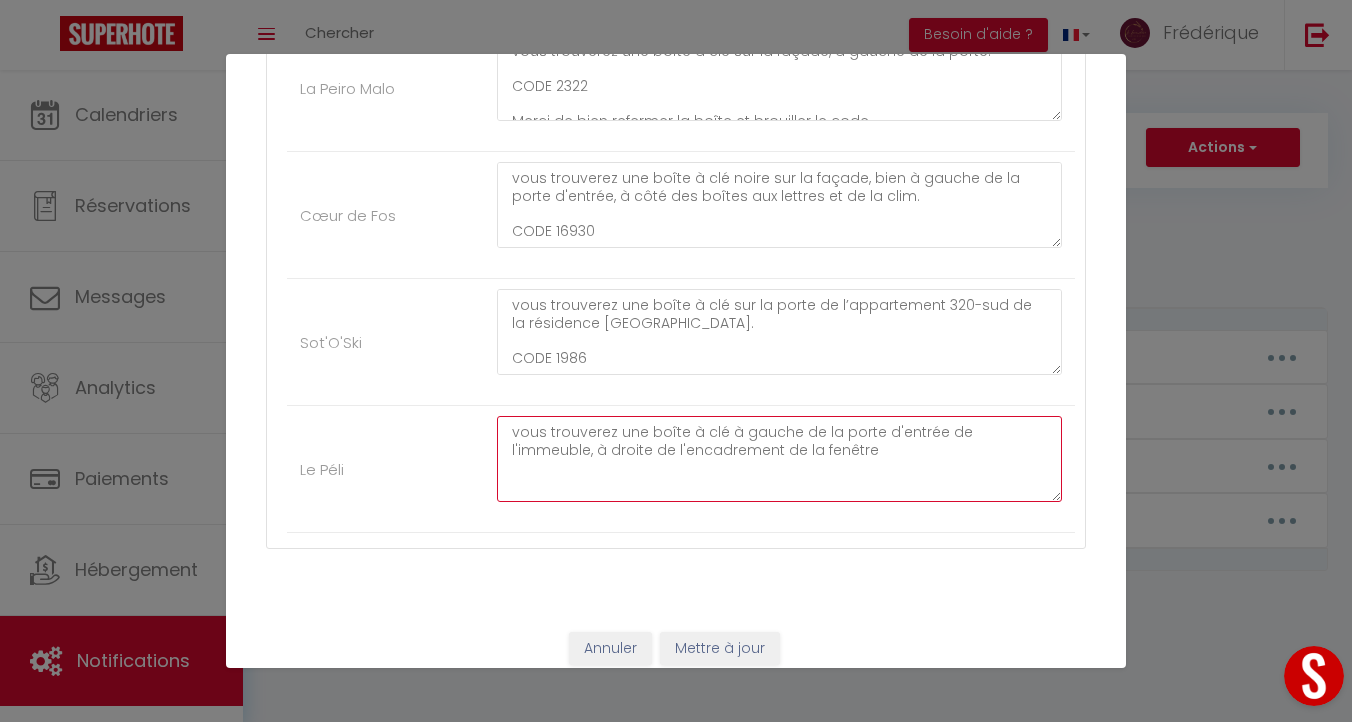 click on "vous trouverez une boîte à clé à gauche de la porte d'entrée de l'immeuble, à droite de l'encadrement de la fenêtre" at bounding box center [779, 459] 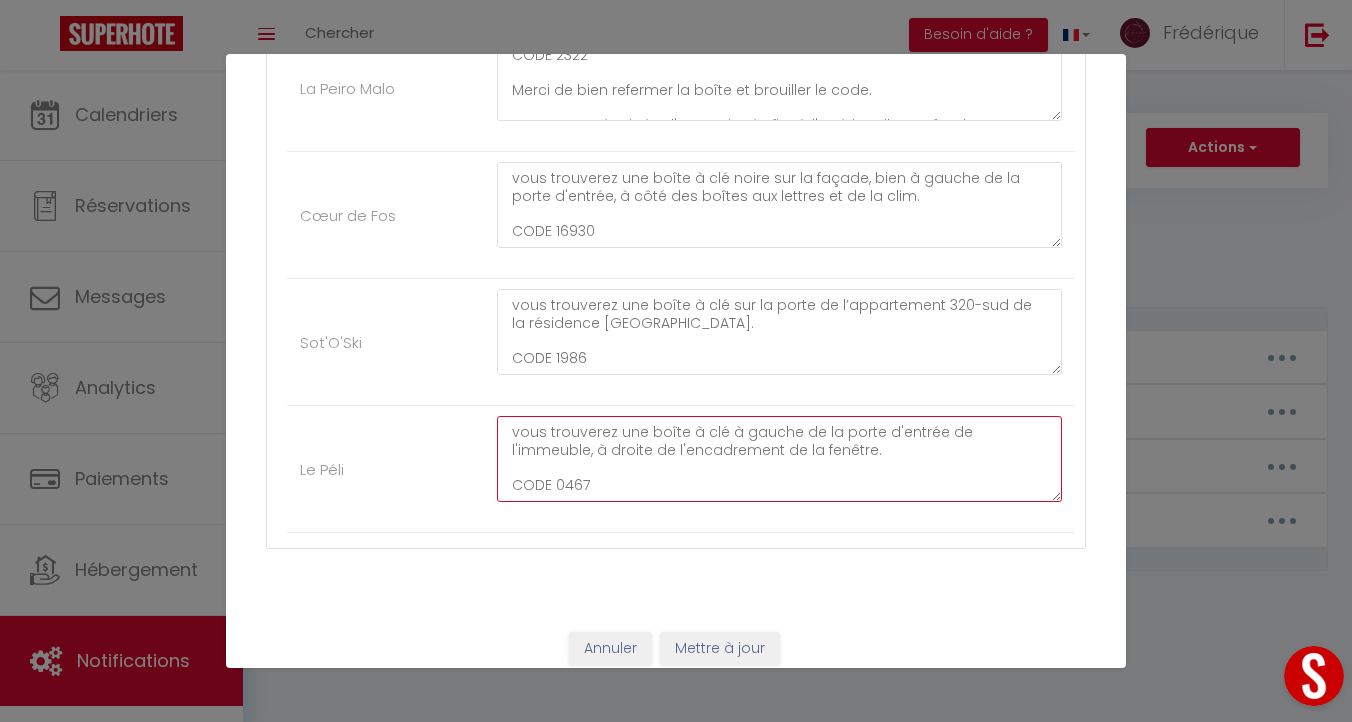 scroll, scrollTop: 32, scrollLeft: 0, axis: vertical 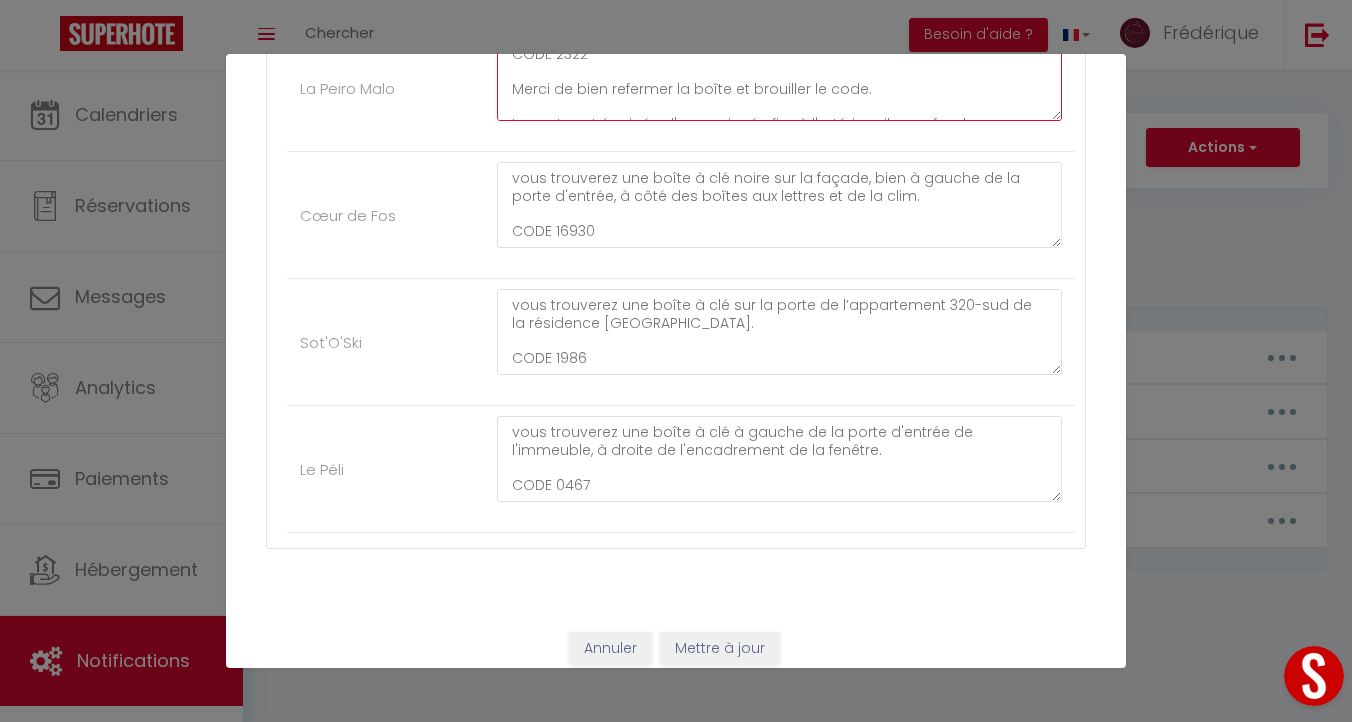 drag, startPoint x: 528, startPoint y: 447, endPoint x: 510, endPoint y: 84, distance: 363.446 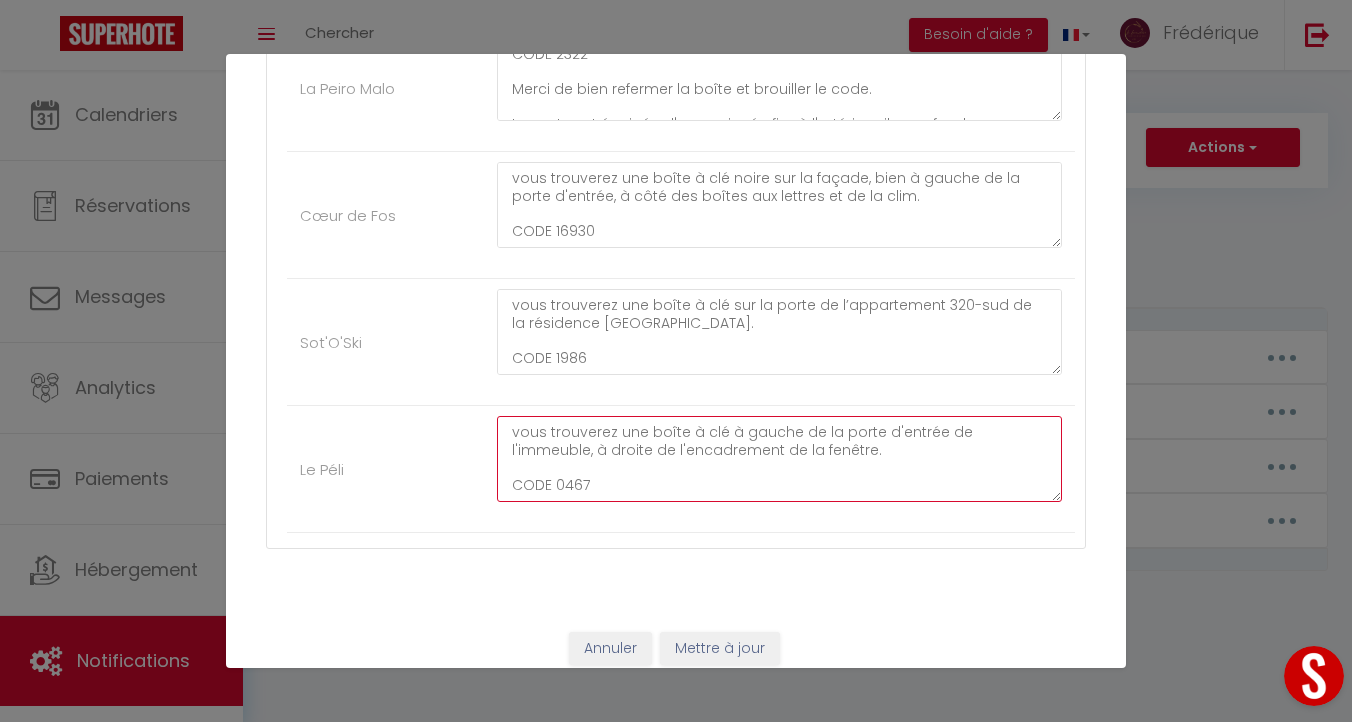 click on "vous trouverez une boîte à clé à gauche de la porte d'entrée de l'immeuble, à droite de l'encadrement de la fenêtre.
CODE 0467" at bounding box center [779, 459] 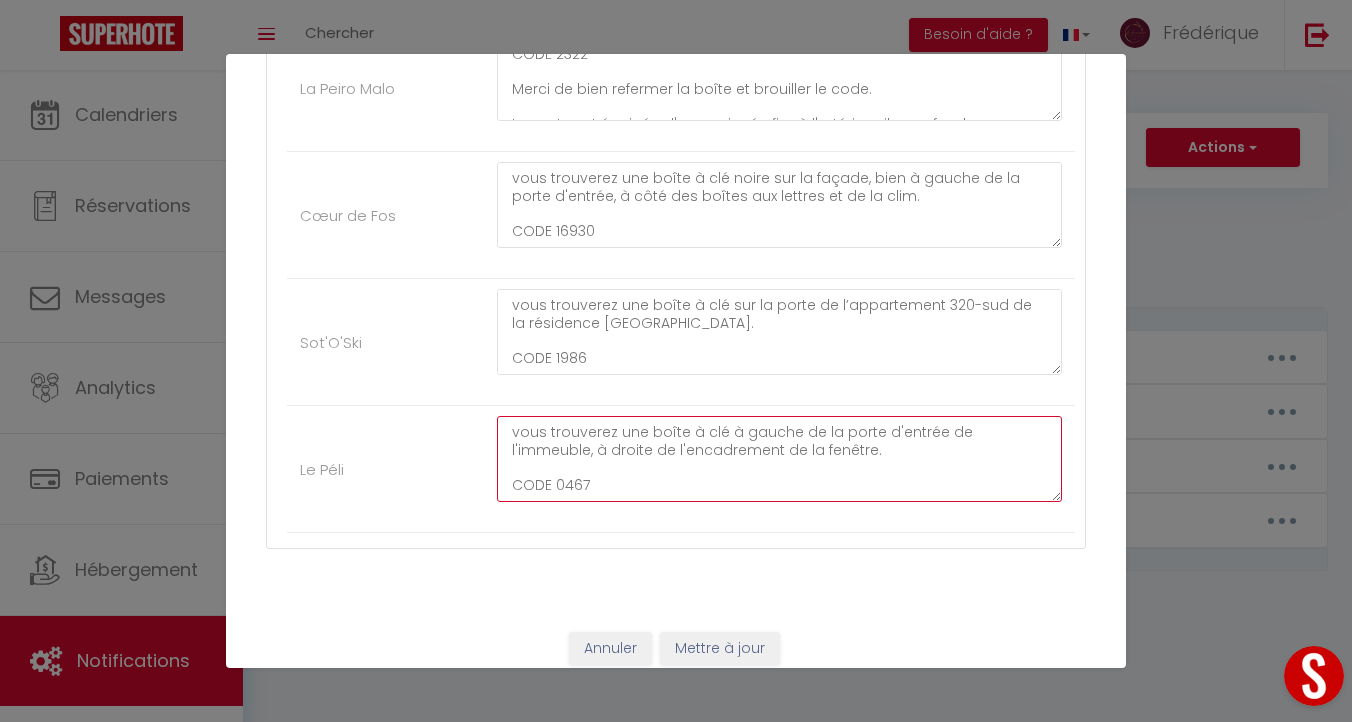 scroll, scrollTop: 29, scrollLeft: 0, axis: vertical 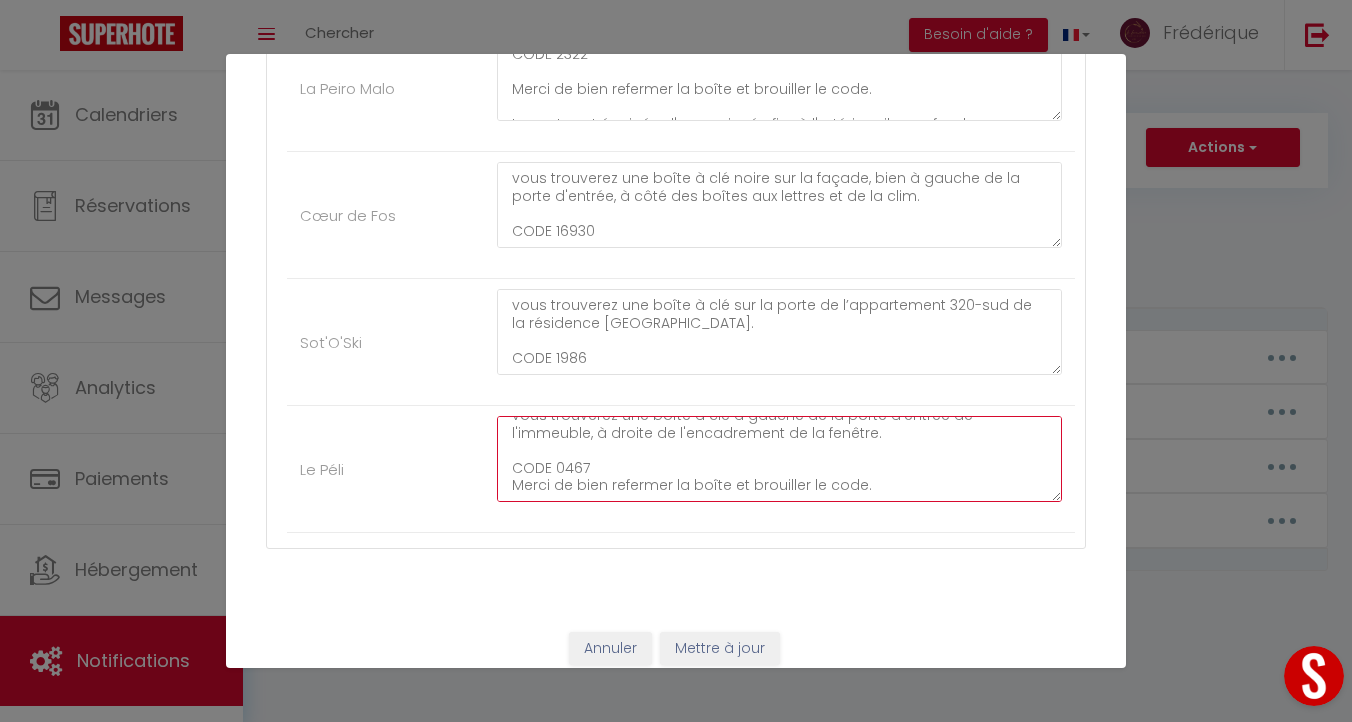 click on "vous trouverez une boîte à clé à gauche de la porte d'entrée de l'immeuble, à droite de l'encadrement de la fenêtre.
CODE 0467
Merci de bien refermer la boîte et brouiller le code." at bounding box center (779, 459) 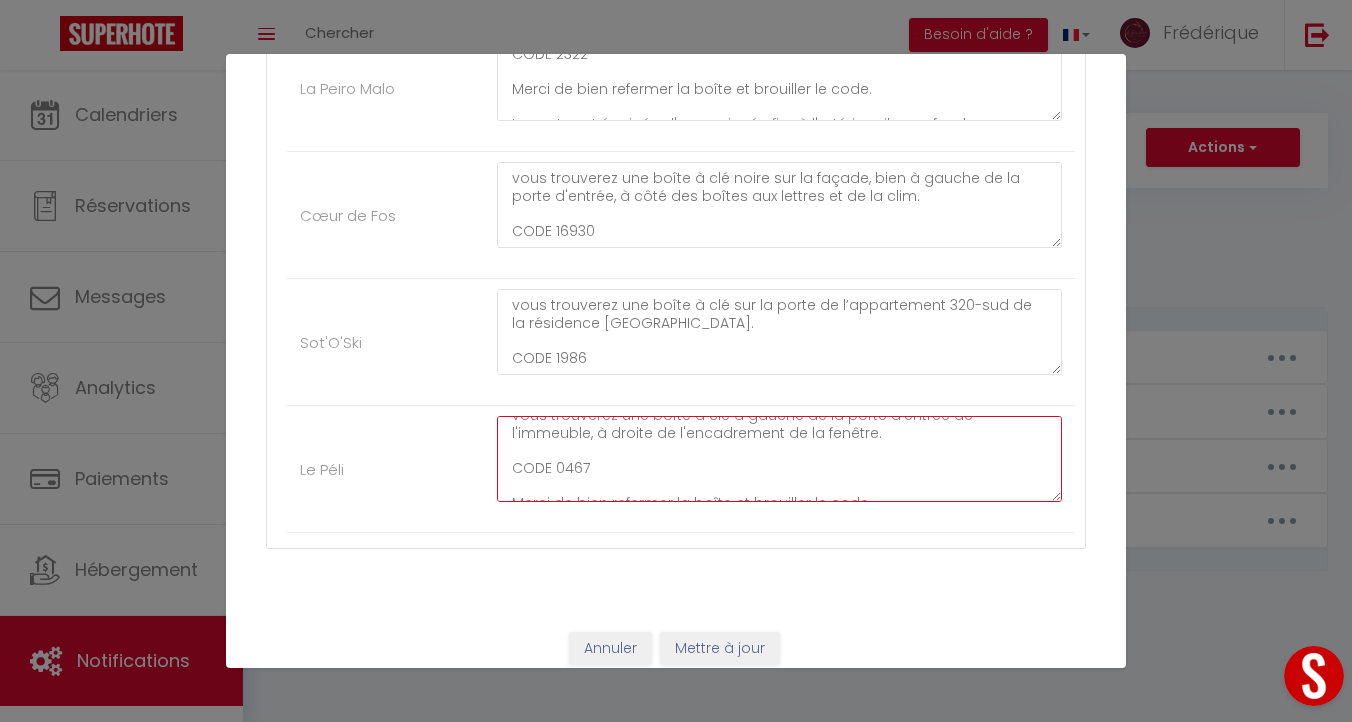 scroll, scrollTop: 29, scrollLeft: 0, axis: vertical 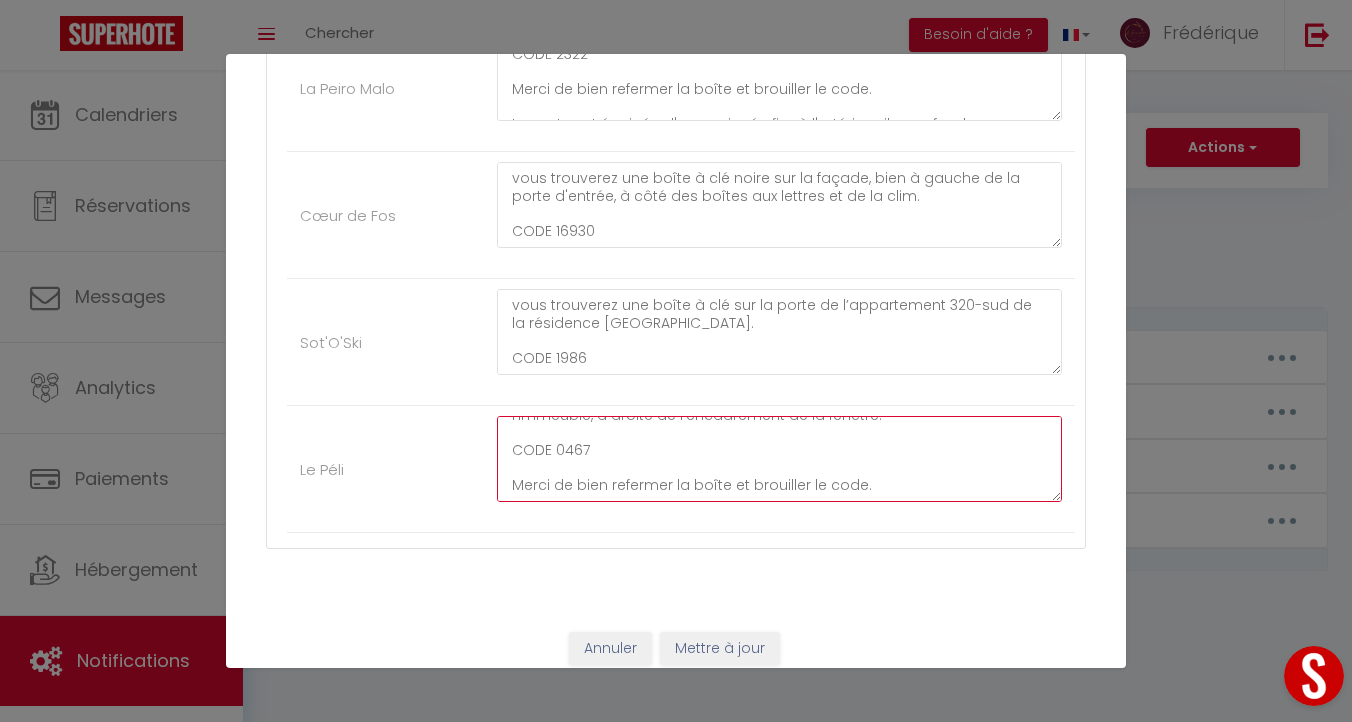 drag, startPoint x: 857, startPoint y: 493, endPoint x: 726, endPoint y: 483, distance: 131.38112 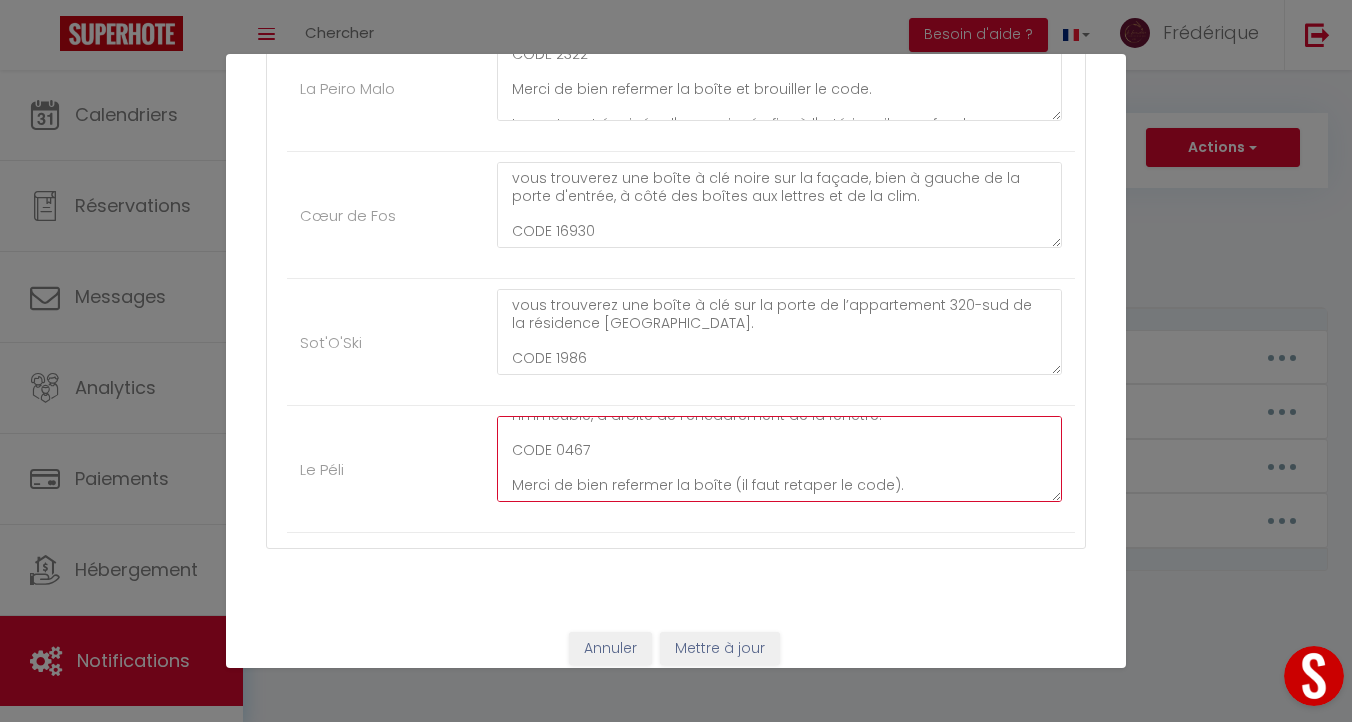 click on "vous trouverez une boîte à clé à gauche de la porte d'entrée de l'immeuble, à droite de l'encadrement de la fenêtre.
CODE 0467
Merci de bien refermer la boîte (il faut retaper le code)." at bounding box center [779, 459] 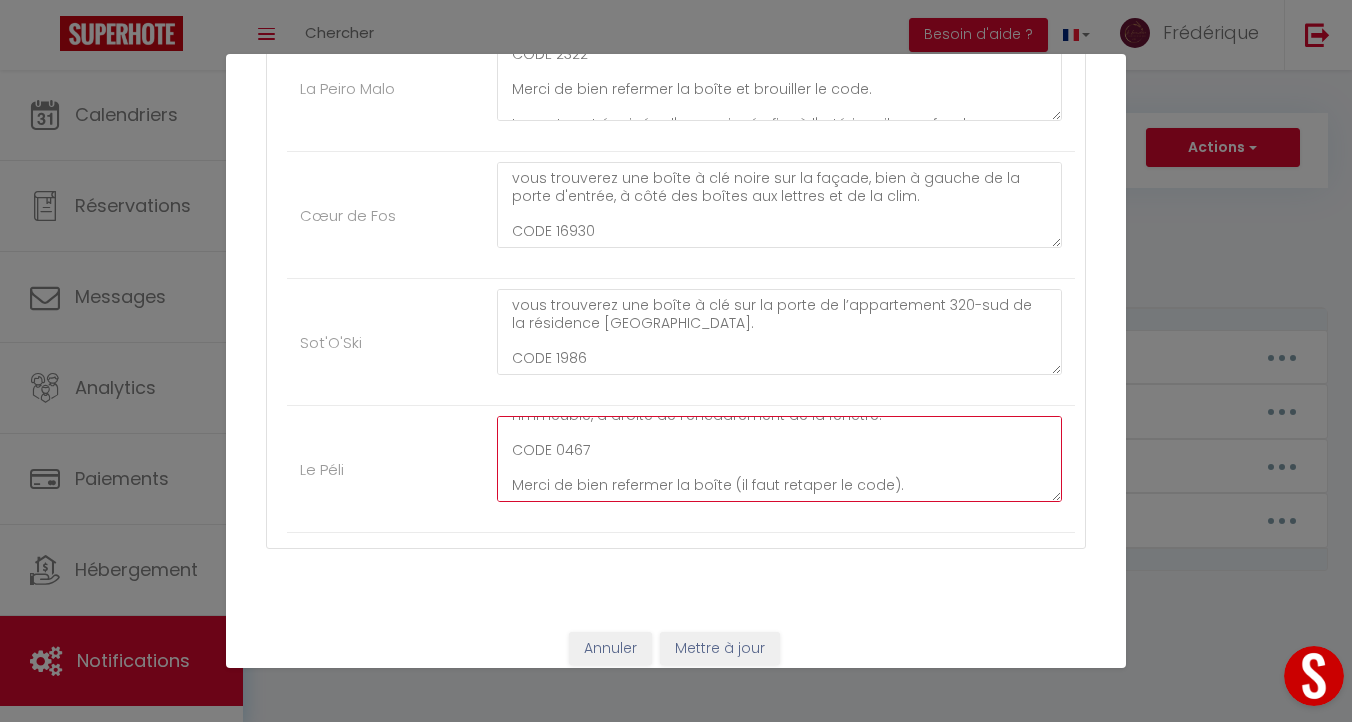 scroll, scrollTop: 0, scrollLeft: 0, axis: both 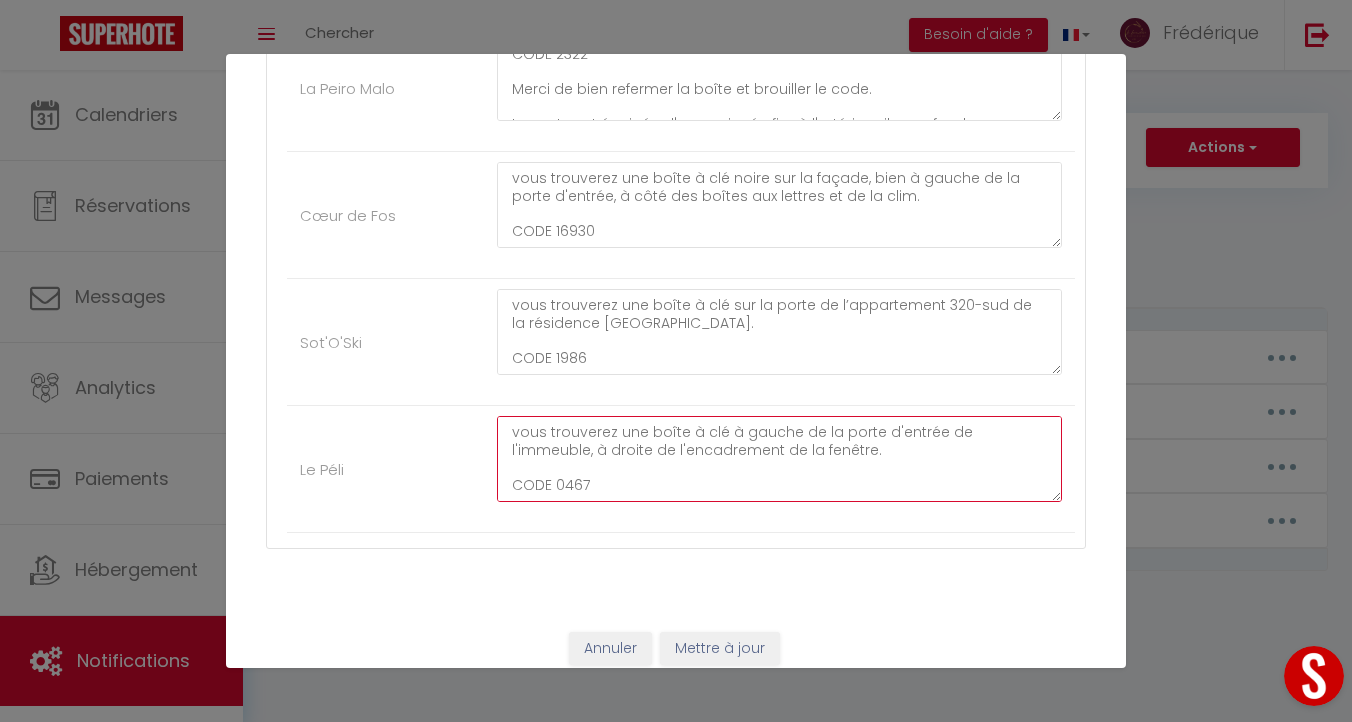 click on "vous trouverez une boîte à clé à gauche de la porte d'entrée de l'immeuble, à droite de l'encadrement de la fenêtre.
CODE 0467
Merci de bien refermer la boîte (il faut retaper le code)." at bounding box center (779, 459) 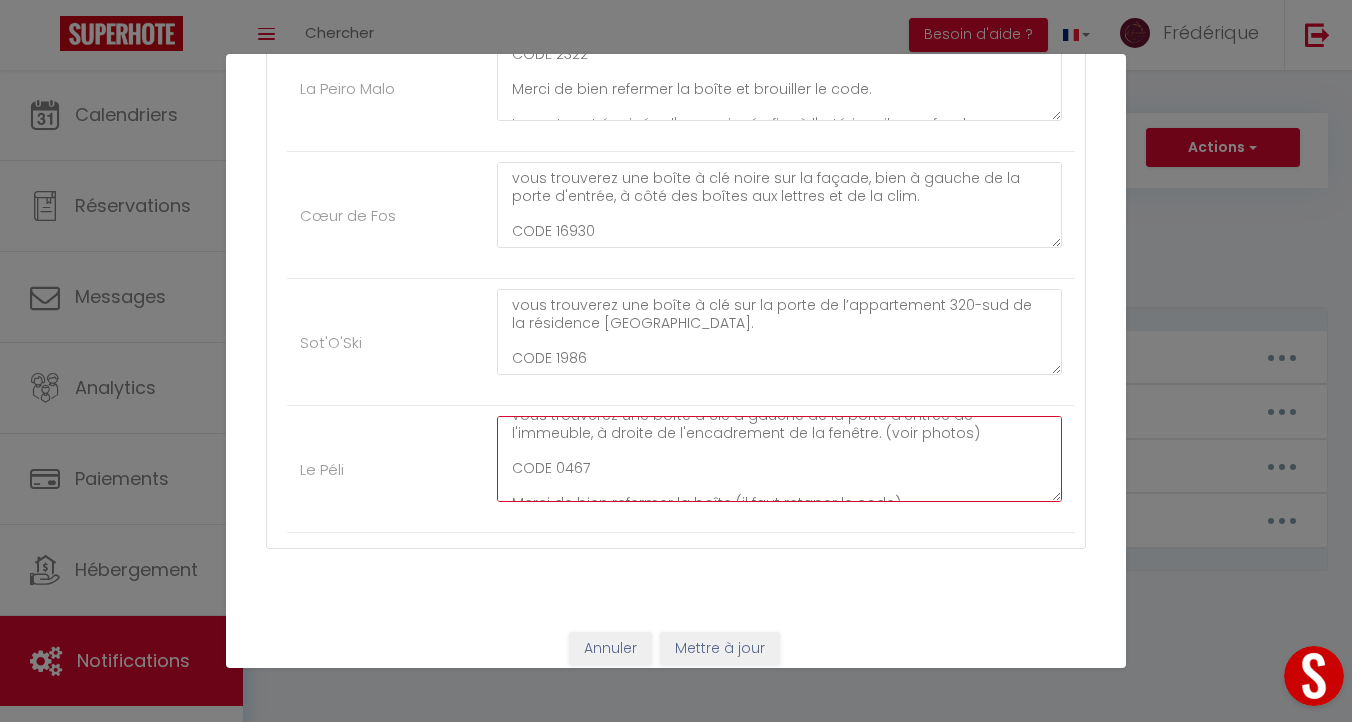 scroll, scrollTop: 35, scrollLeft: 0, axis: vertical 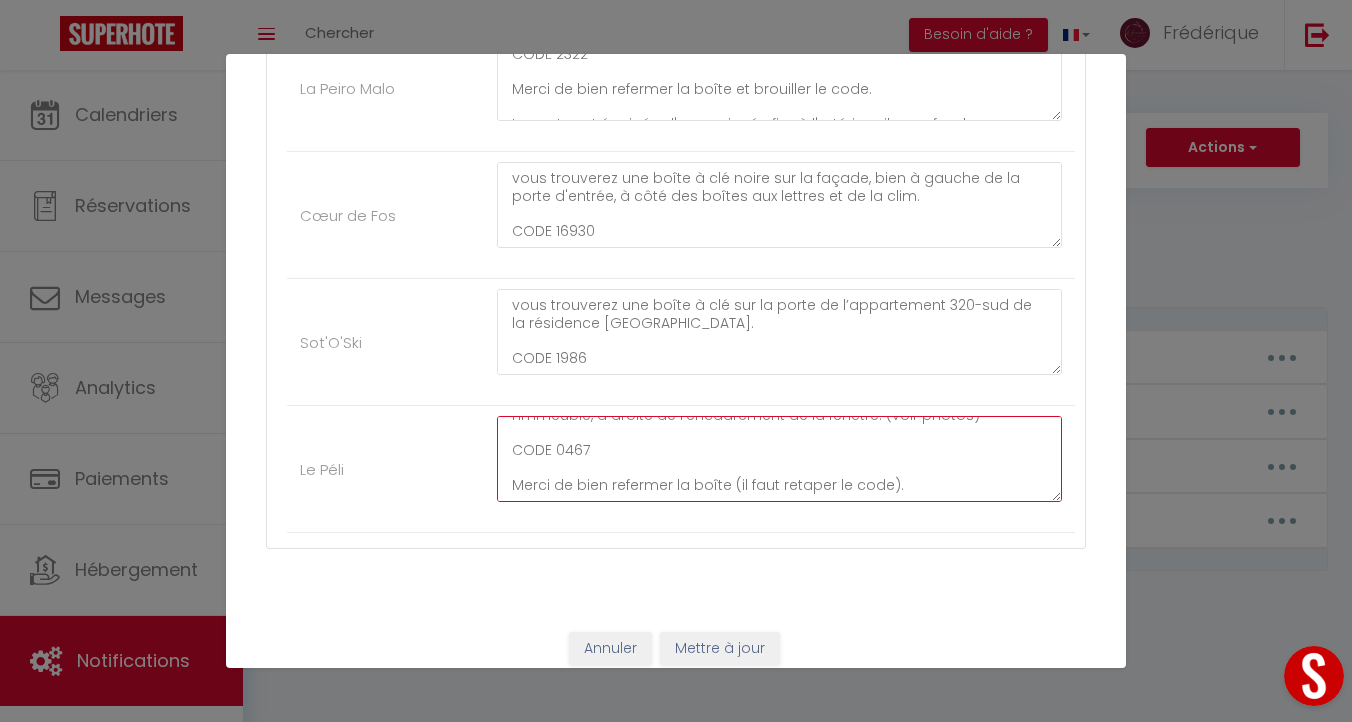 click on "vous trouverez une boîte à clé à gauche de la porte d'entrée de l'immeuble, à droite de l'encadrement de la fenêtre. (voir photos)
CODE 0467
Merci de bien refermer la boîte (il faut retaper le code)." at bounding box center [779, 459] 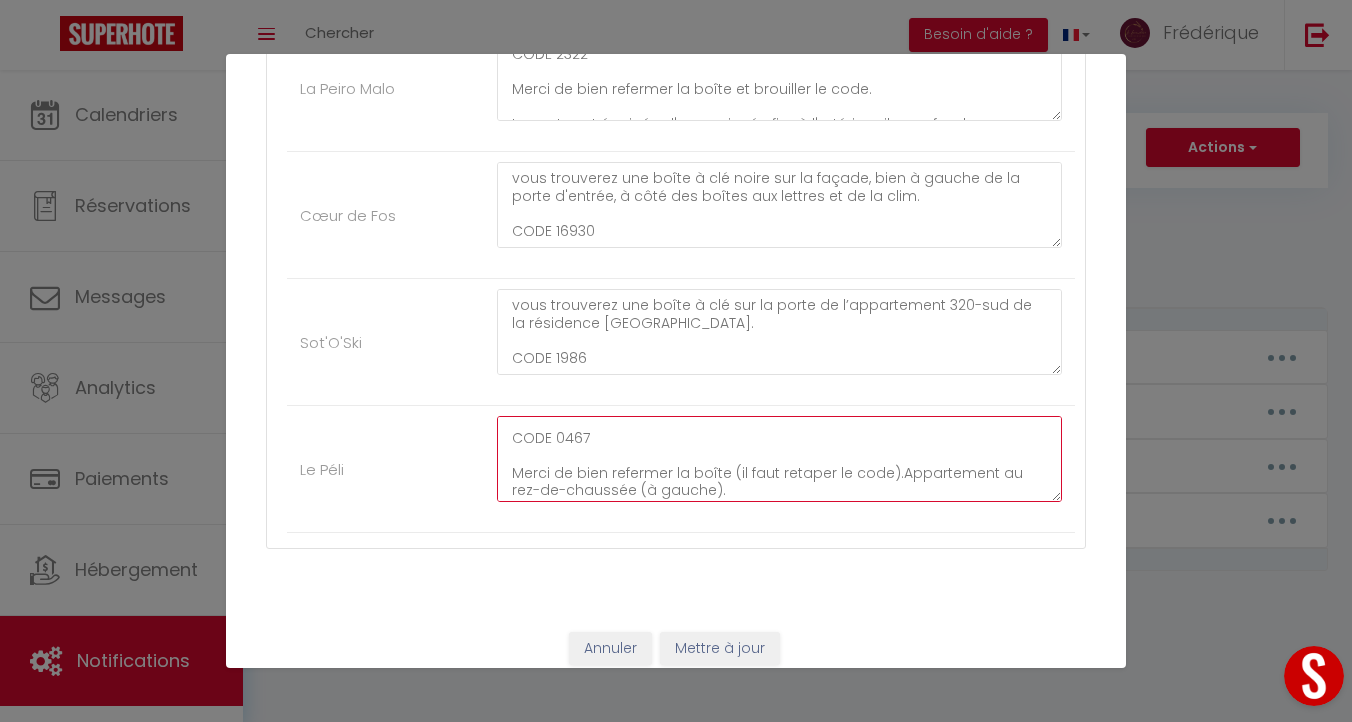 click on "vous trouverez une boîte à clé à gauche de la porte d'entrée de l'immeuble, à droite de l'encadrement de la fenêtre. (voir photos)
CODE 0467
Merci de bien refermer la boîte (il faut retaper le code).Appartement au rez-de-chaussée (à gauche)." at bounding box center [779, 459] 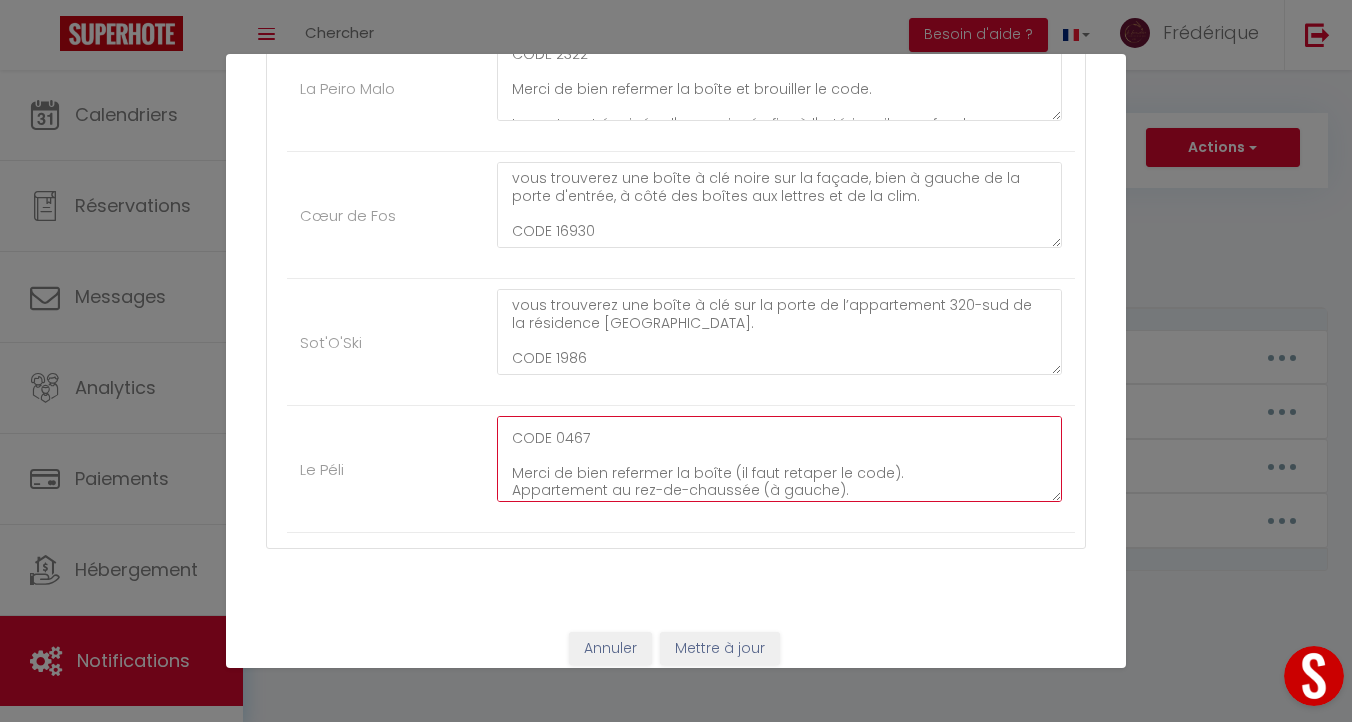 click on "vous trouverez une boîte à clé à gauche de la porte d'entrée de l'immeuble, à droite de l'encadrement de la fenêtre. (voir photos)
CODE 0467
Merci de bien refermer la boîte (il faut retaper le code).
Appartement au rez-de-chaussée (à gauche)." at bounding box center [779, 459] 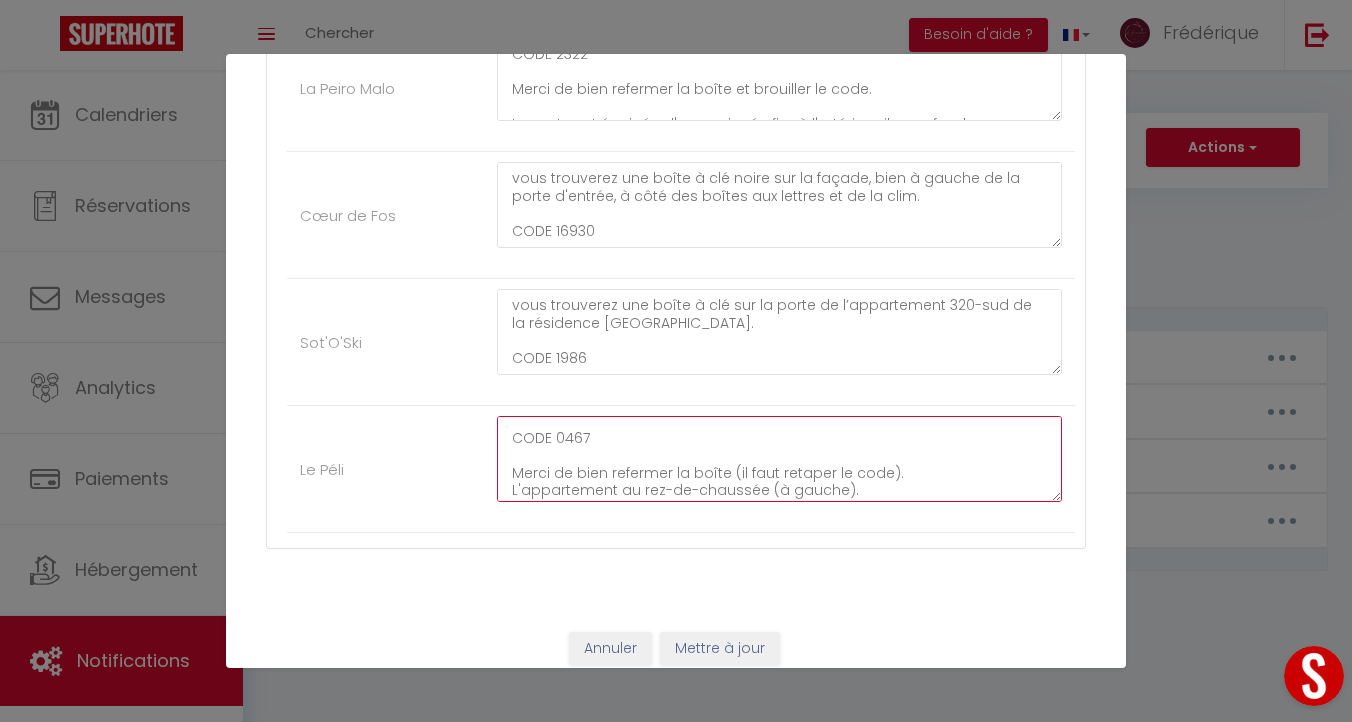 click on "vous trouverez une boîte à clé à gauche de la porte d'entrée de l'immeuble, à droite de l'encadrement de la fenêtre. (voir photos)
CODE 0467
Merci de bien refermer la boîte (il faut retaper le code).
L'appartement au rez-de-chaussée (à gauche)." at bounding box center [779, 459] 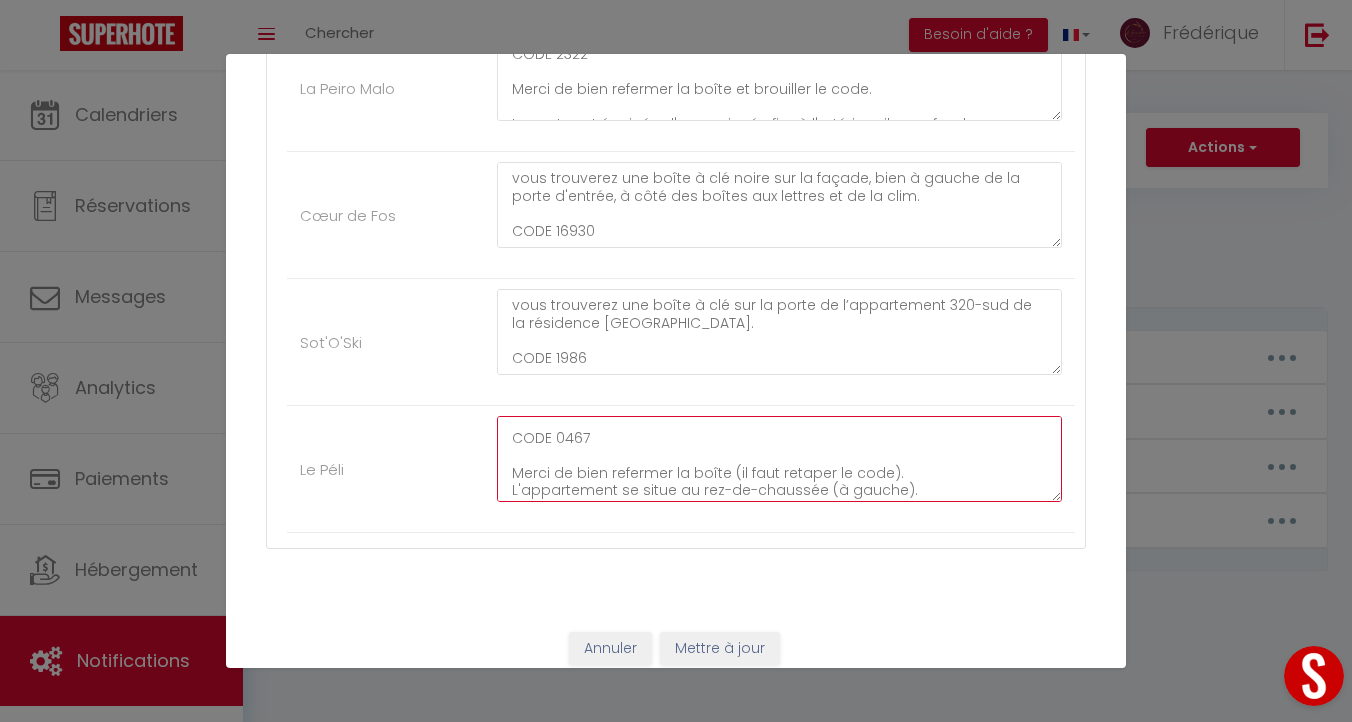 click on "vous trouverez une boîte à clé à gauche de la porte d'entrée de l'immeuble, à droite de l'encadrement de la fenêtre. (voir photos)
CODE 0467
Merci de bien refermer la boîte (il faut retaper le code).
L'appartement se situe au rez-de-chaussée (à gauche)." at bounding box center [779, 459] 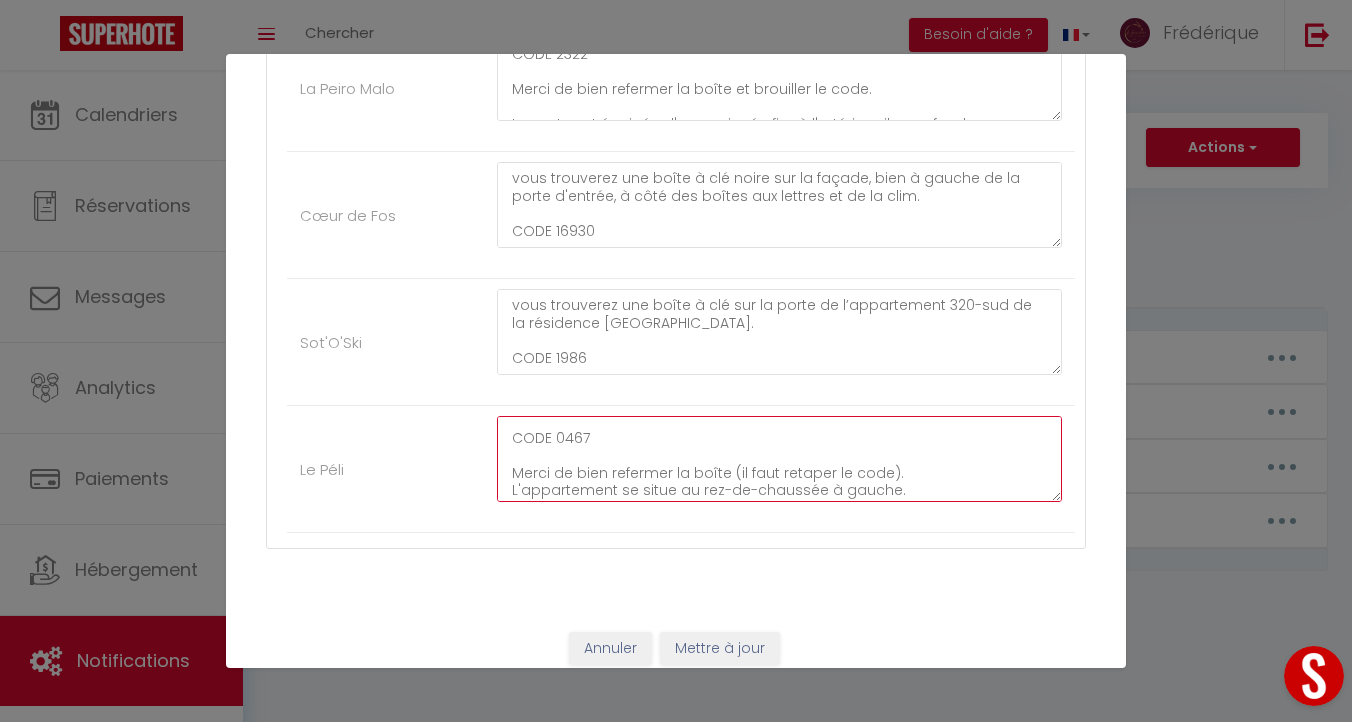 click on "vous trouverez une boîte à clé à gauche de la porte d'entrée de l'immeuble, à droite de l'encadrement de la fenêtre. (voir photos)
CODE 0467
Merci de bien refermer la boîte (il faut retaper le code).
L'appartement se situe au rez-de-chaussée à gauche." at bounding box center (779, 459) 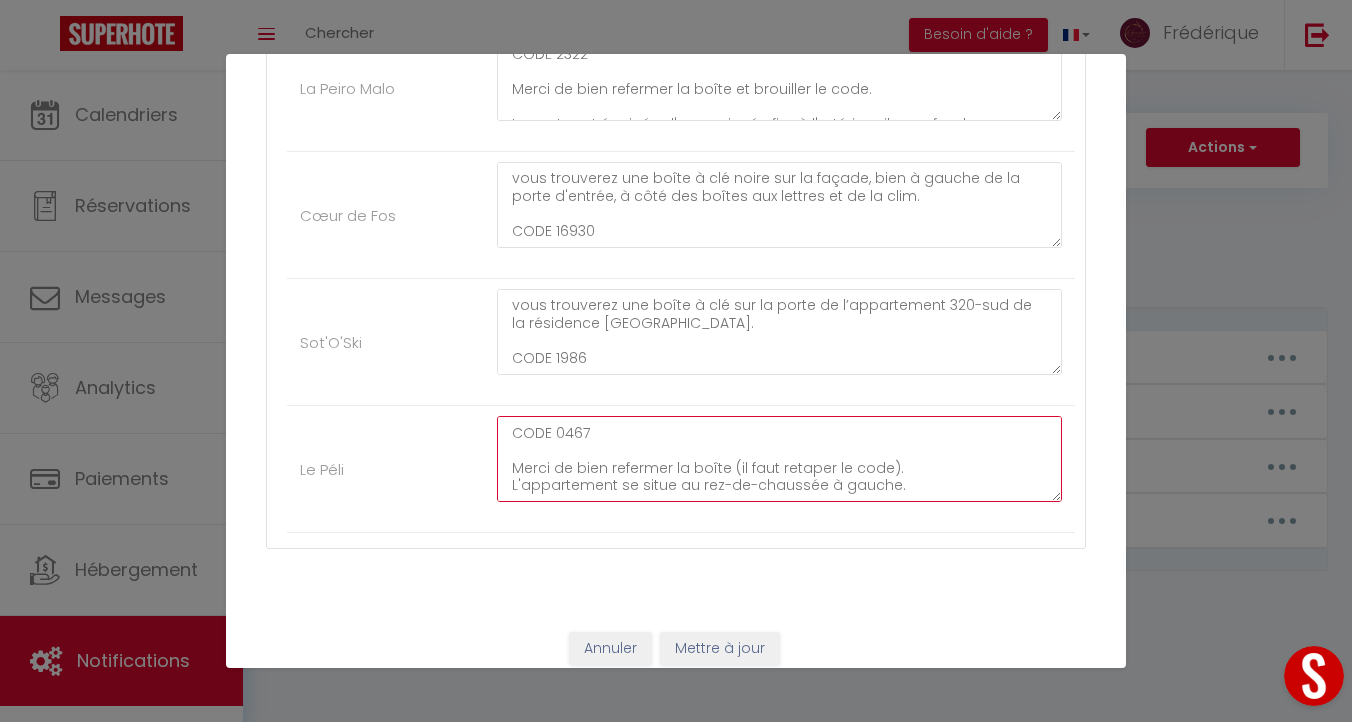 scroll, scrollTop: 0, scrollLeft: 0, axis: both 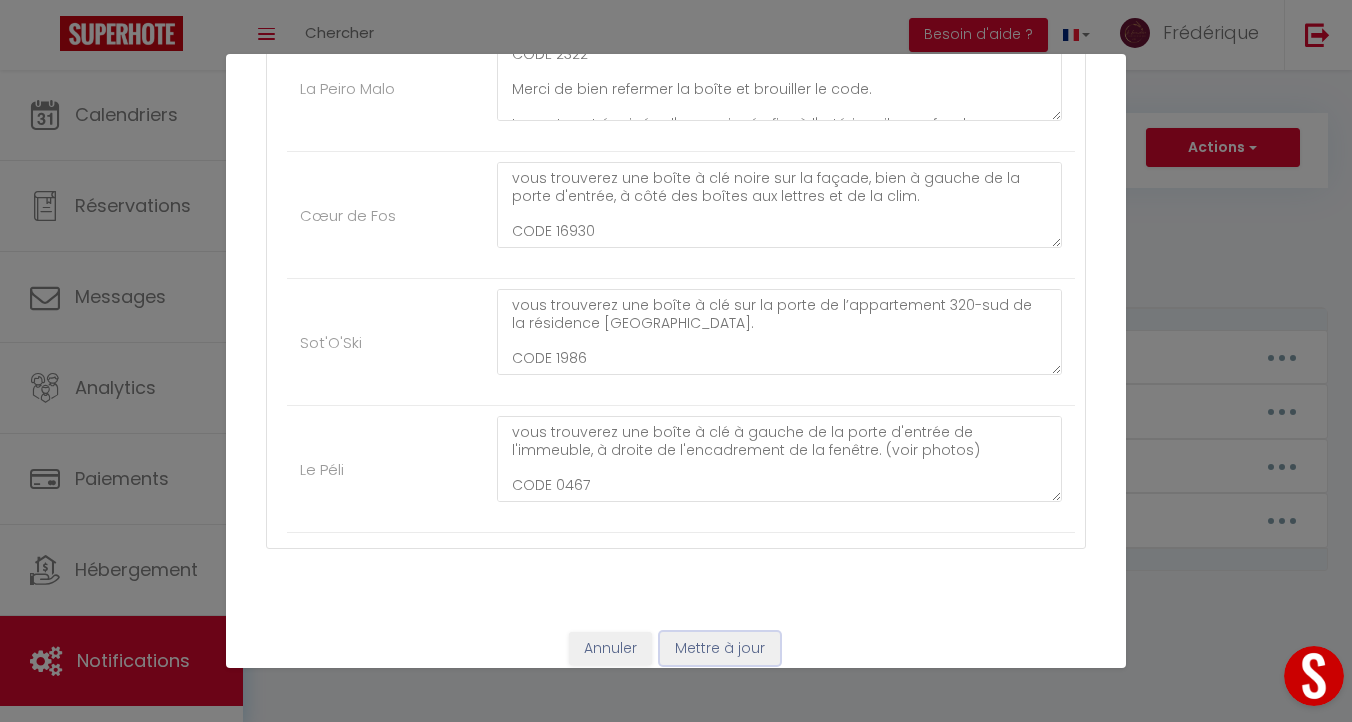 click on "Mettre à jour" at bounding box center (720, 649) 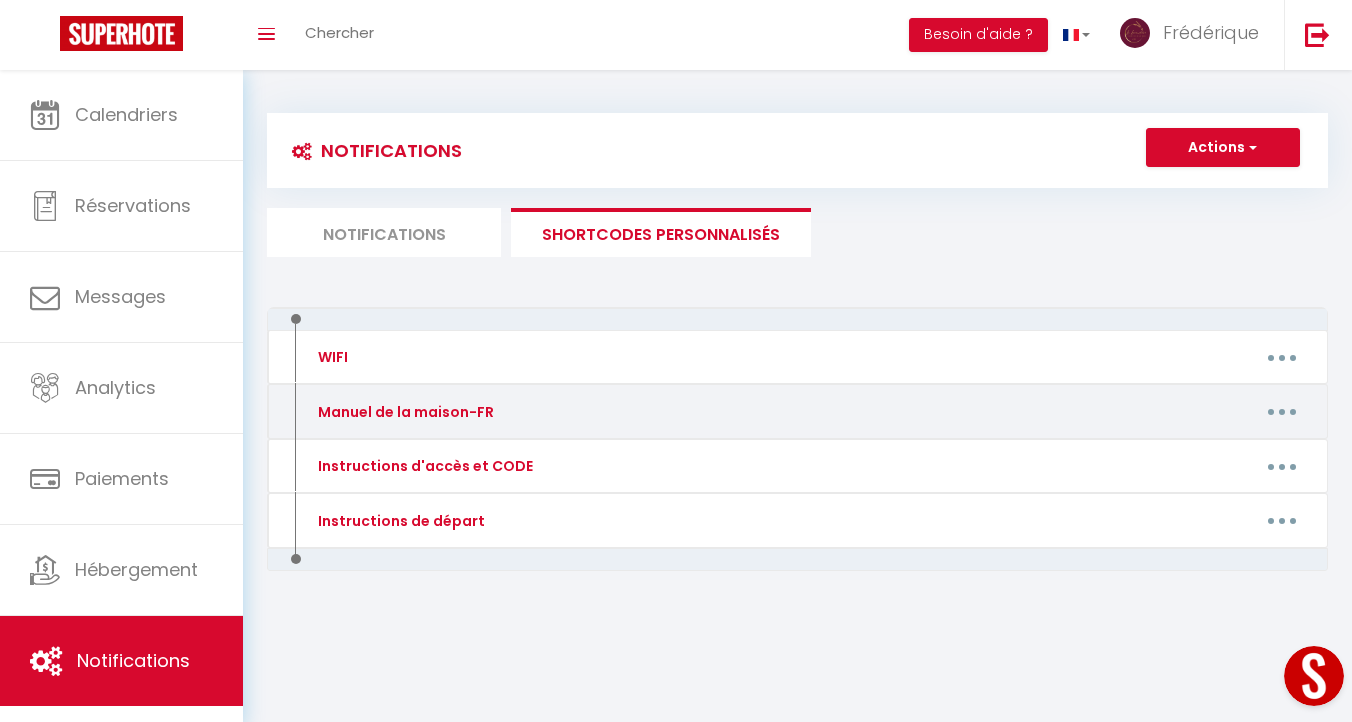 click at bounding box center (1282, 412) 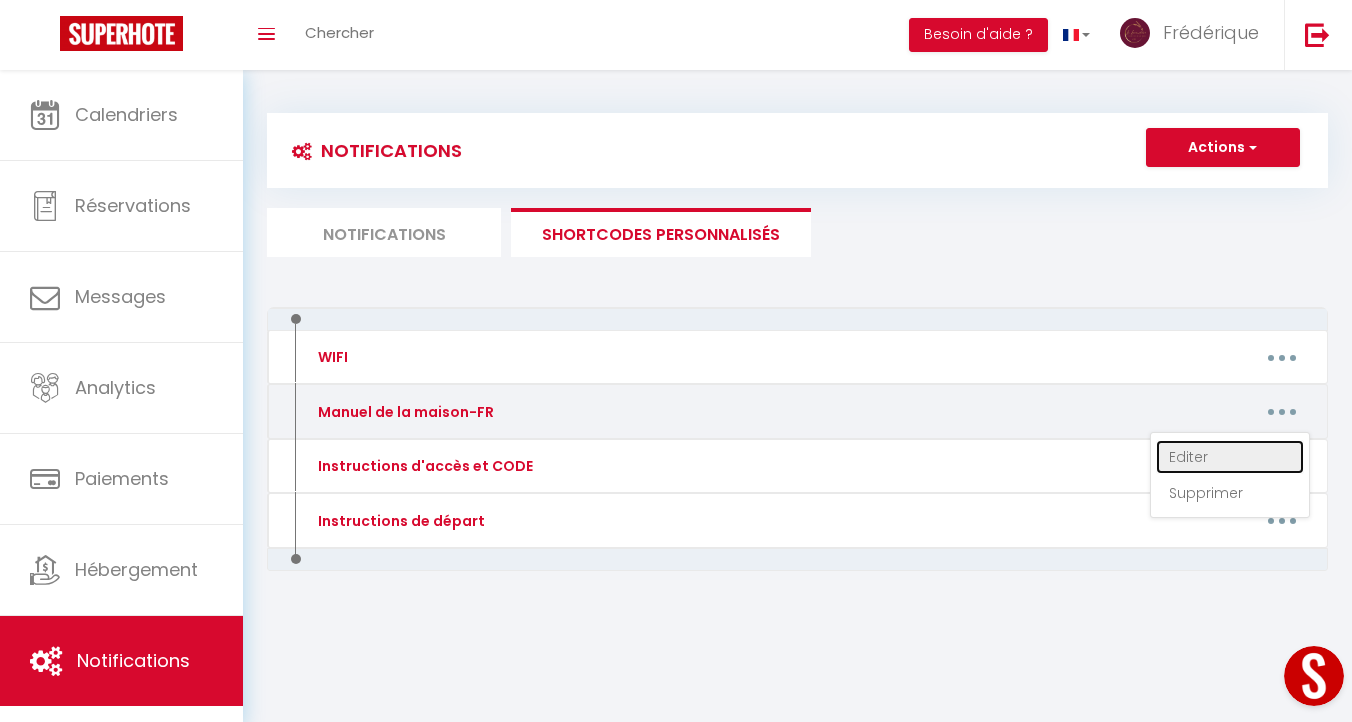click on "Editer" at bounding box center (1230, 457) 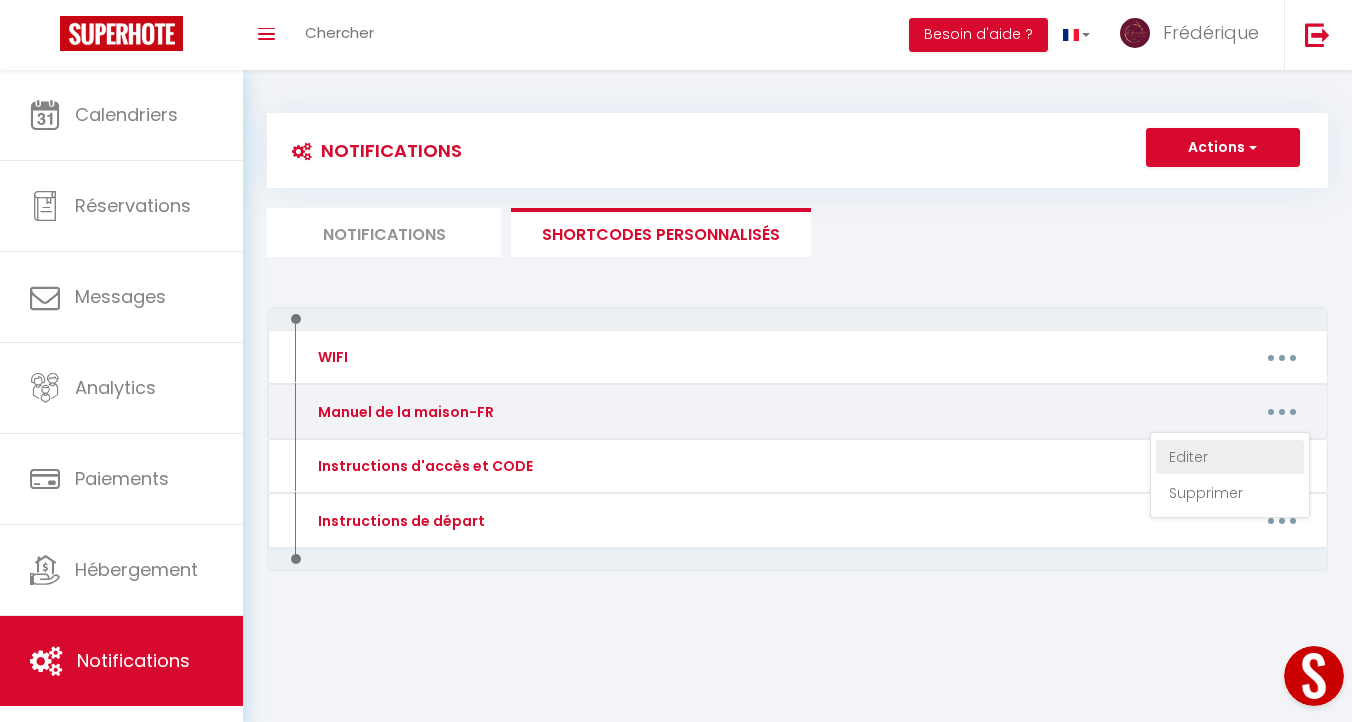 scroll, scrollTop: 0, scrollLeft: 0, axis: both 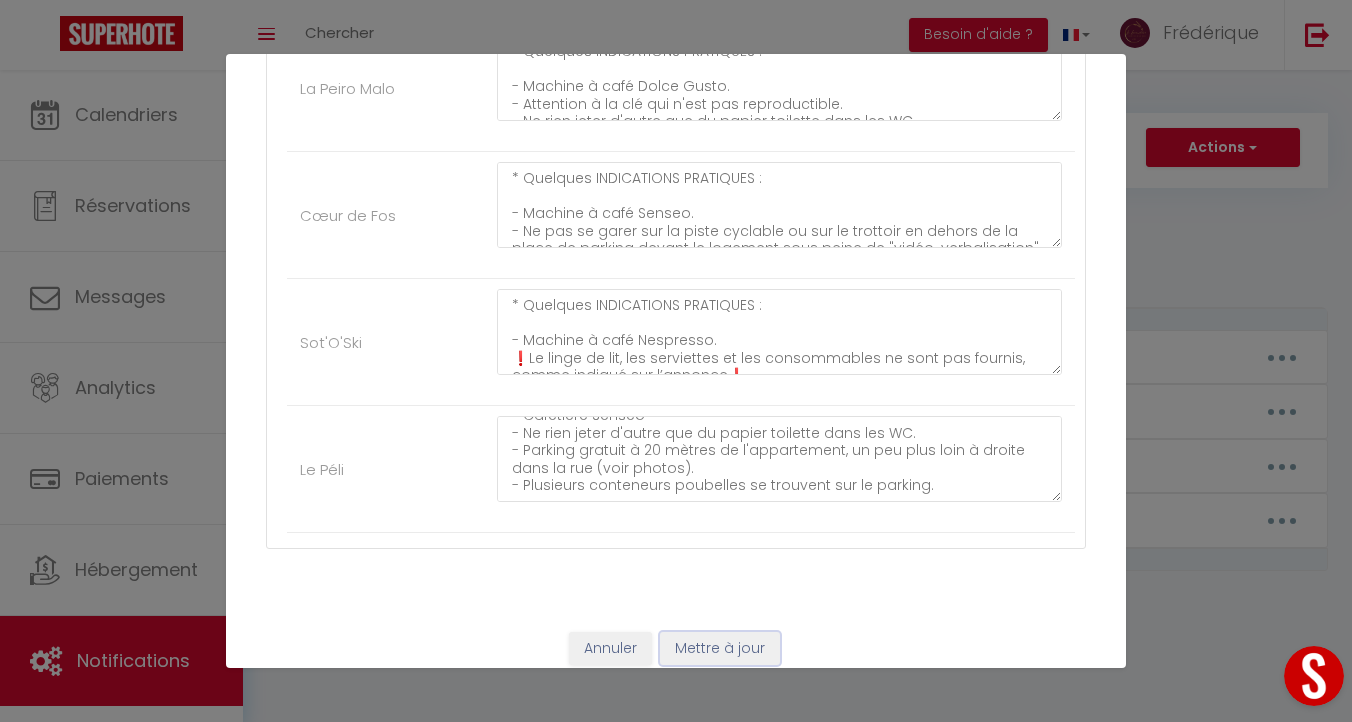 click on "Mettre à jour" at bounding box center (720, 649) 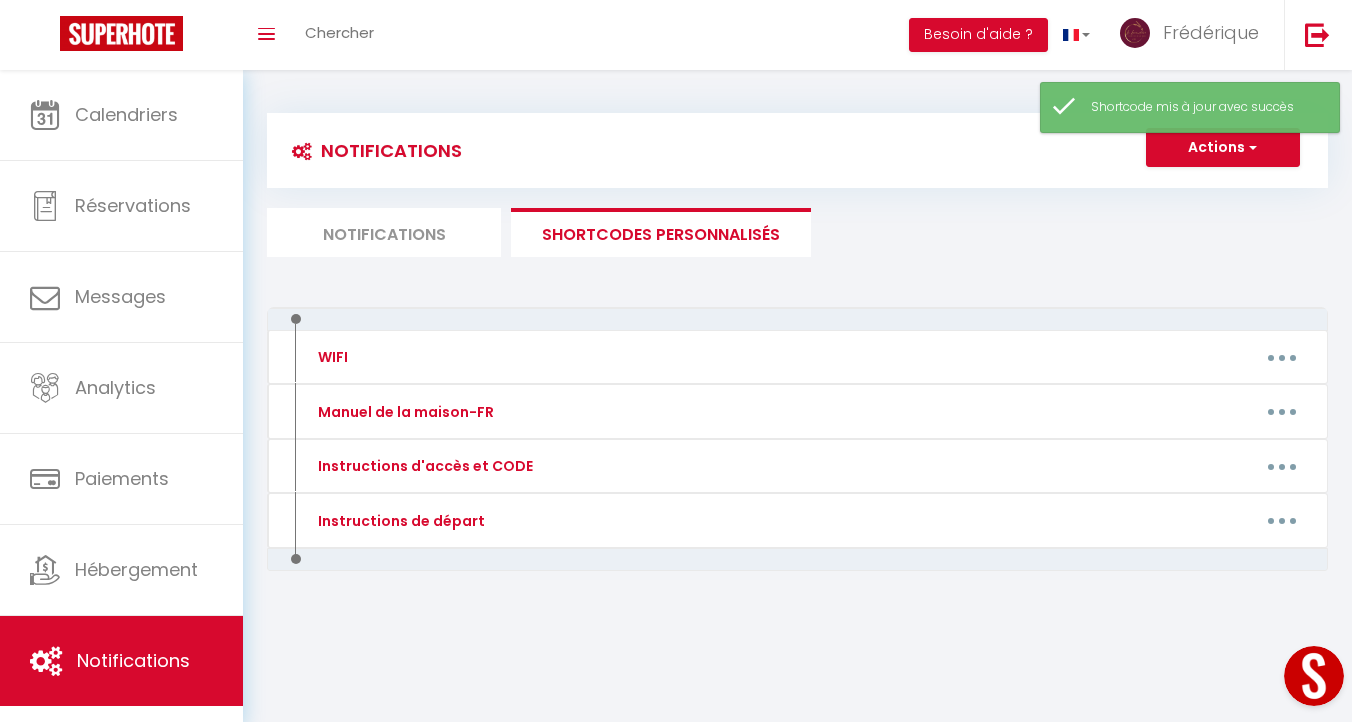 click on "Notifications" at bounding box center [384, 232] 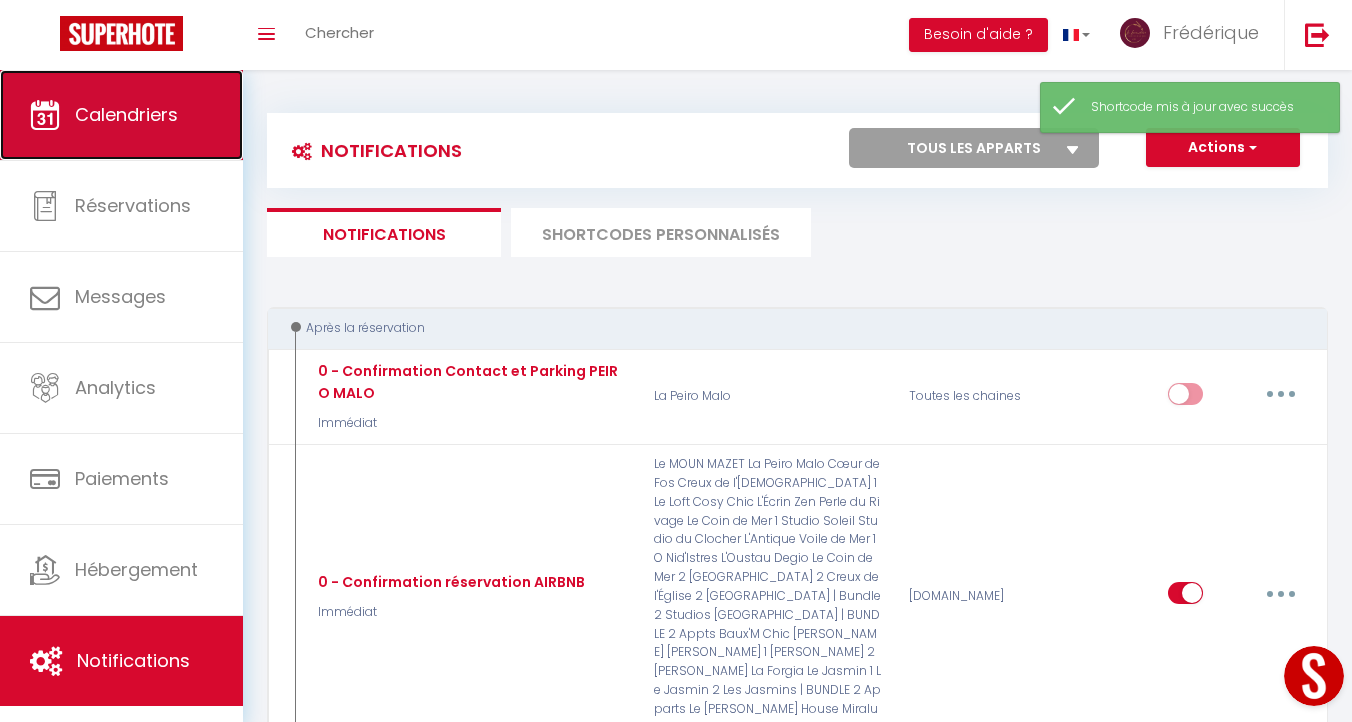 click on "Calendriers" at bounding box center (126, 114) 